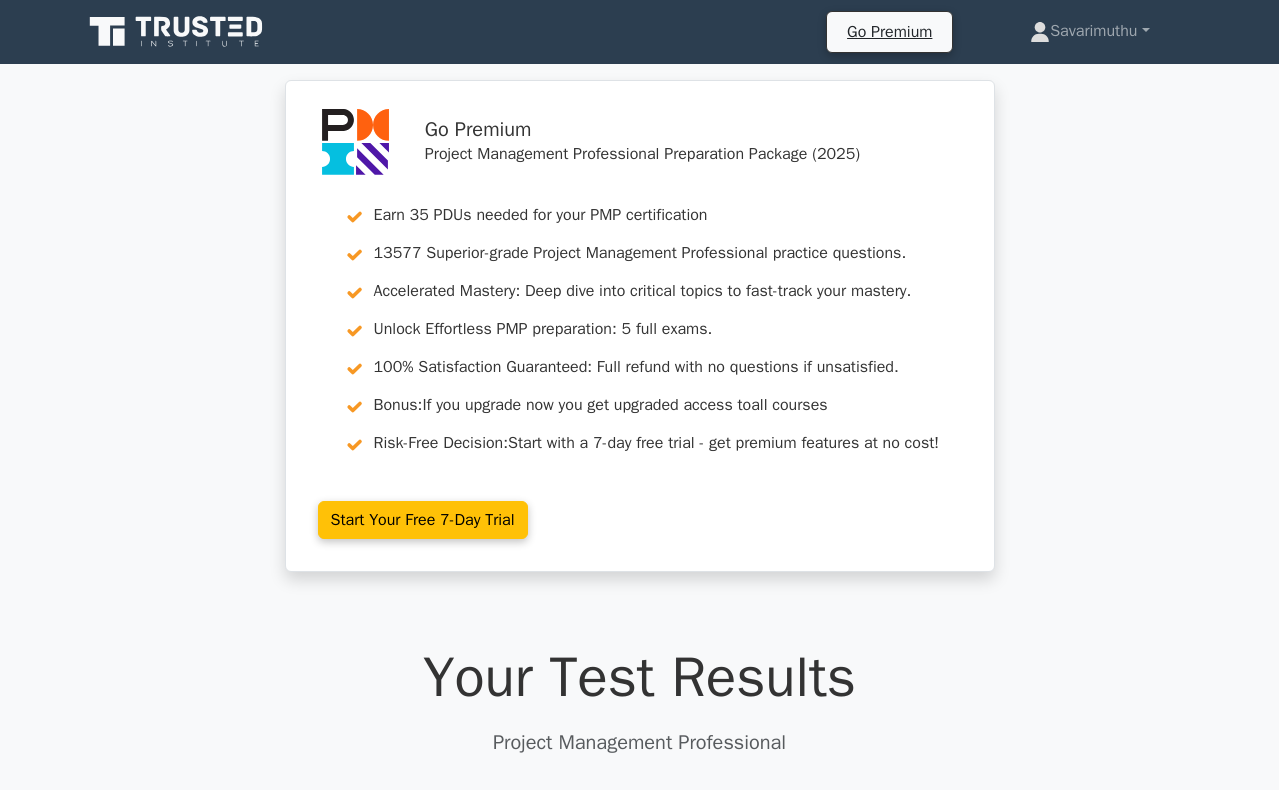 scroll, scrollTop: 7100, scrollLeft: 0, axis: vertical 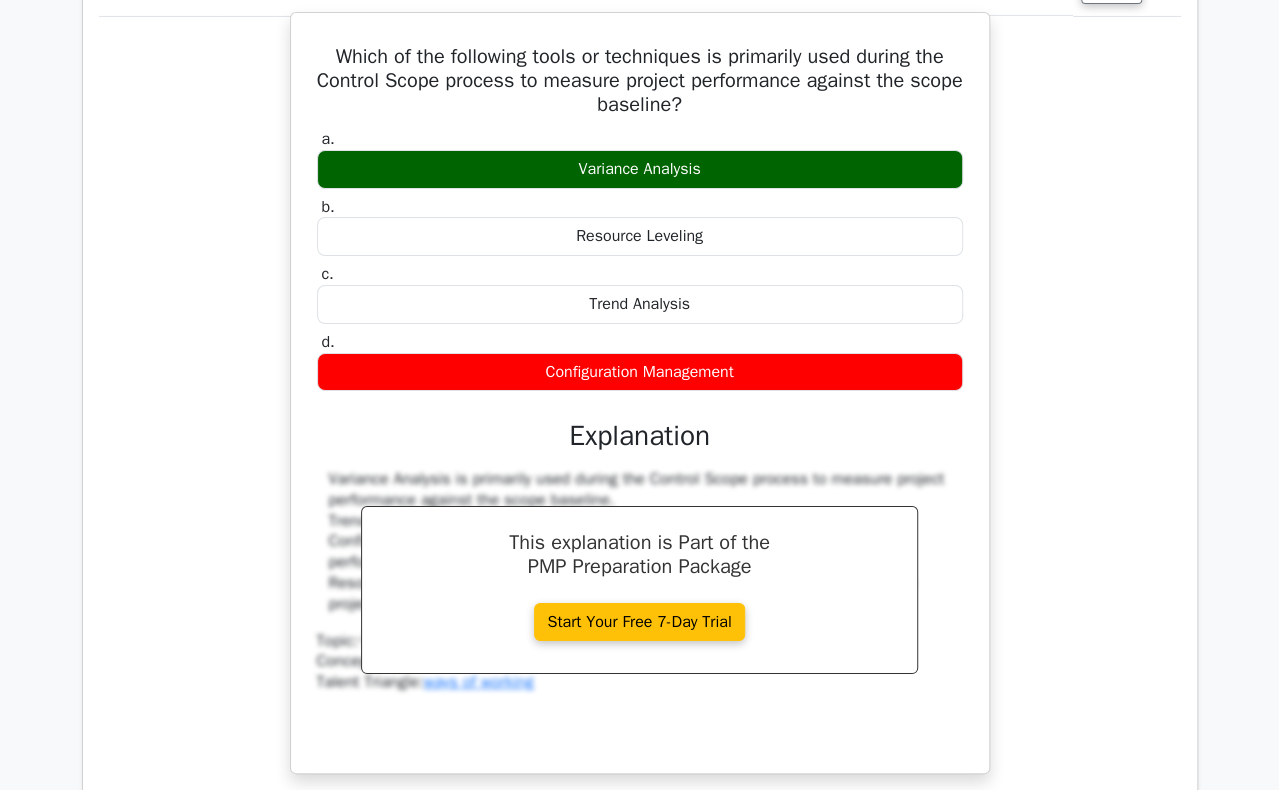 drag, startPoint x: 320, startPoint y: 29, endPoint x: 784, endPoint y: 335, distance: 555.8165 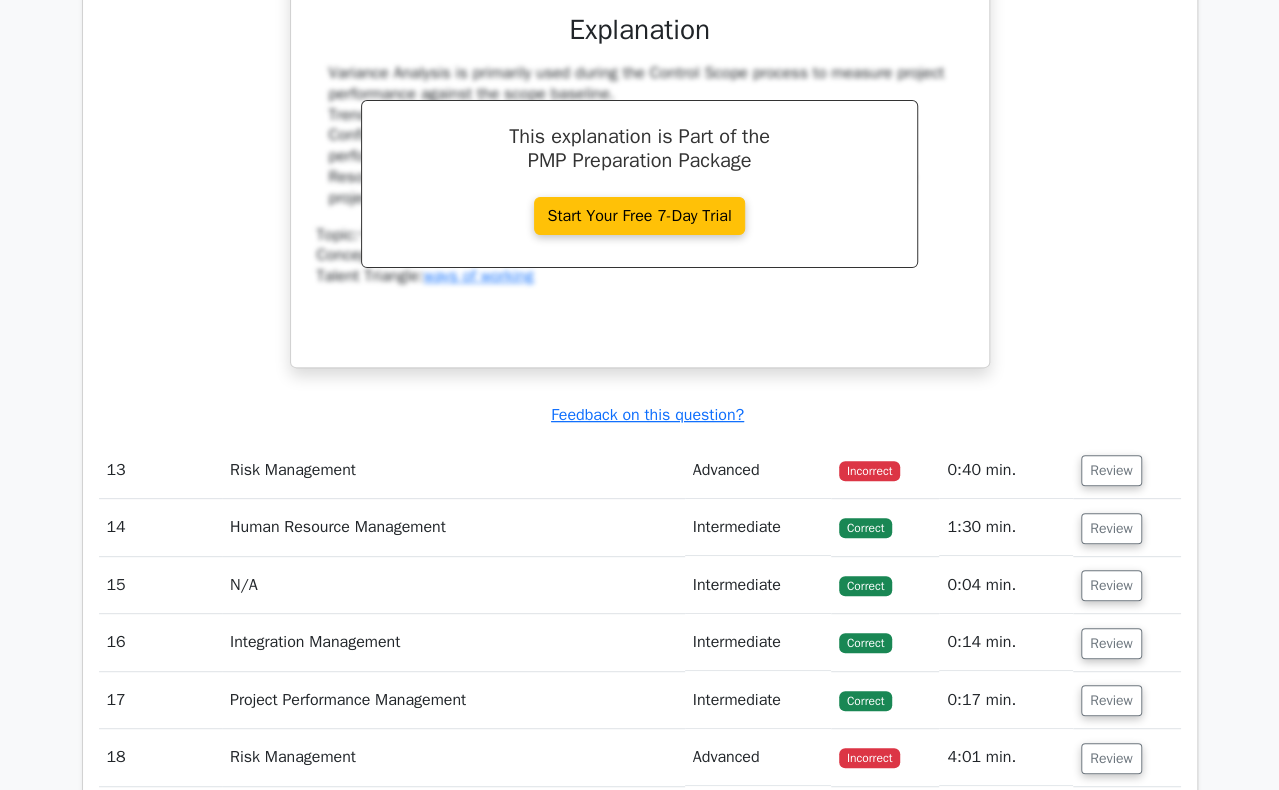 scroll, scrollTop: 7900, scrollLeft: 0, axis: vertical 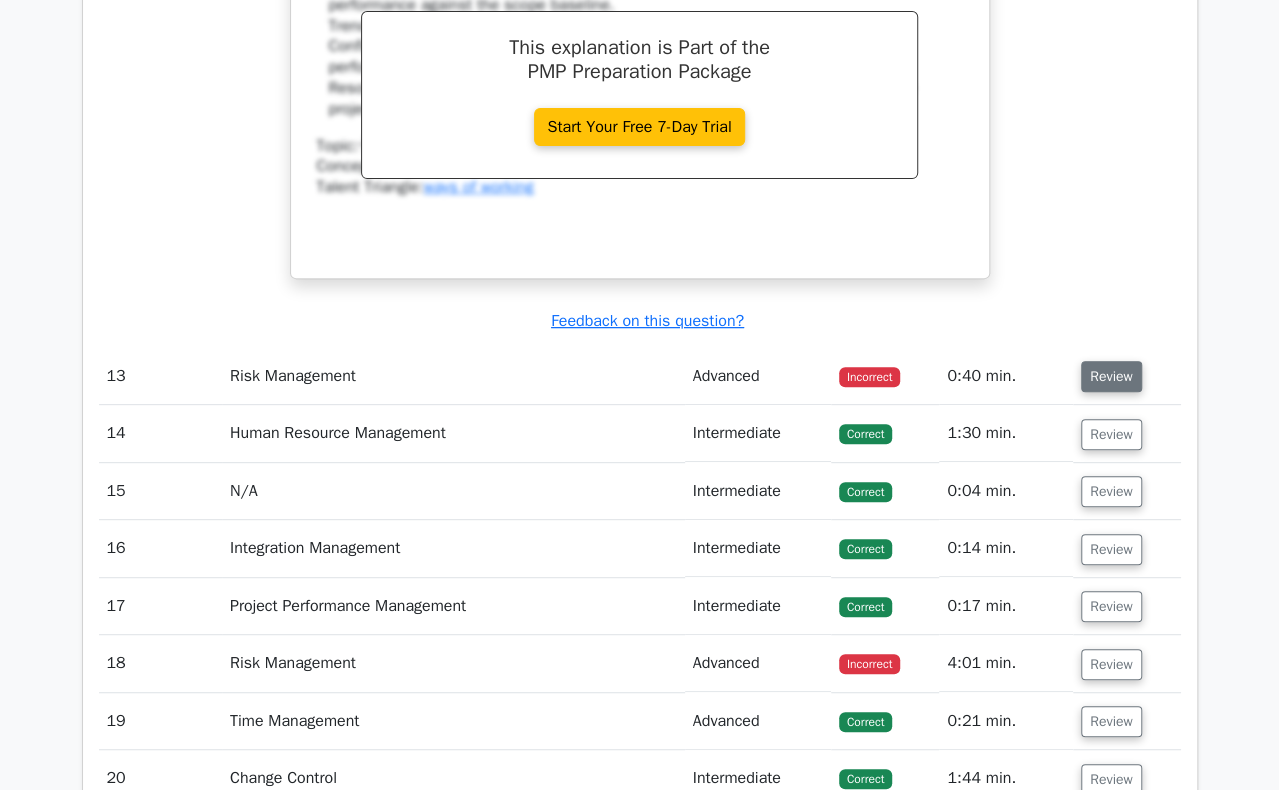 click on "Review" at bounding box center (1111, 376) 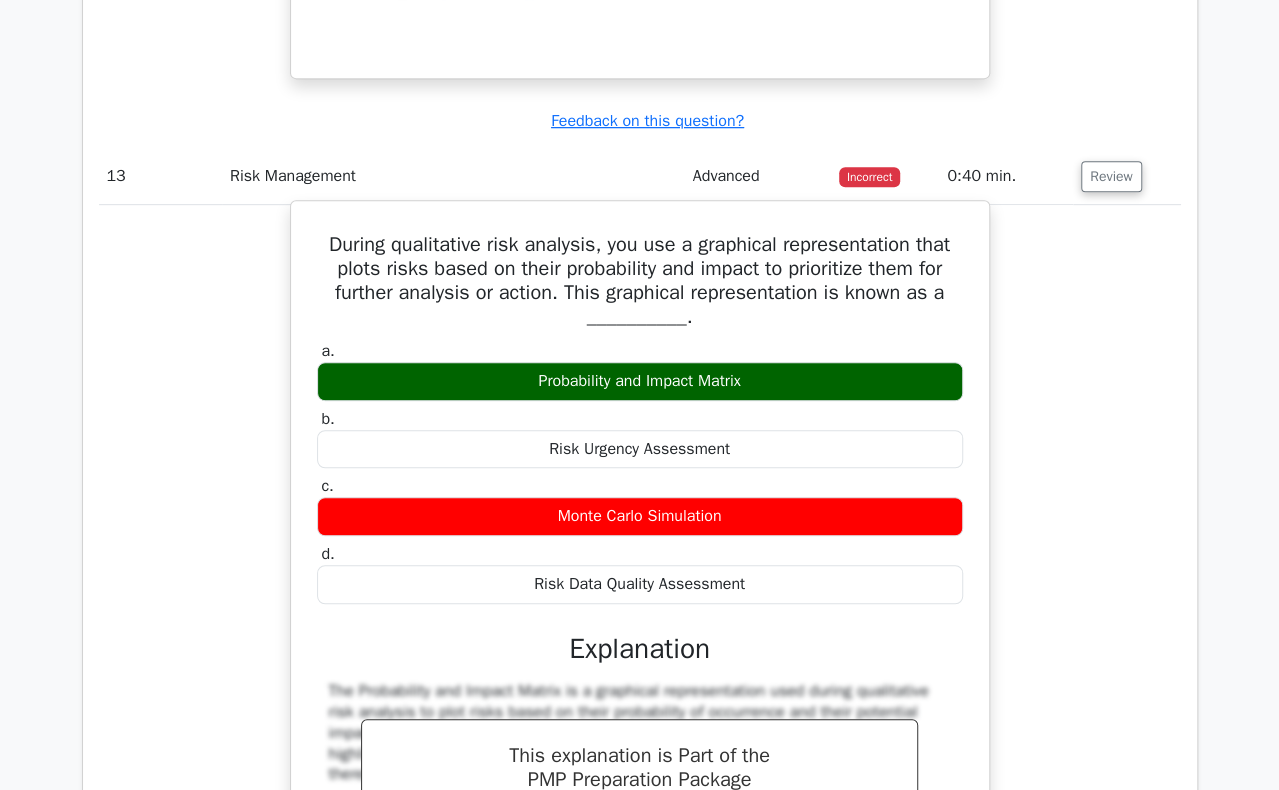 scroll, scrollTop: 8200, scrollLeft: 0, axis: vertical 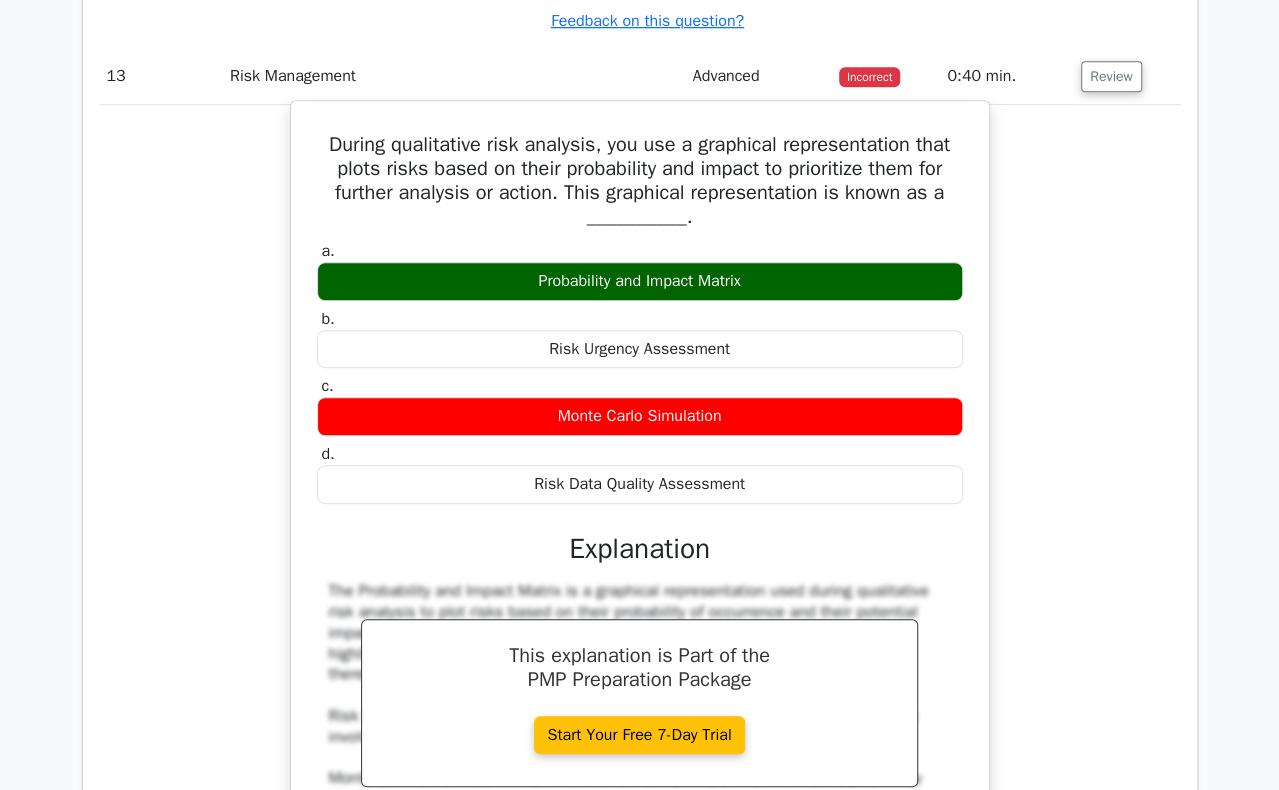 drag, startPoint x: 320, startPoint y: 123, endPoint x: 808, endPoint y: 443, distance: 583.56146 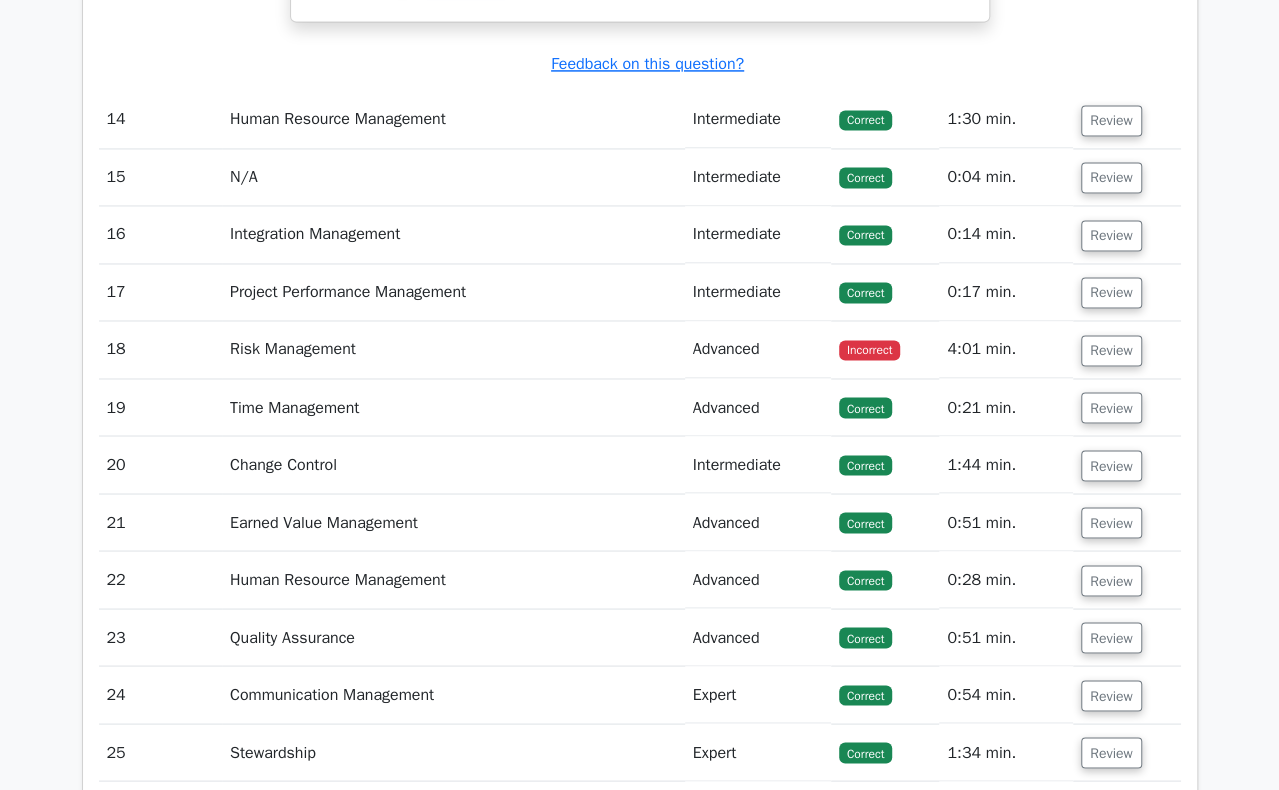 scroll, scrollTop: 9300, scrollLeft: 0, axis: vertical 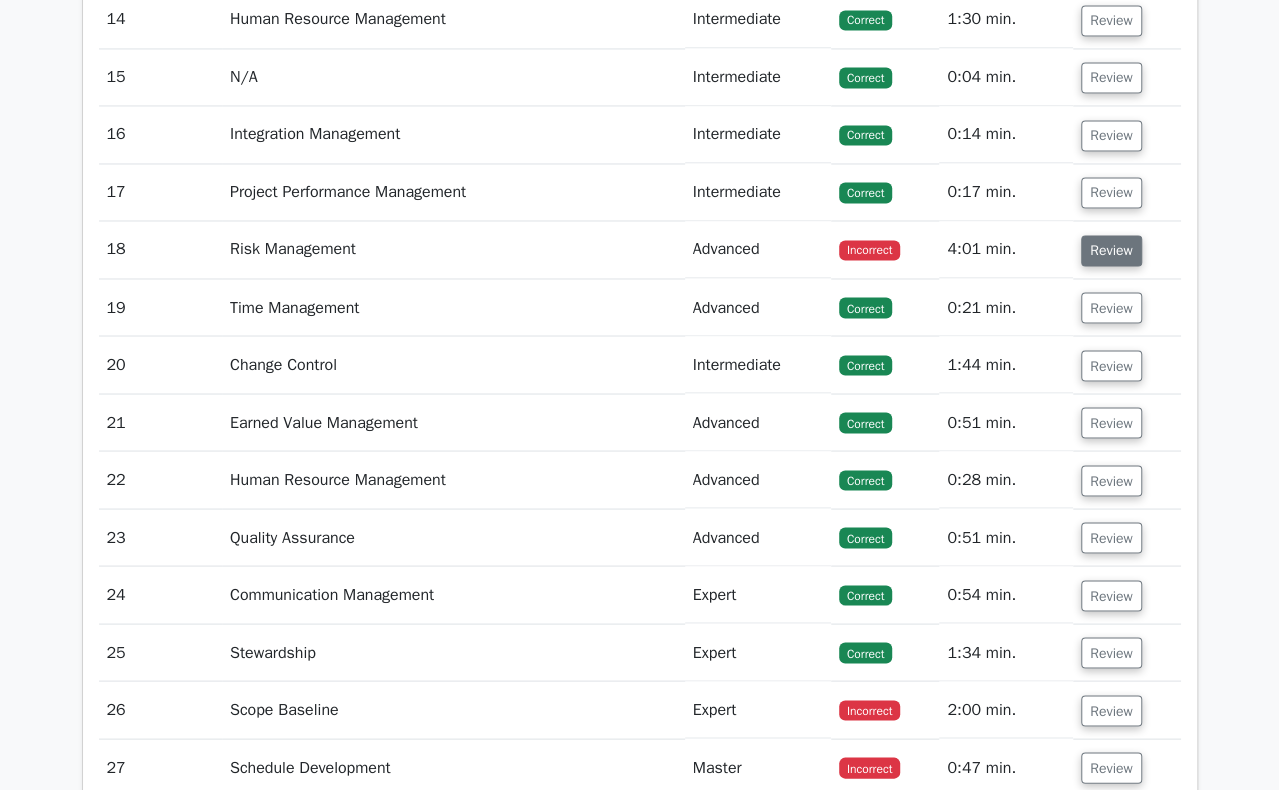 click on "Review" at bounding box center [1111, 250] 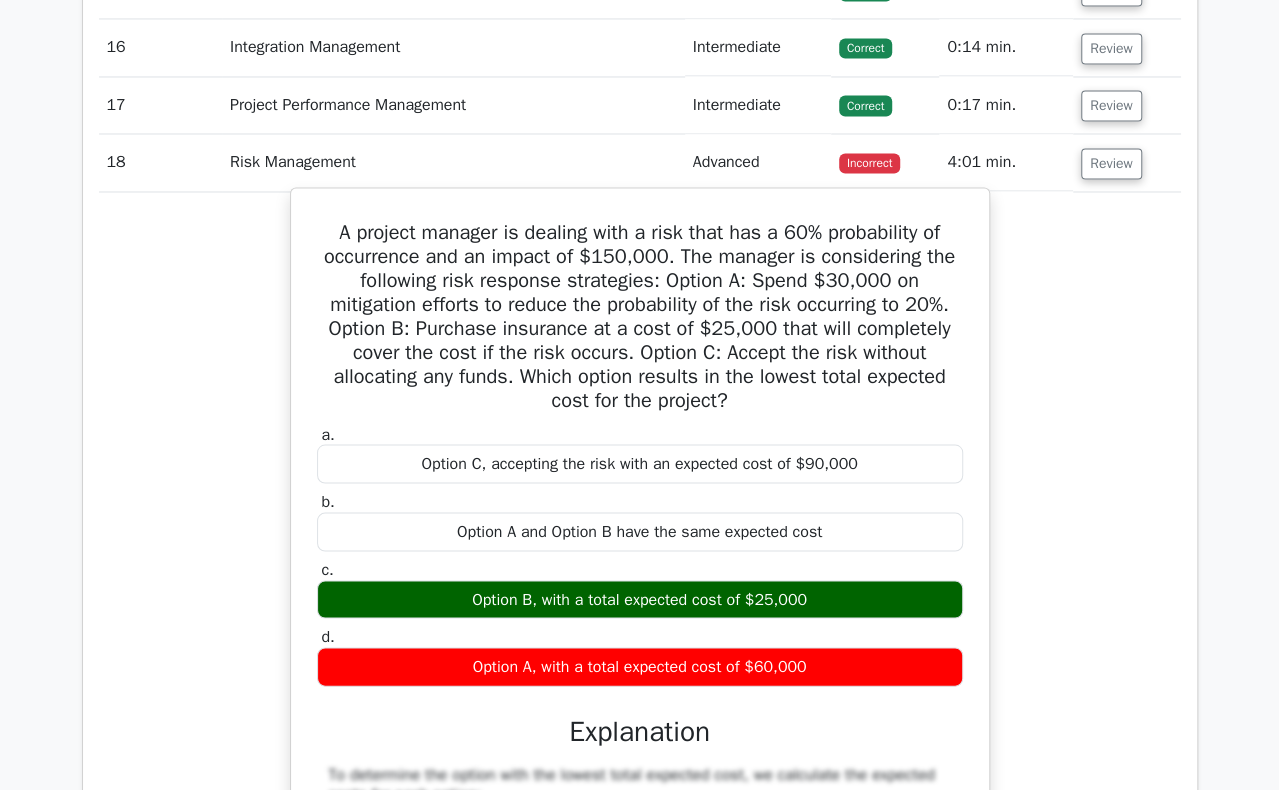 scroll, scrollTop: 9500, scrollLeft: 0, axis: vertical 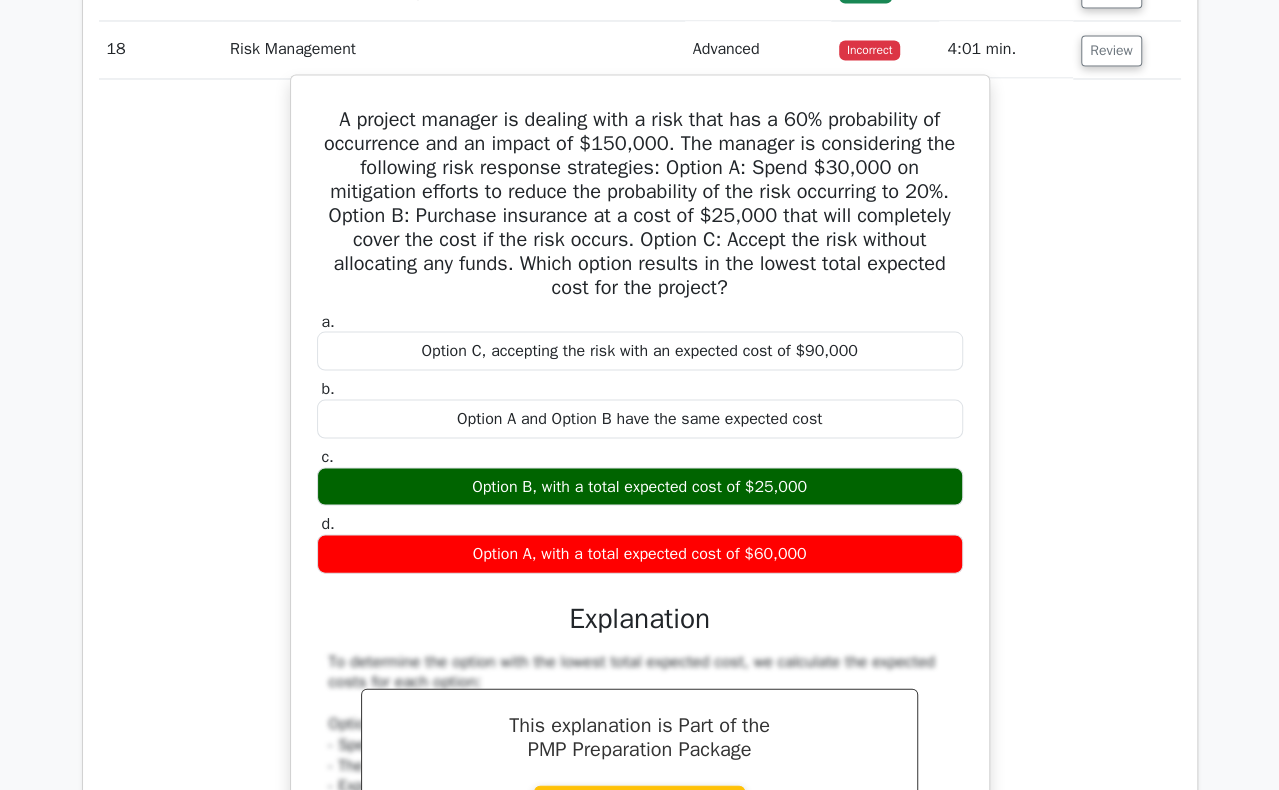 drag, startPoint x: 329, startPoint y: 95, endPoint x: 856, endPoint y: 523, distance: 678.90576 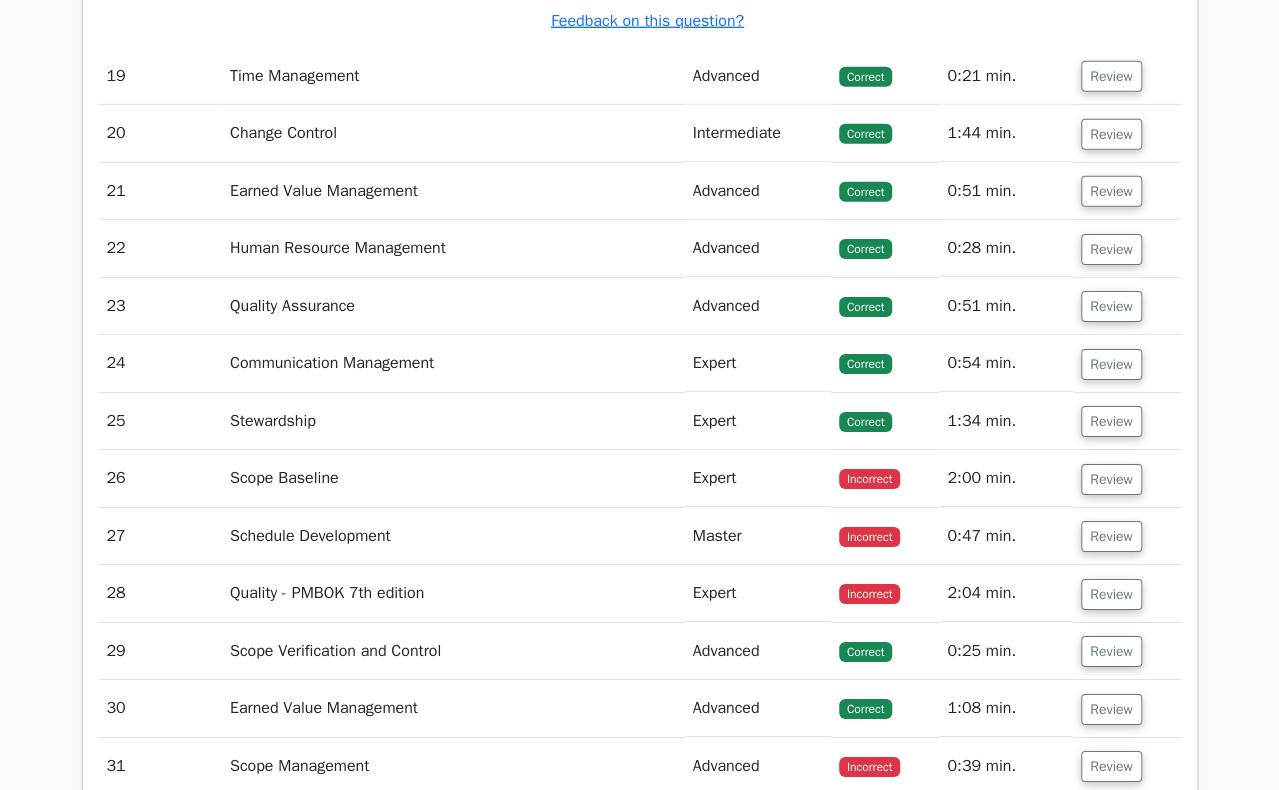 scroll, scrollTop: 11000, scrollLeft: 0, axis: vertical 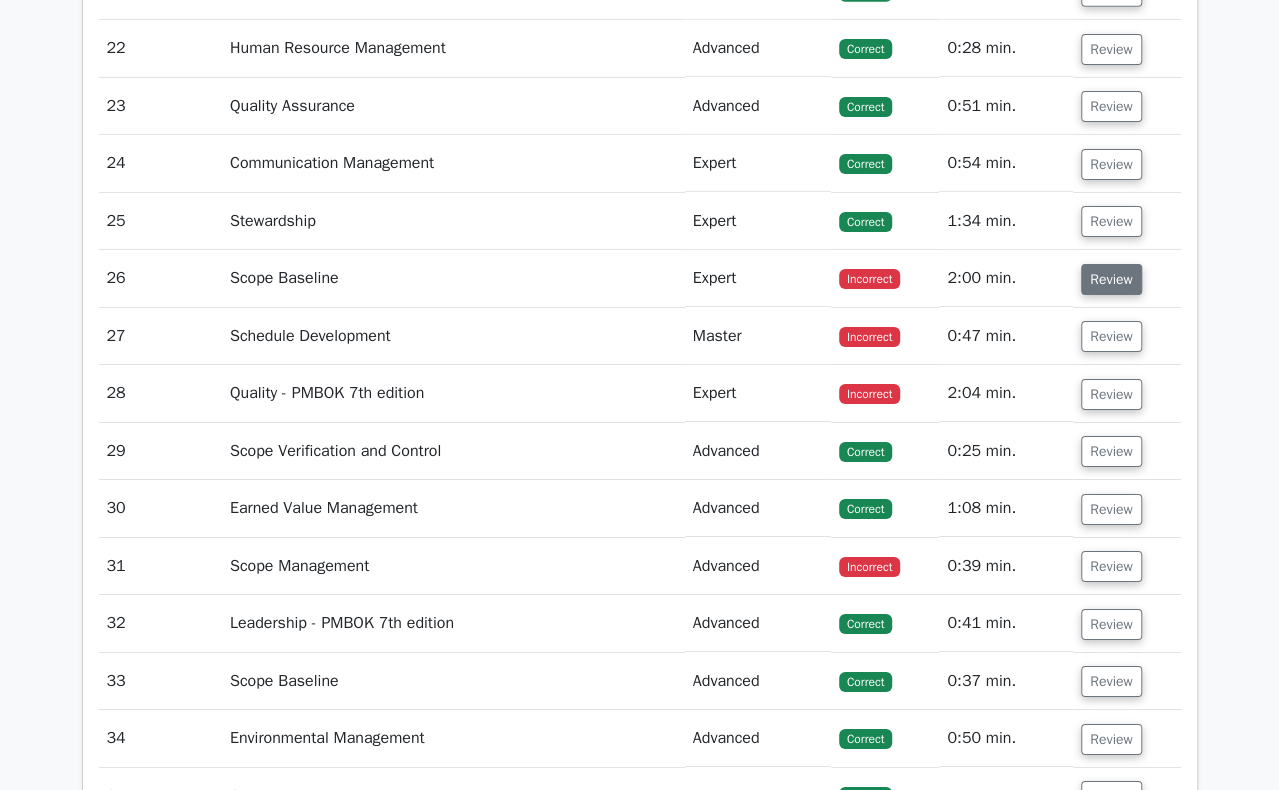 click on "Review" at bounding box center [1111, 279] 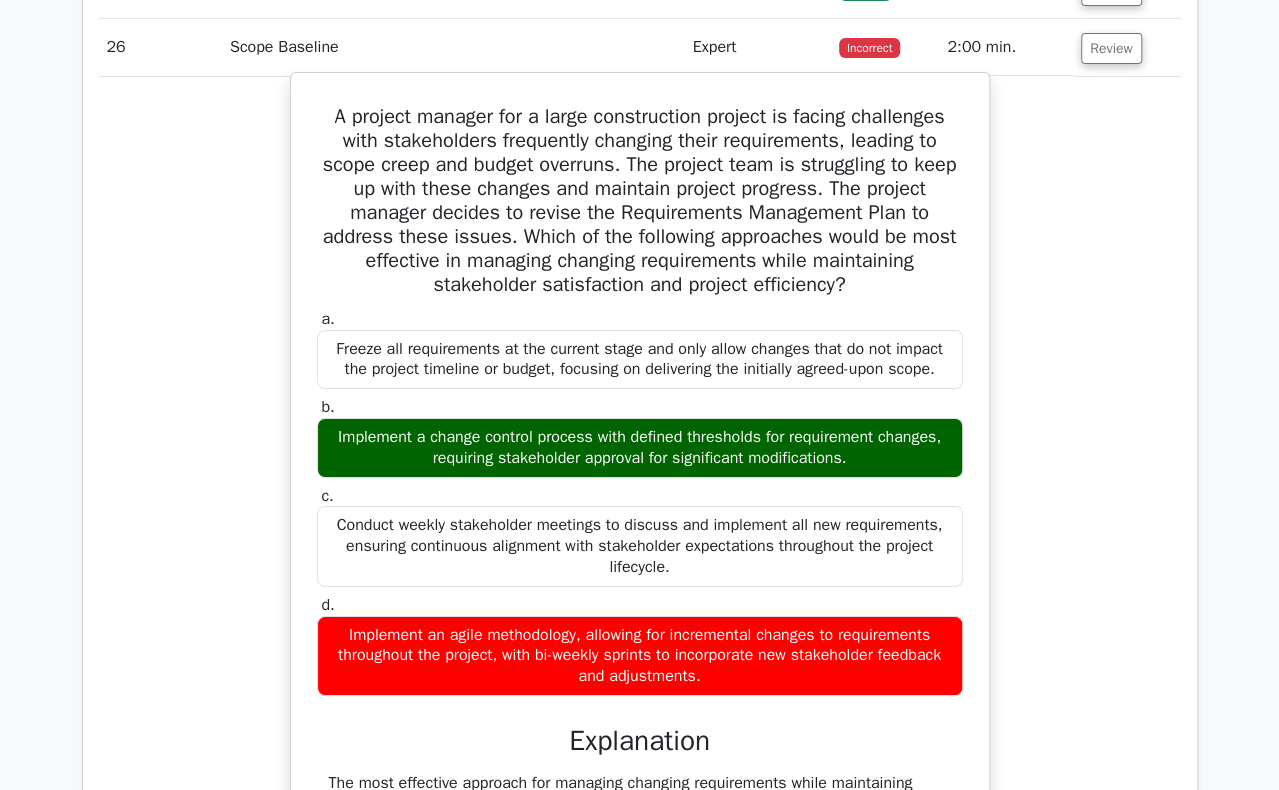 scroll, scrollTop: 11200, scrollLeft: 0, axis: vertical 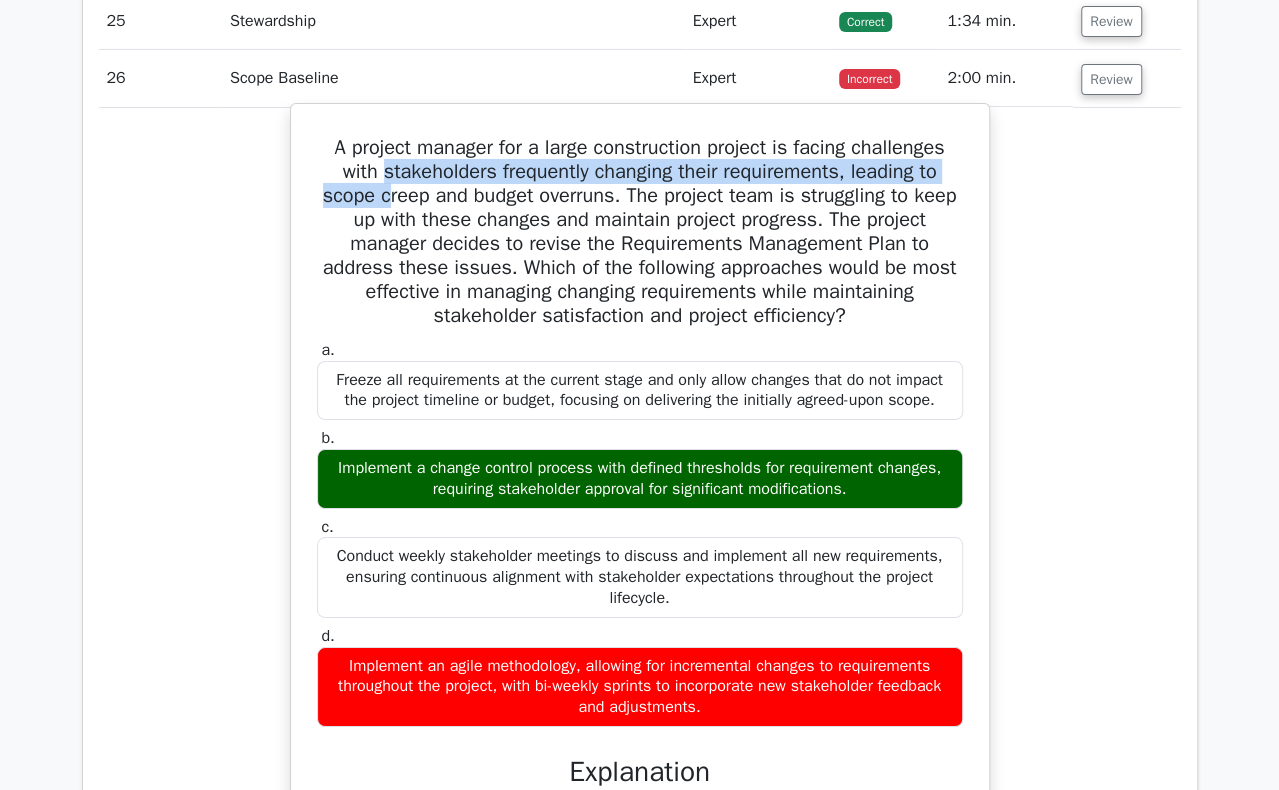 drag, startPoint x: 370, startPoint y: 131, endPoint x: 398, endPoint y: 153, distance: 35.608986 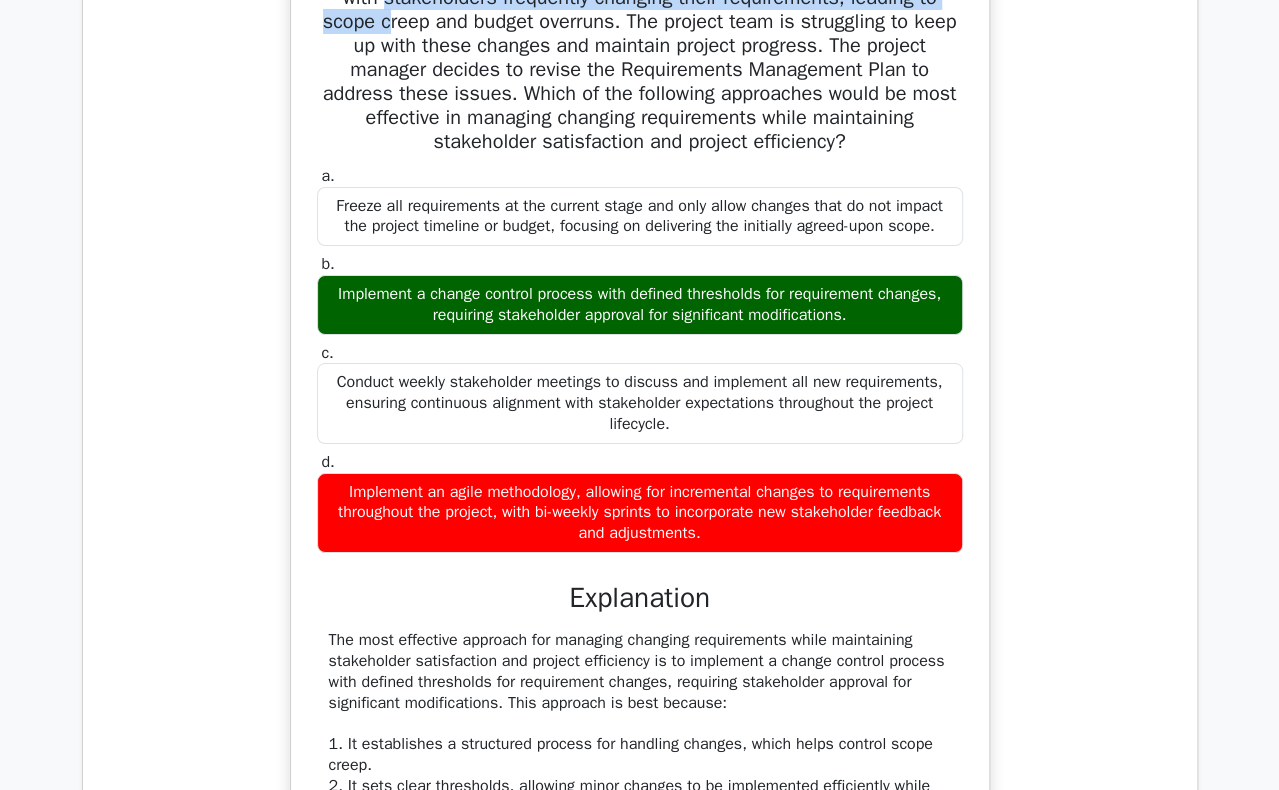 scroll, scrollTop: 11400, scrollLeft: 0, axis: vertical 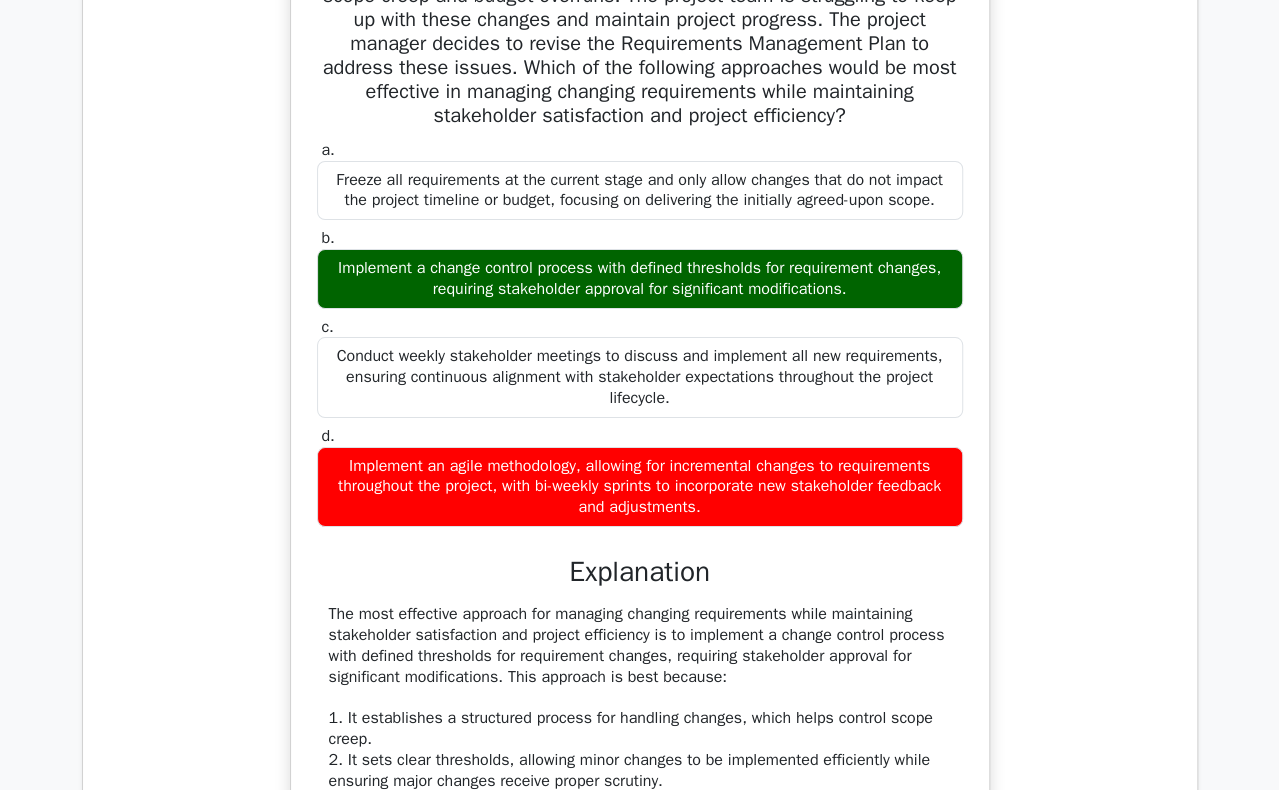 click on "A project manager for a large construction project is facing challenges with stakeholders frequently changing their requirements, leading to scope creep and budget overruns. The project team is struggling to keep up with these changes and maintain project progress. The project manager decides to revise the Requirements Management Plan to address these issues. Which of the following approaches would be most effective in managing changing requirements while maintaining stakeholder satisfaction and project efficiency?" at bounding box center [640, 32] 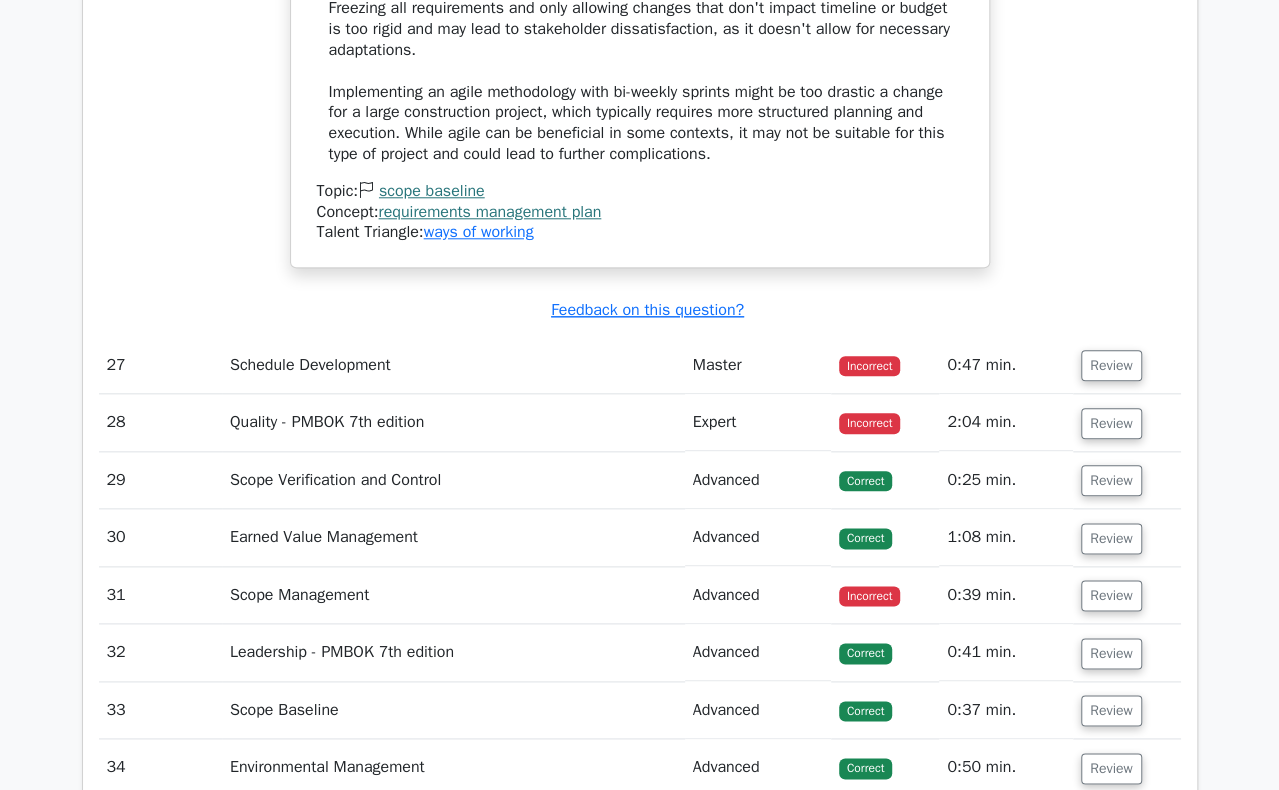 scroll, scrollTop: 12500, scrollLeft: 0, axis: vertical 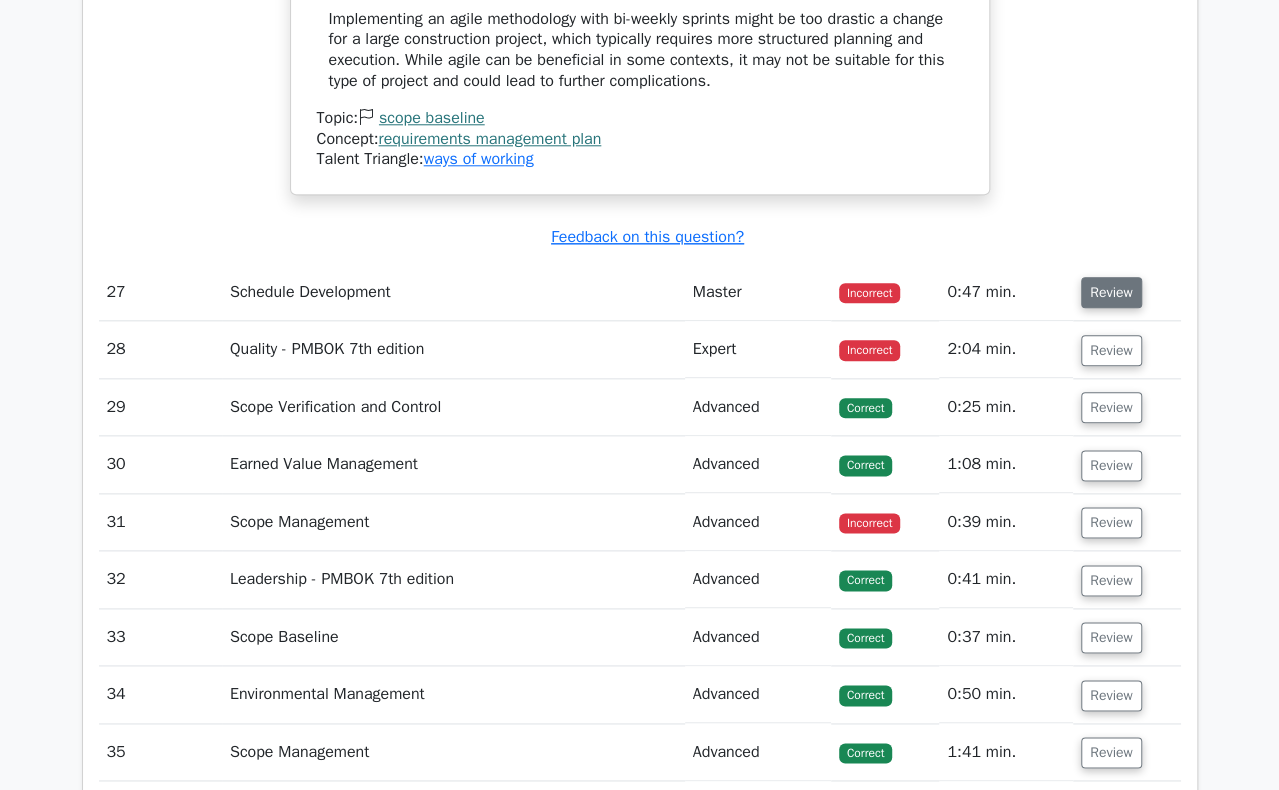 click on "Review" at bounding box center [1111, 292] 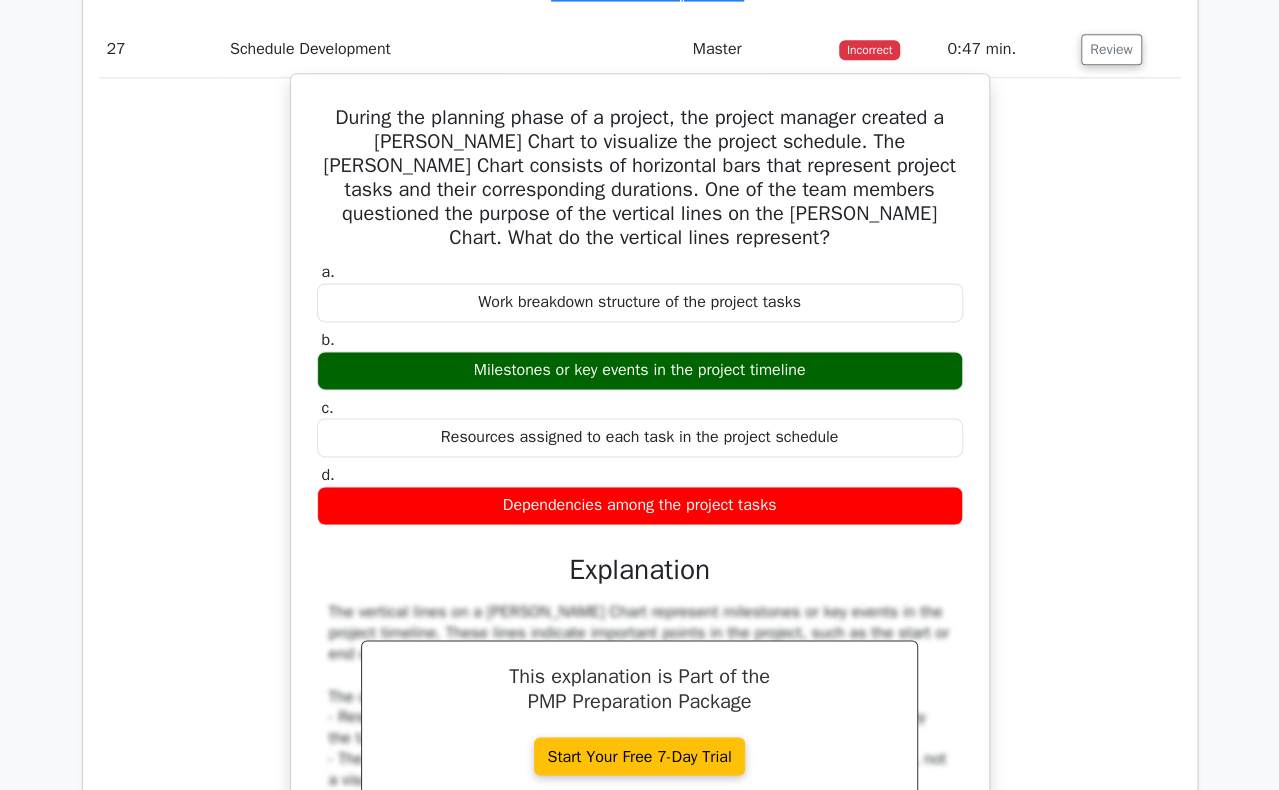 scroll, scrollTop: 12800, scrollLeft: 0, axis: vertical 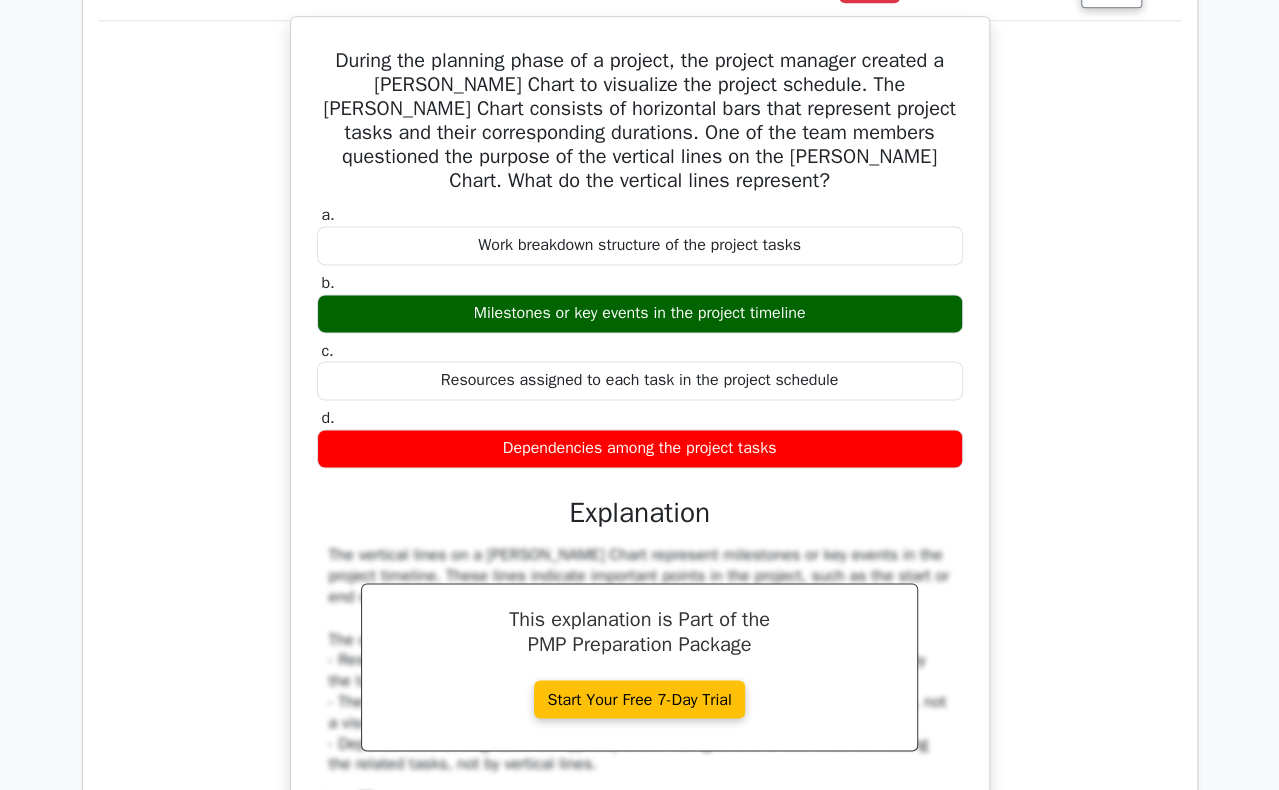 drag, startPoint x: 324, startPoint y: 18, endPoint x: 795, endPoint y: 379, distance: 593.4324 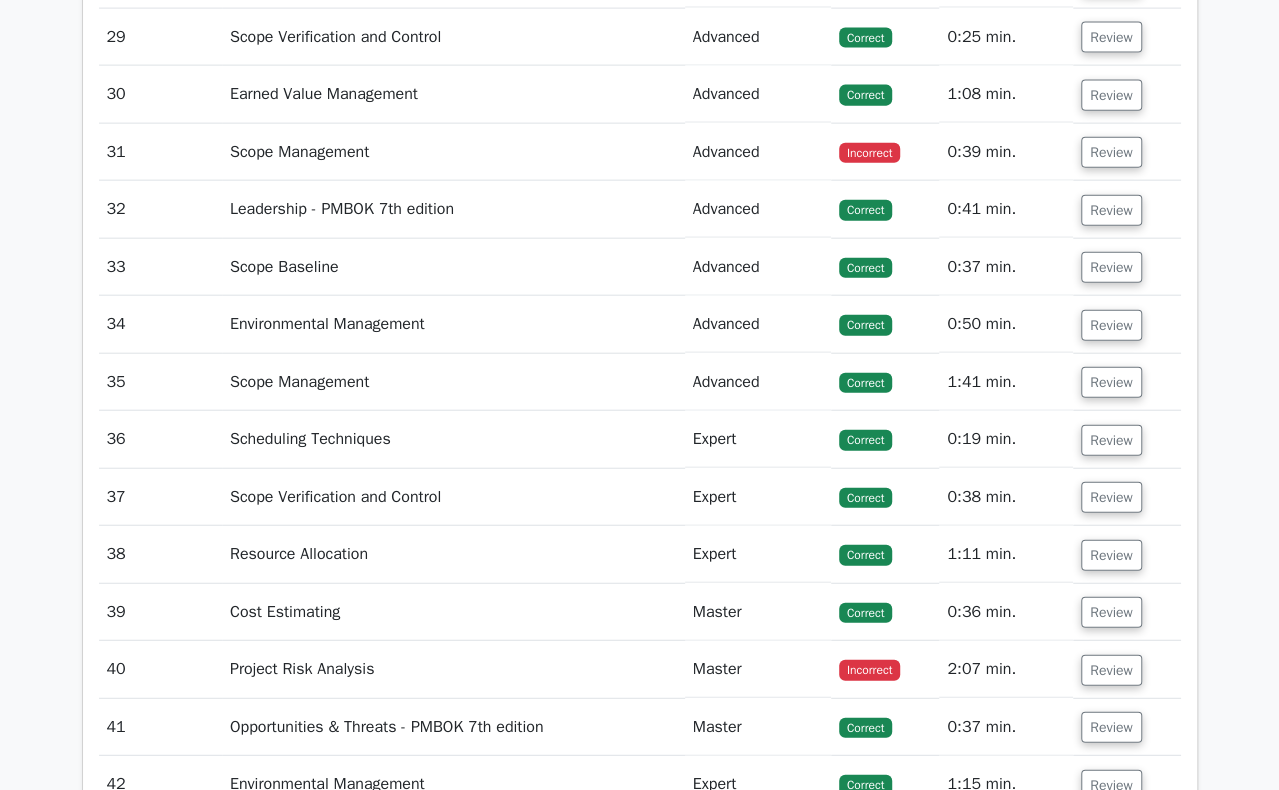 scroll, scrollTop: 13500, scrollLeft: 0, axis: vertical 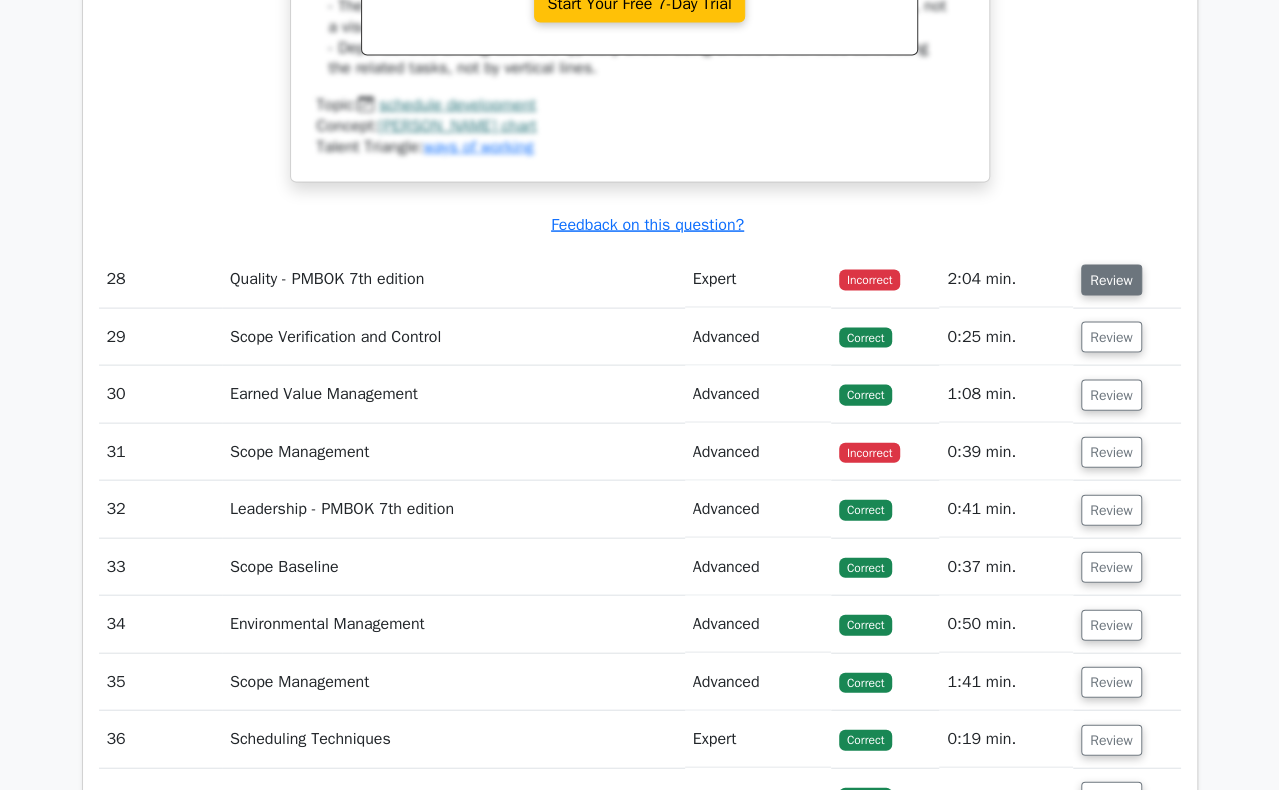 click on "Review" at bounding box center [1111, 280] 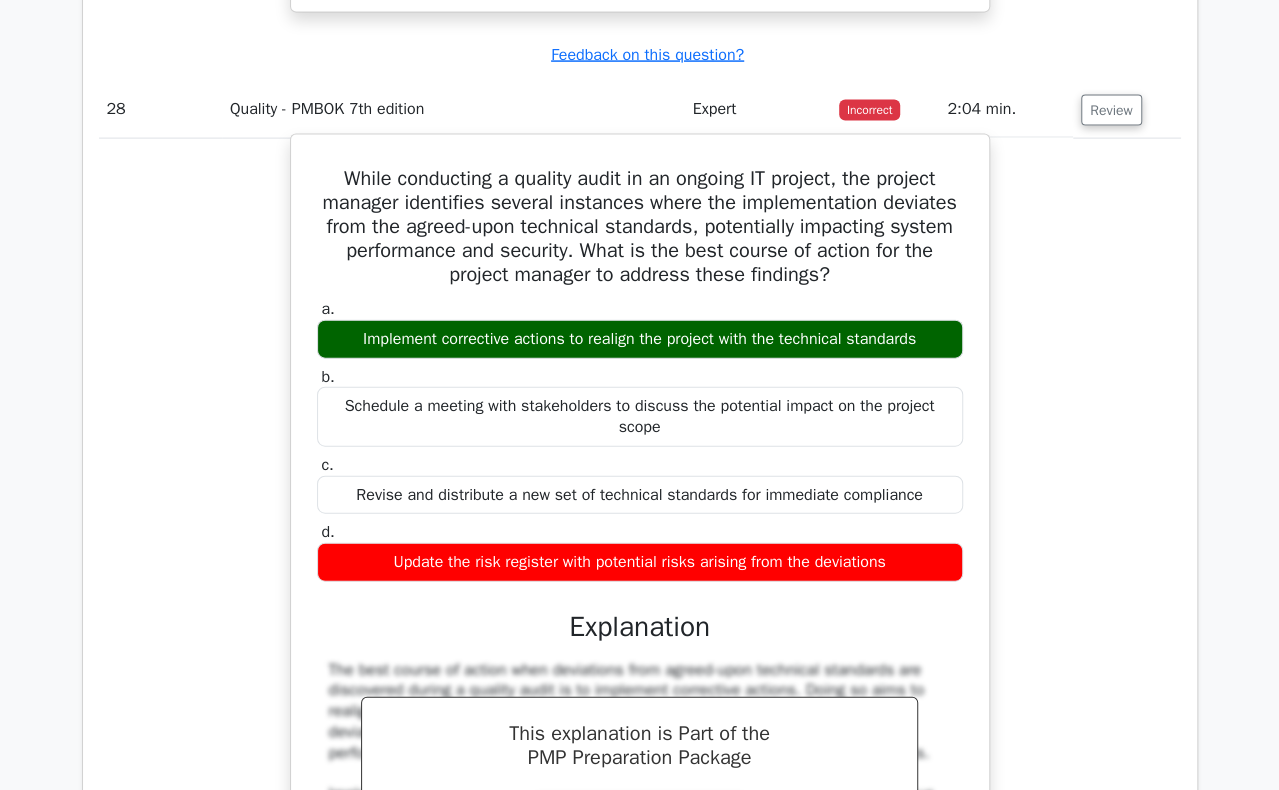 scroll, scrollTop: 13700, scrollLeft: 0, axis: vertical 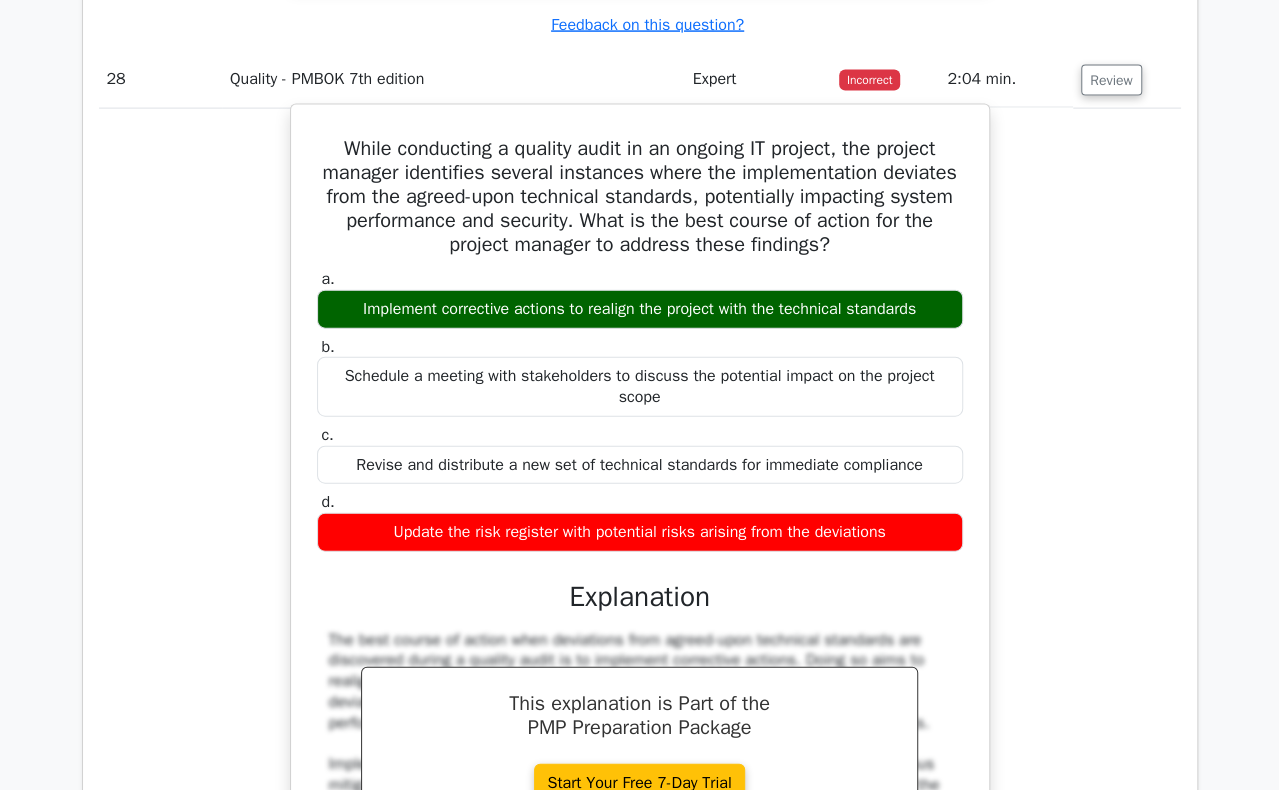 drag, startPoint x: 329, startPoint y: 73, endPoint x: 953, endPoint y: 460, distance: 734.26495 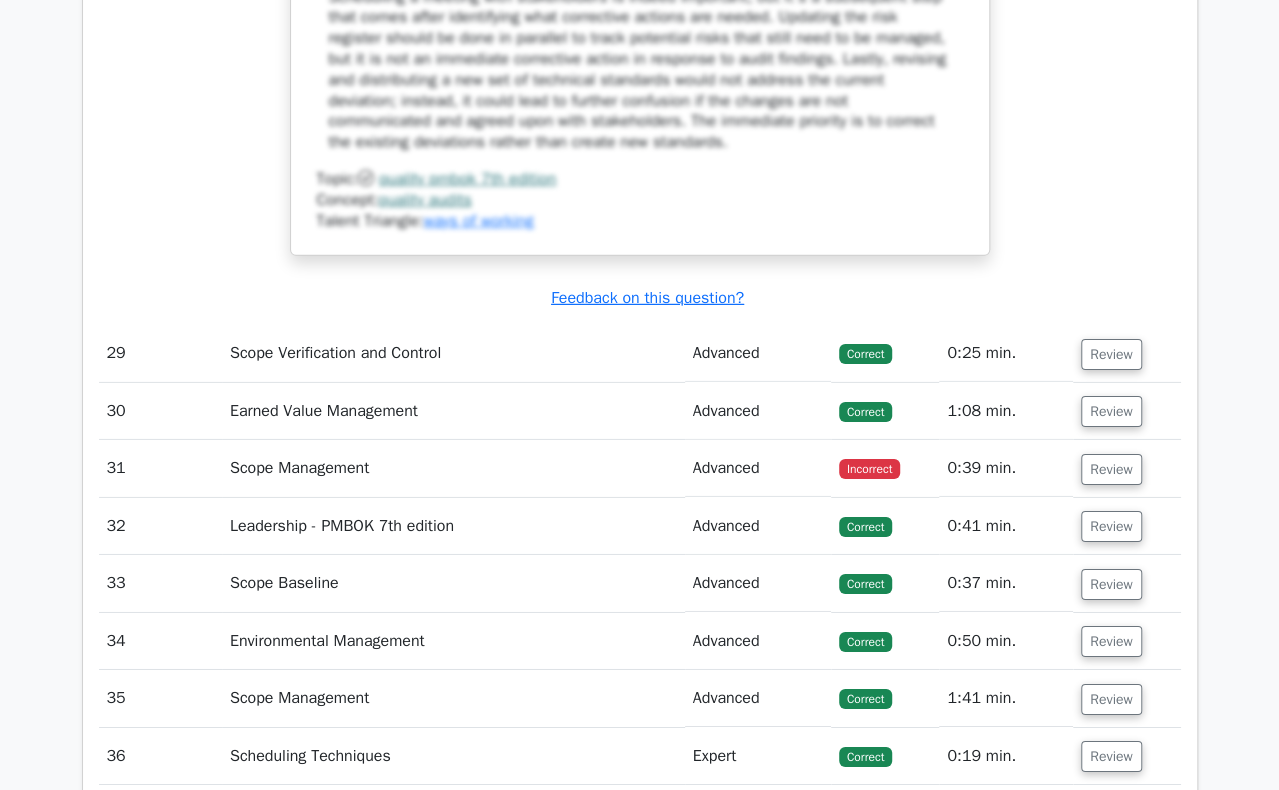 scroll, scrollTop: 14700, scrollLeft: 0, axis: vertical 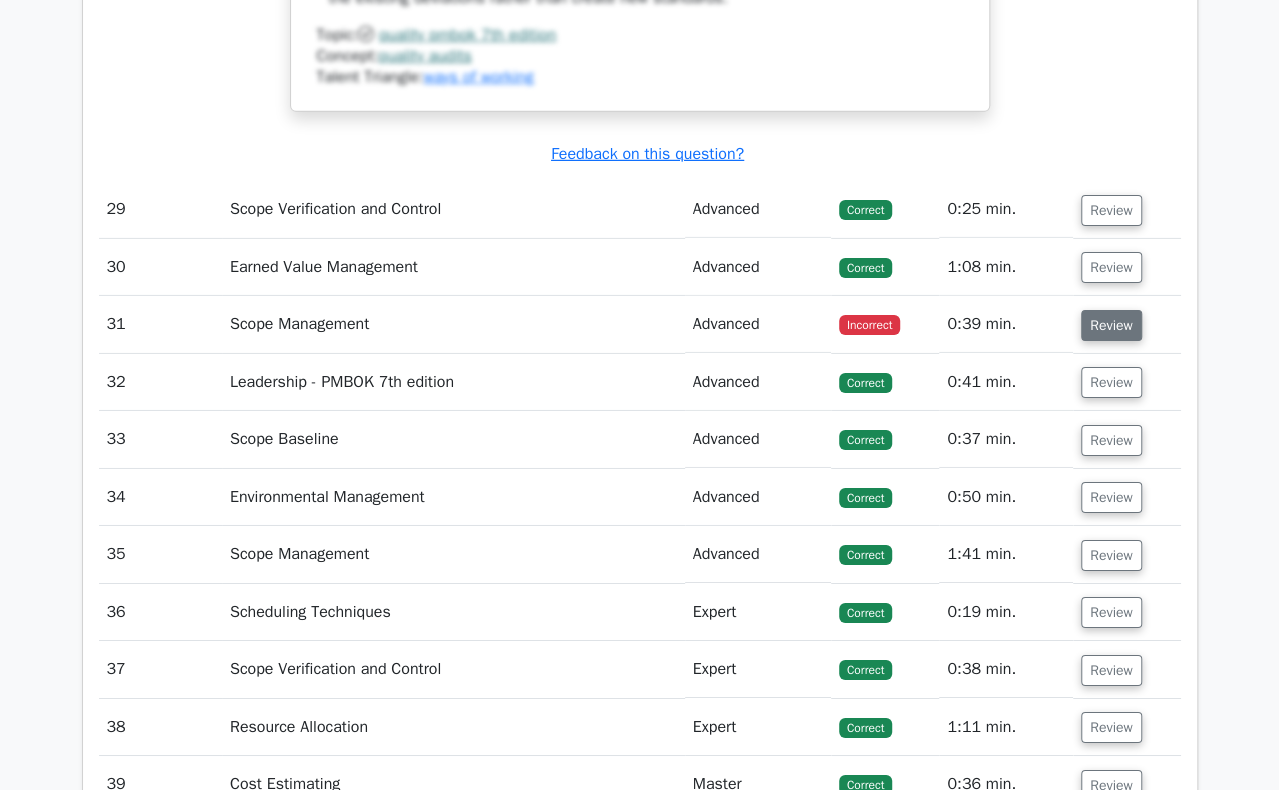 click on "Review" at bounding box center (1111, 325) 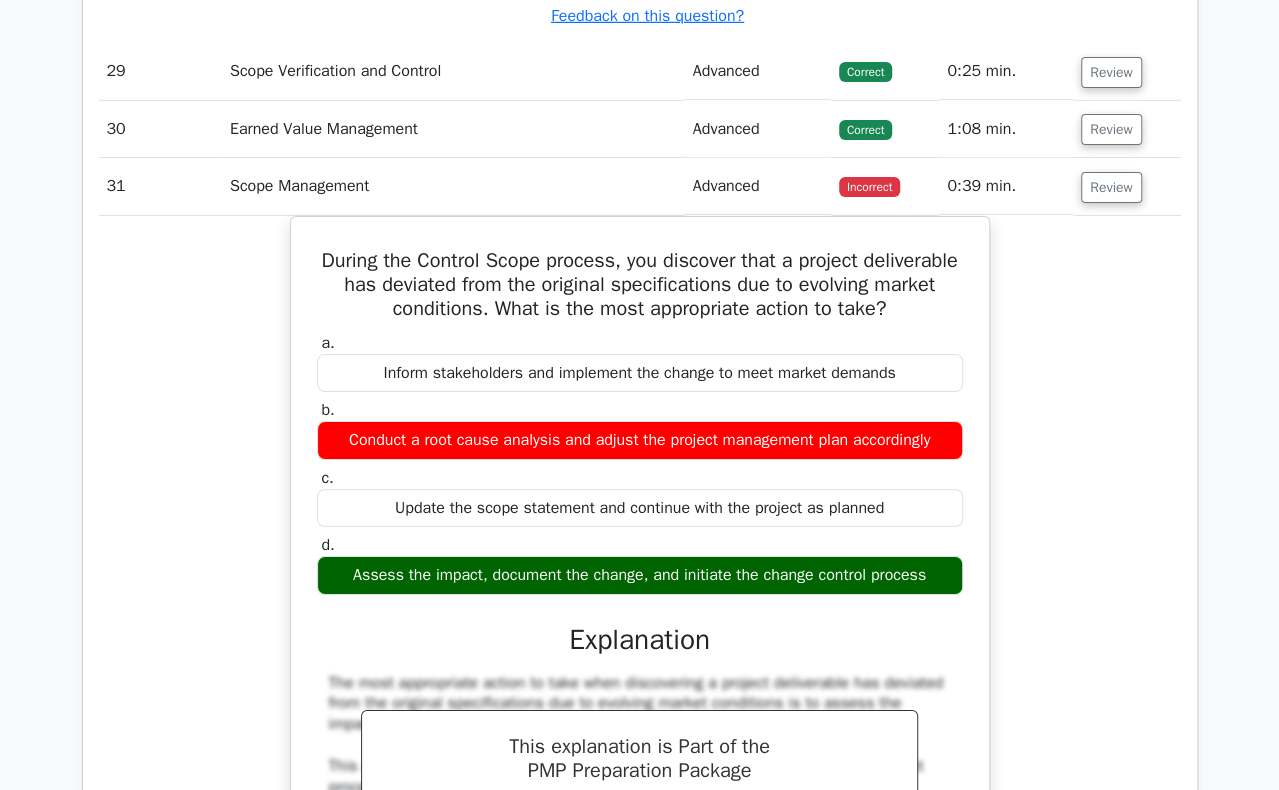 scroll, scrollTop: 14900, scrollLeft: 0, axis: vertical 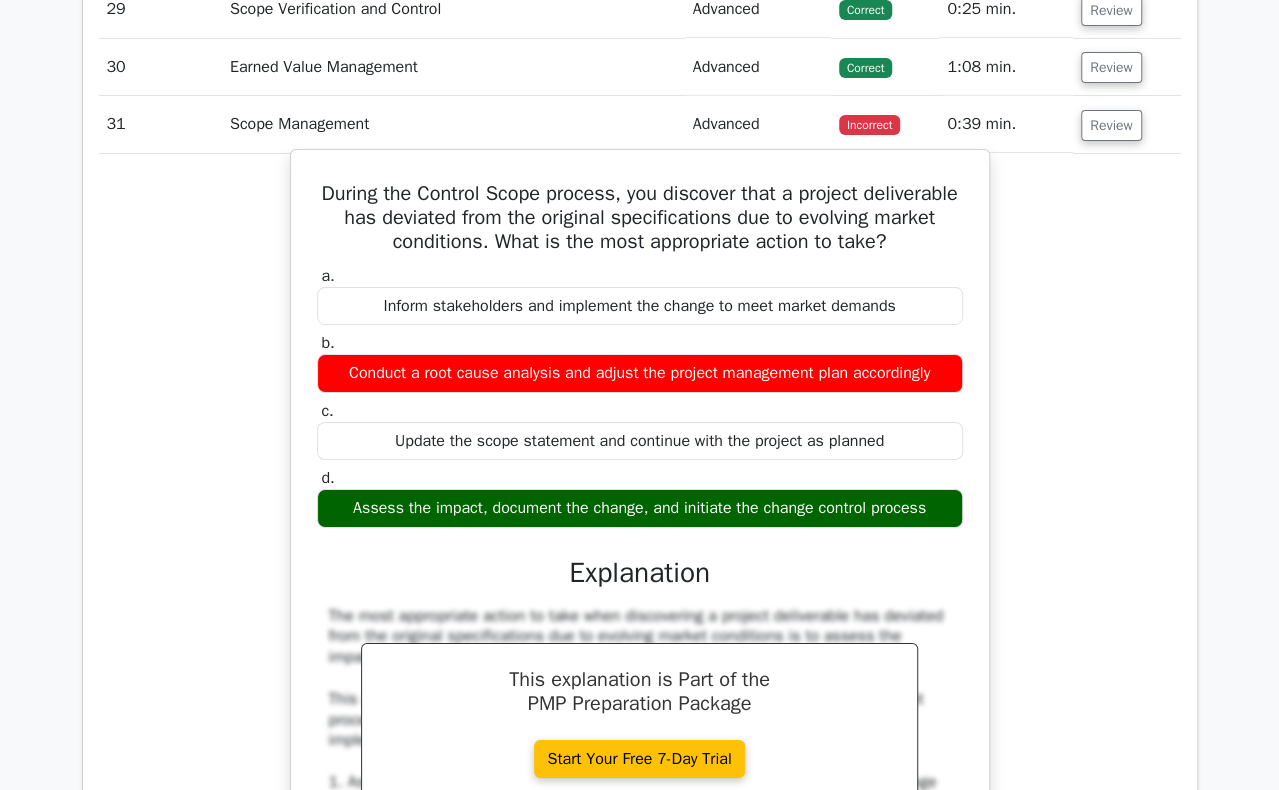 drag, startPoint x: 360, startPoint y: 114, endPoint x: 960, endPoint y: 453, distance: 689.14514 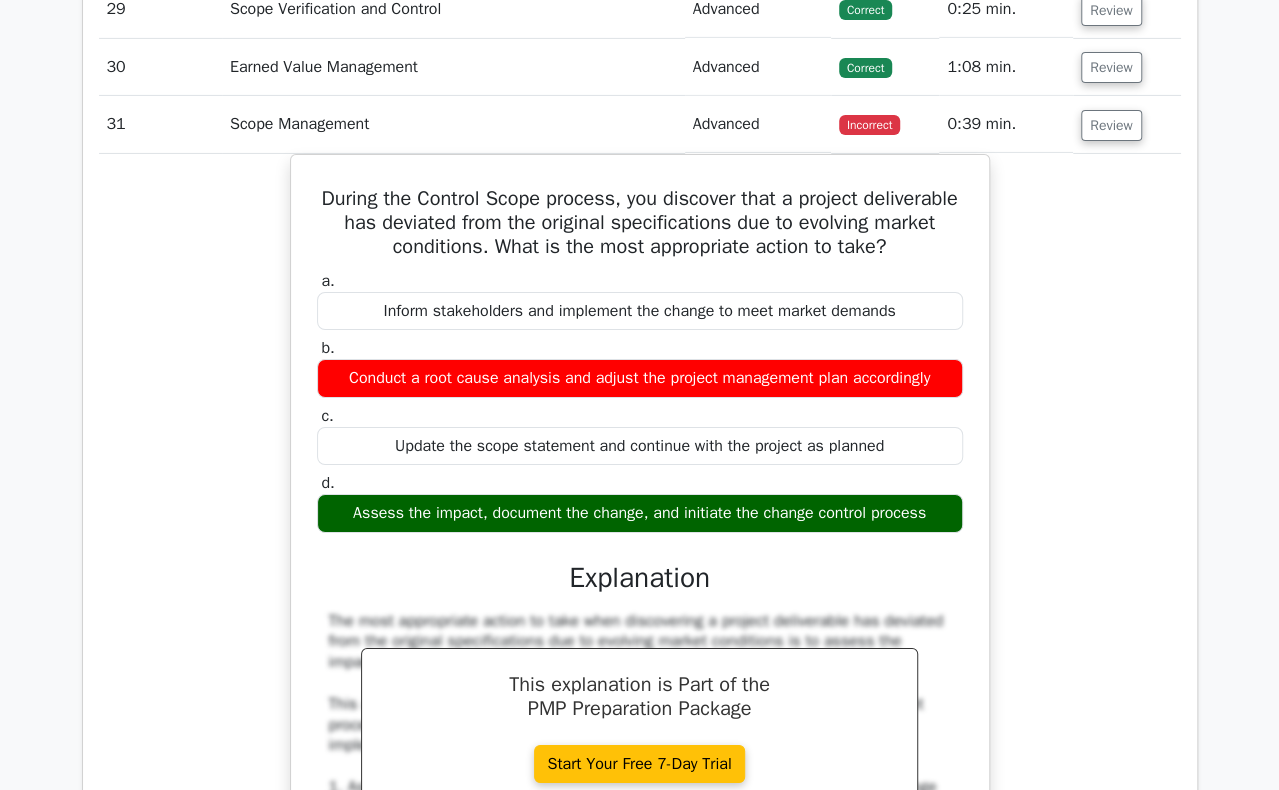 click on "During the Control Scope process, you discover that a project deliverable has deviated from the original specifications due to evolving market conditions. What is the most appropriate action to take?
a.
Inform stakeholders and implement the change to meet market demands
b." at bounding box center (640, 768) 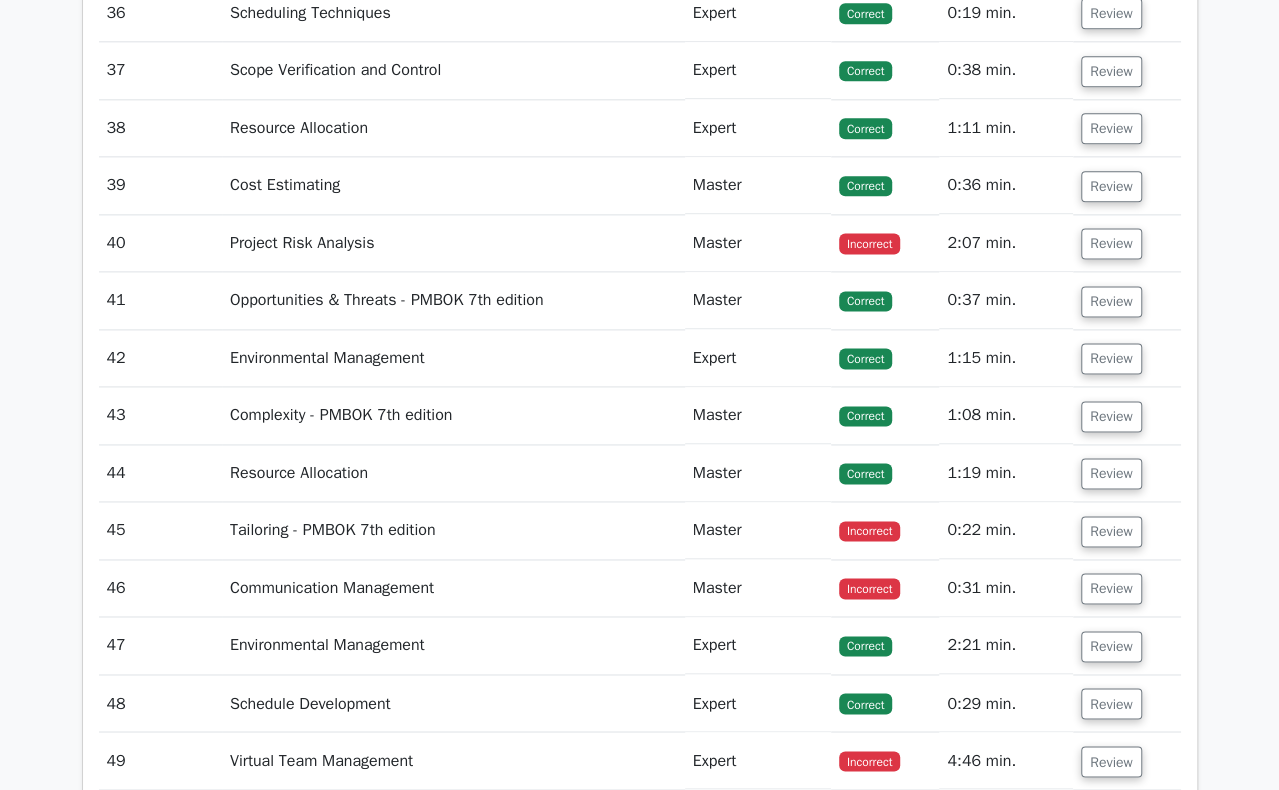 scroll, scrollTop: 16600, scrollLeft: 0, axis: vertical 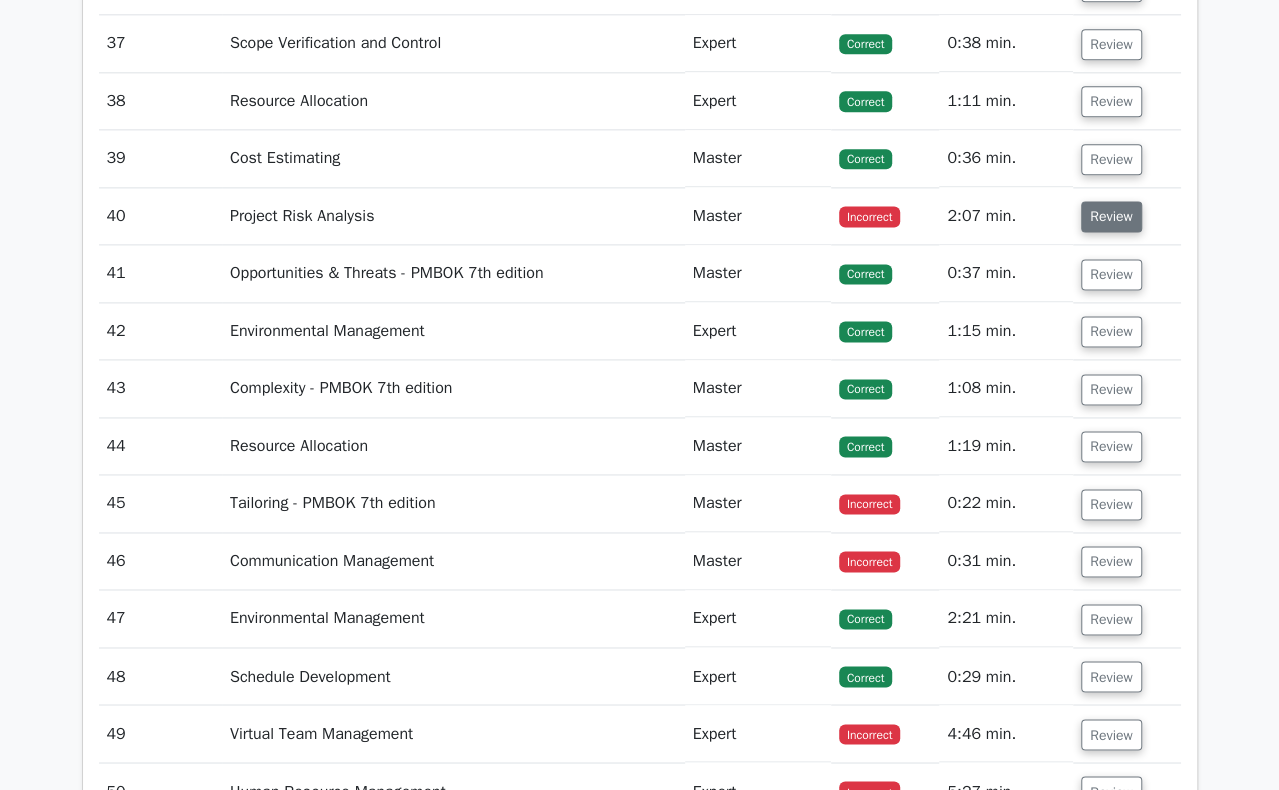 click on "Review" at bounding box center [1111, 216] 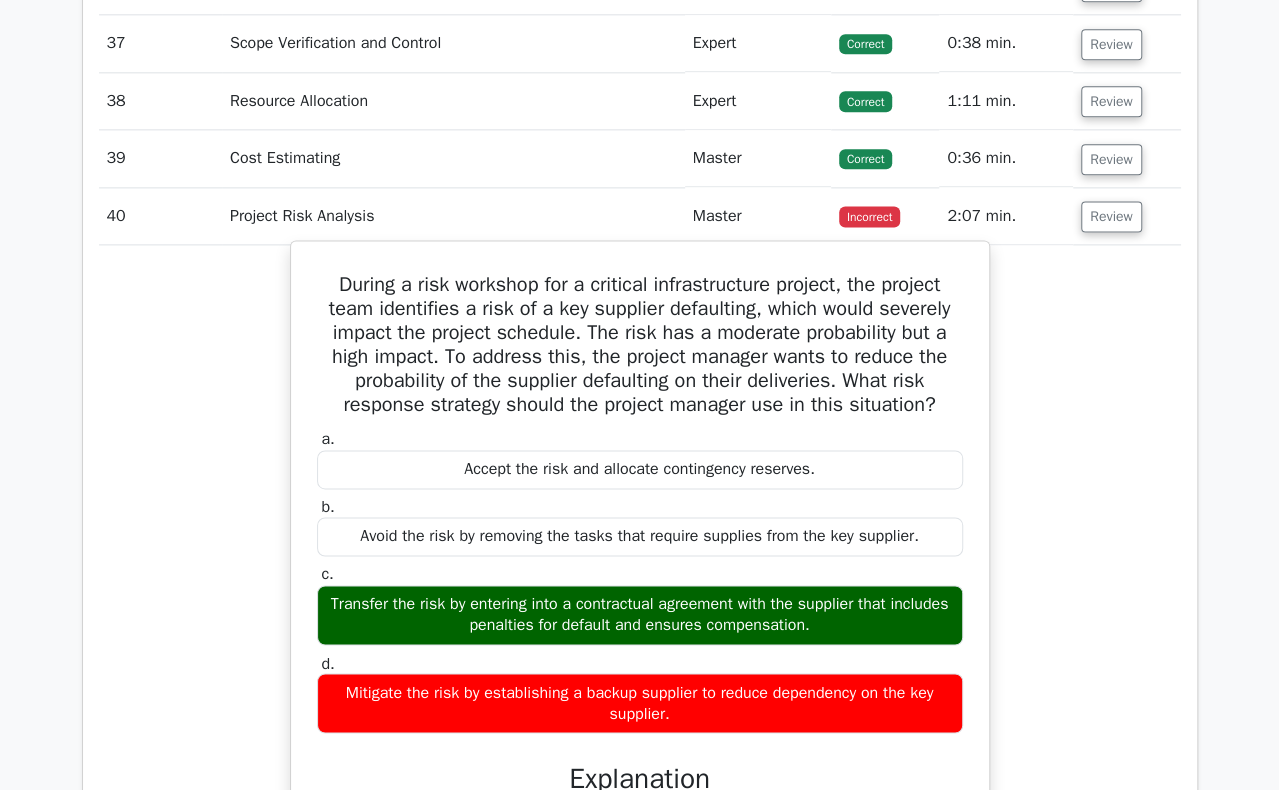 scroll, scrollTop: 16700, scrollLeft: 0, axis: vertical 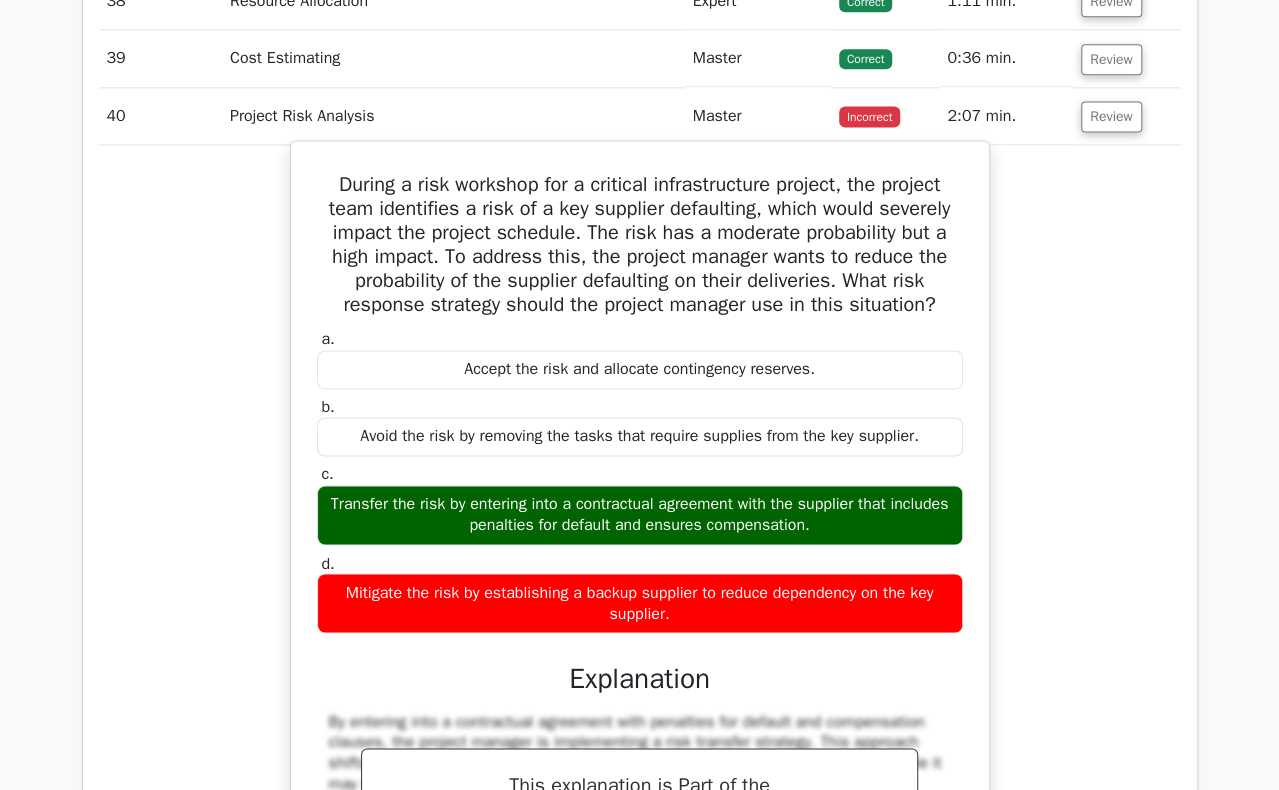 drag, startPoint x: 327, startPoint y: 122, endPoint x: 803, endPoint y: 569, distance: 652.9816 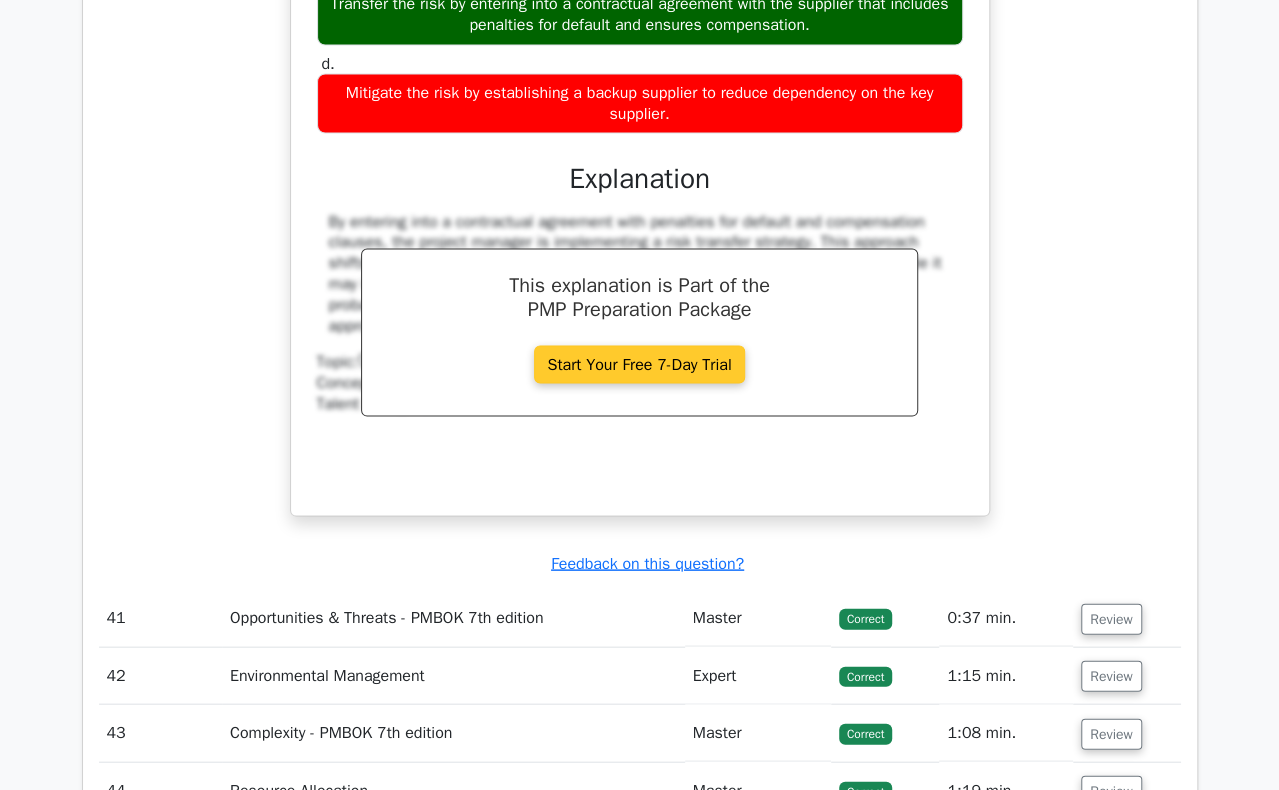 scroll, scrollTop: 16900, scrollLeft: 0, axis: vertical 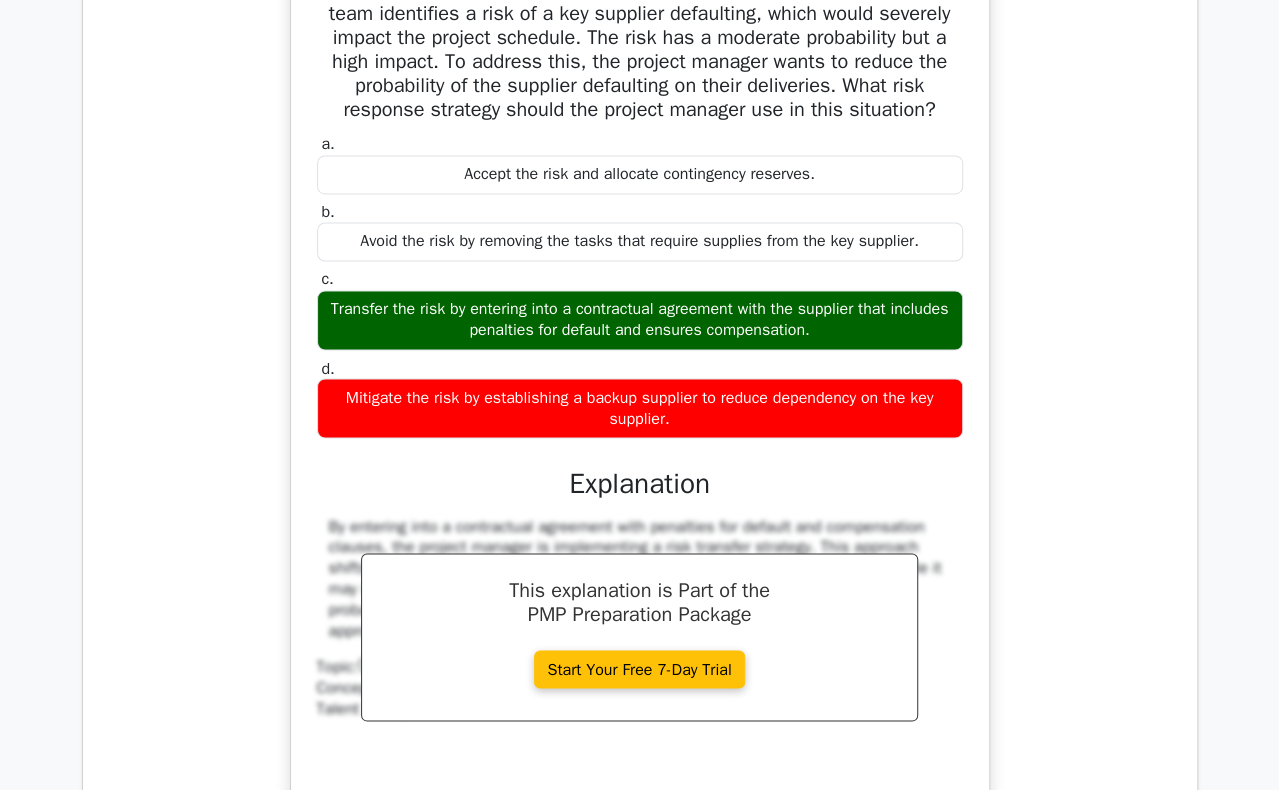click on "During a risk workshop for a critical infrastructure project, the project team identifies a risk of a key supplier defaulting, which would severely impact the project schedule. The risk has a moderate probability but a high impact. To address this, the project manager wants to reduce the probability of the supplier defaulting on their deliveries. What risk response strategy should the project manager use in this situation?
a.
Accept the risk and allocate contingency reserves.
b." at bounding box center [640, 395] 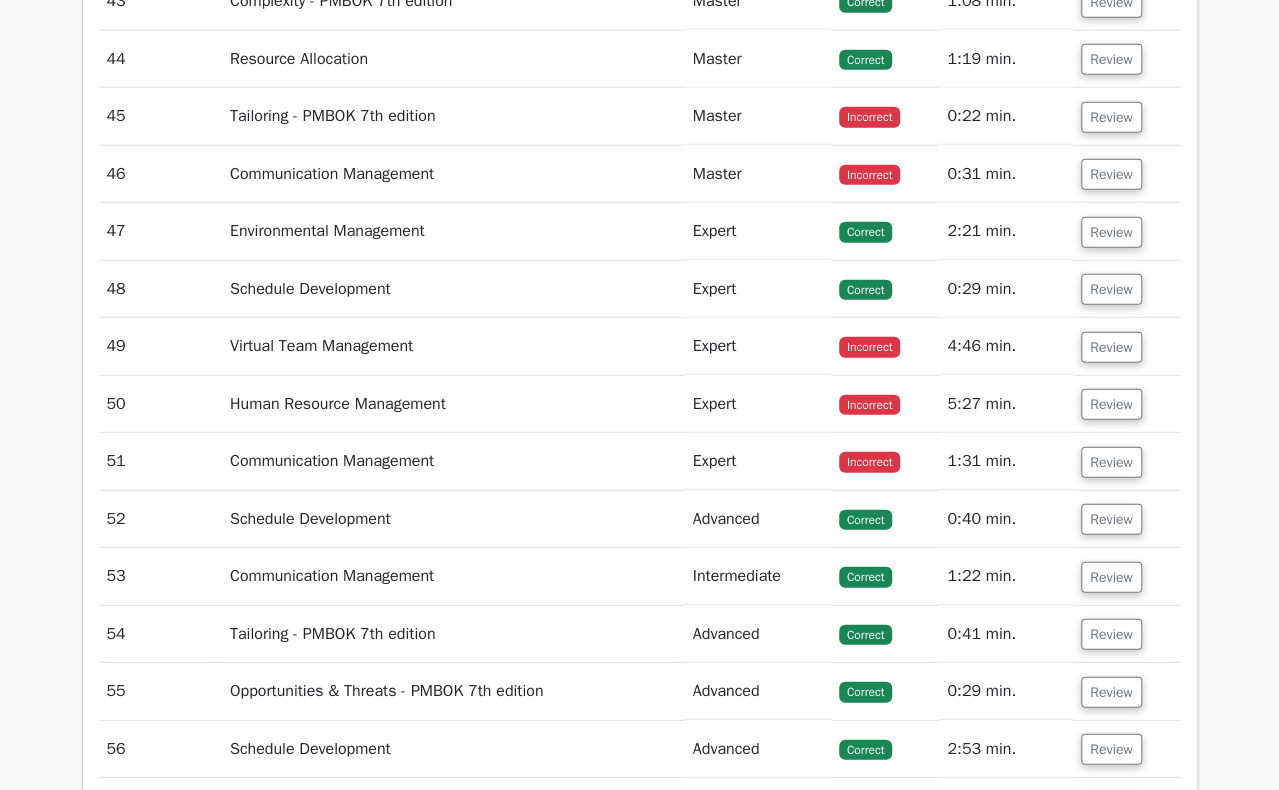 scroll, scrollTop: 17900, scrollLeft: 0, axis: vertical 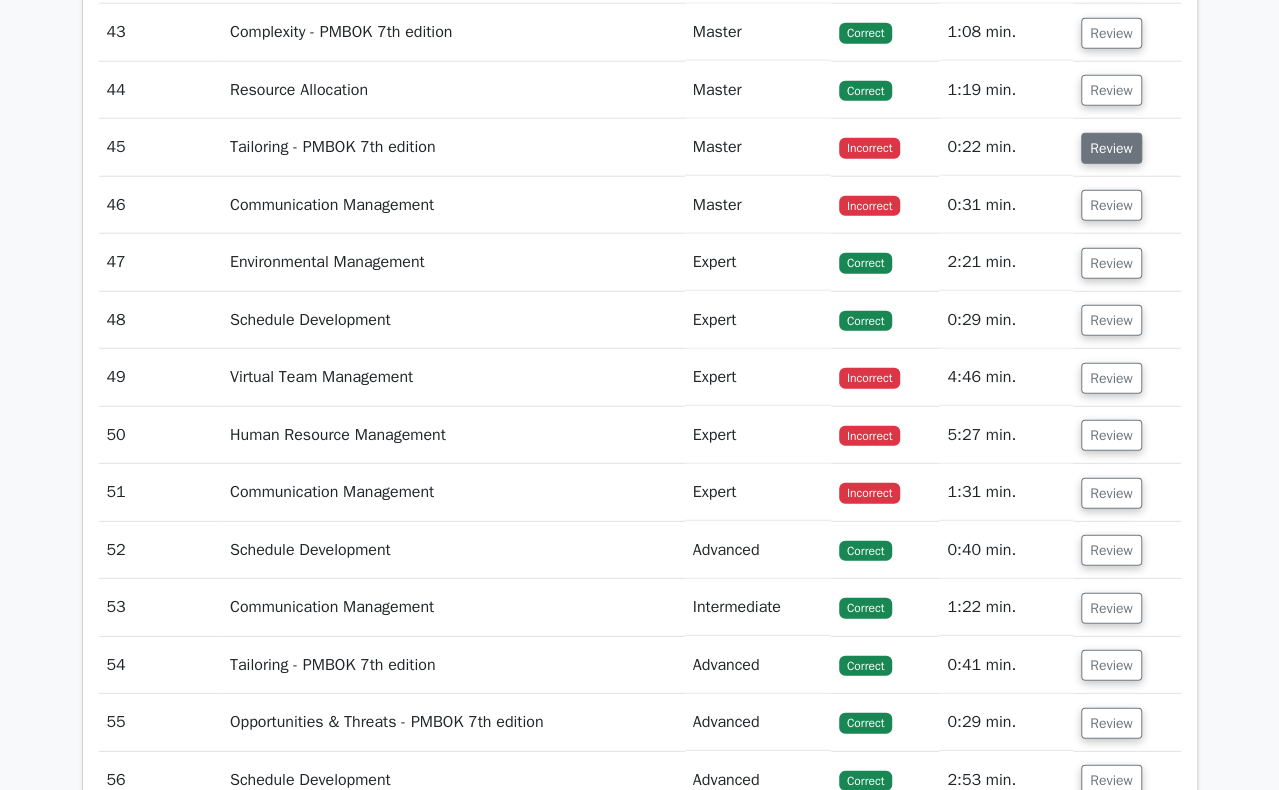 click on "Review" at bounding box center (1111, 148) 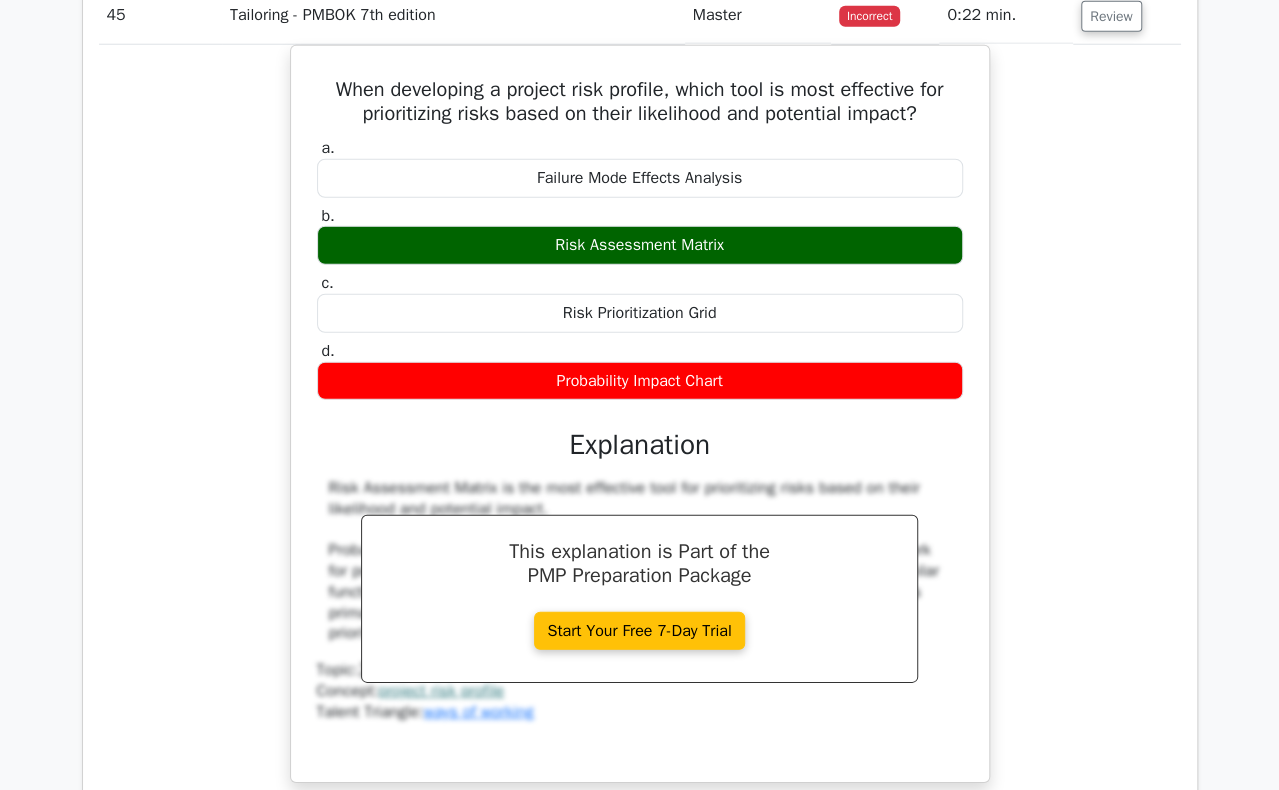 scroll, scrollTop: 18000, scrollLeft: 0, axis: vertical 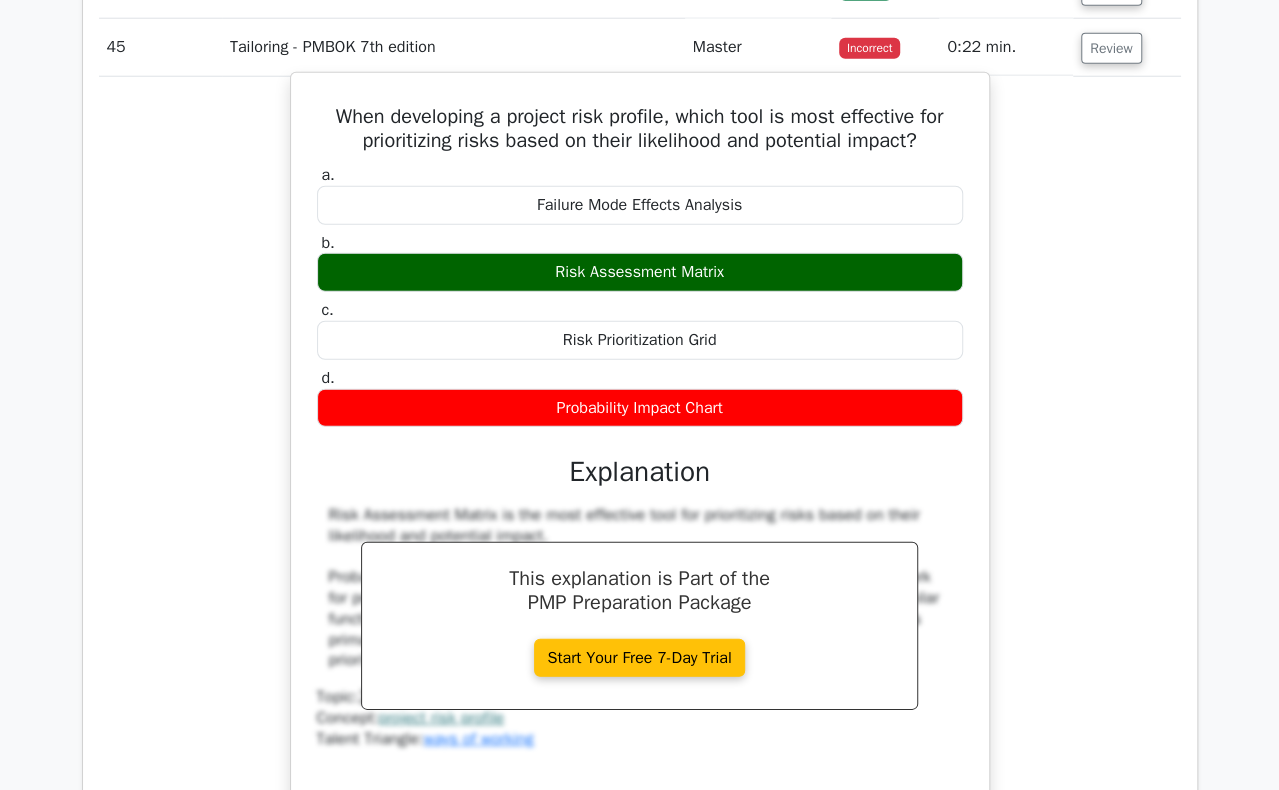 drag, startPoint x: 326, startPoint y: 51, endPoint x: 740, endPoint y: 335, distance: 502.04782 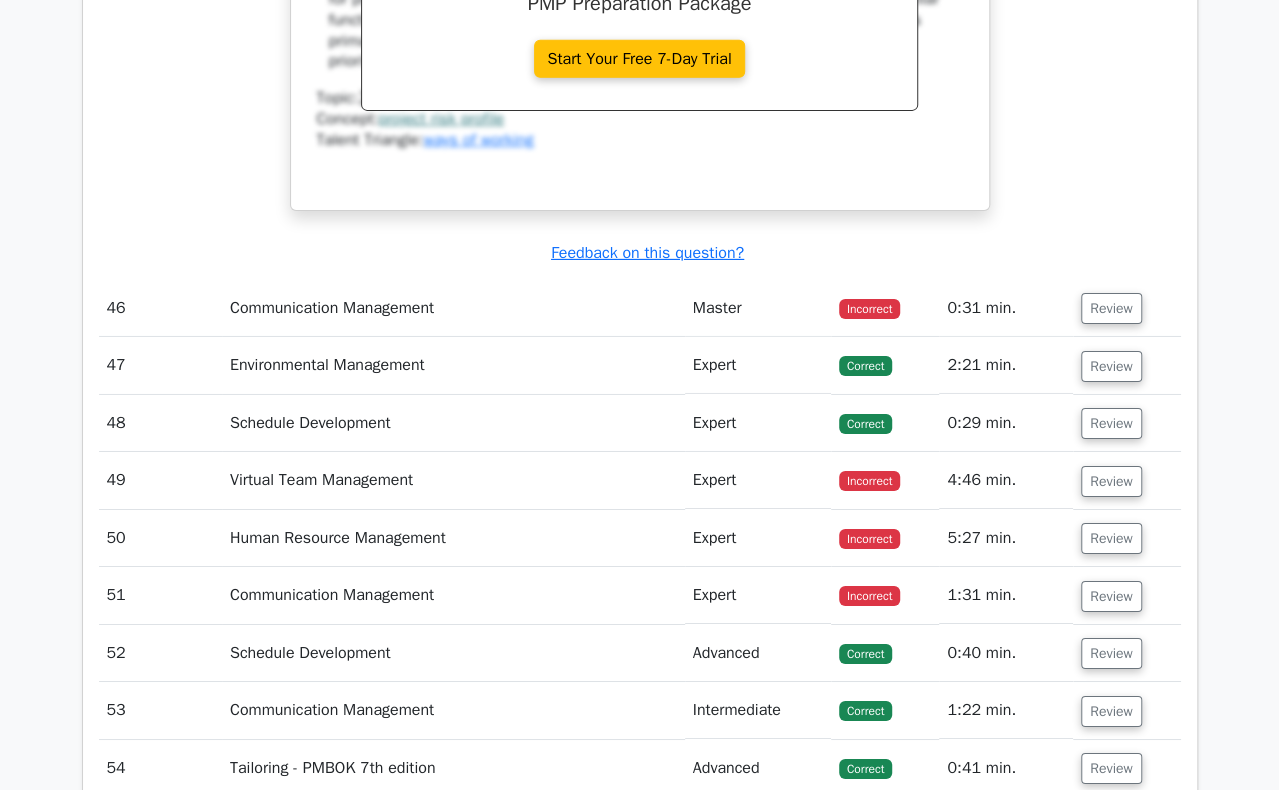 scroll, scrollTop: 18700, scrollLeft: 0, axis: vertical 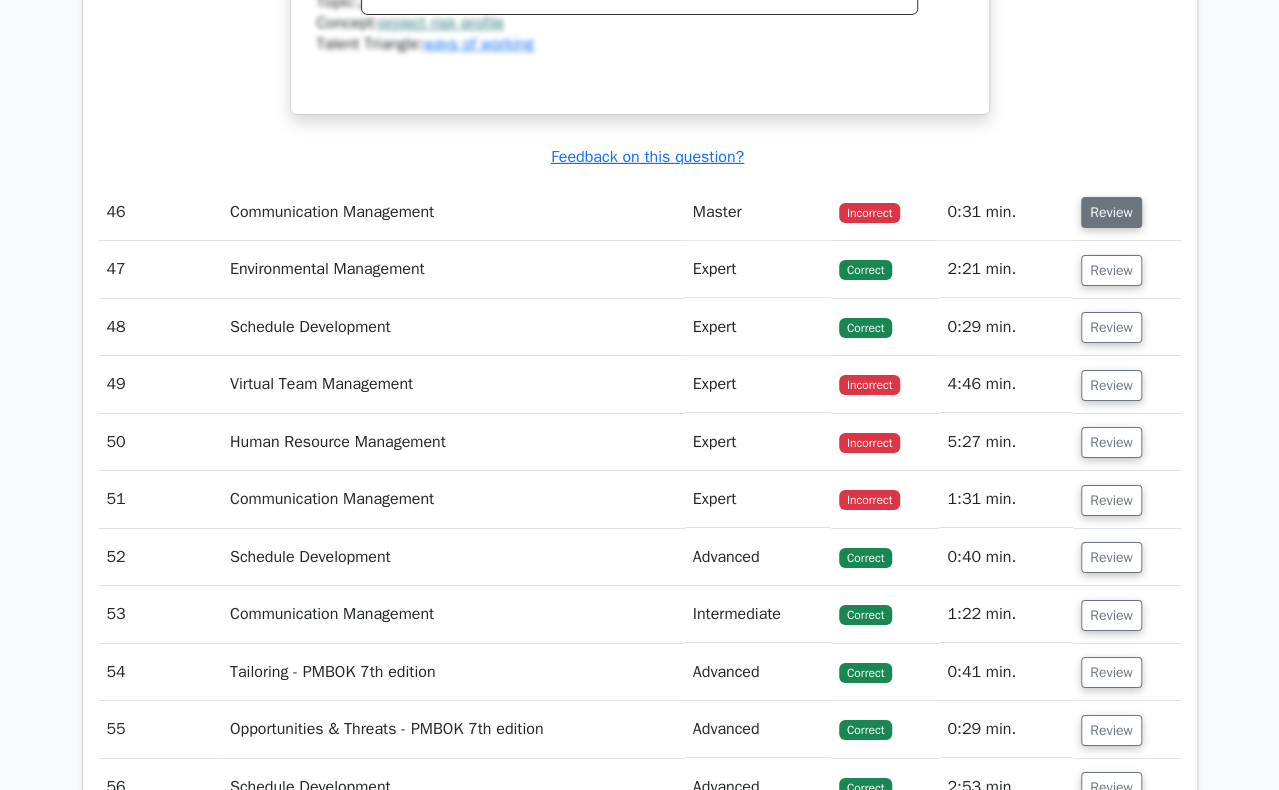 click on "Review" at bounding box center [1111, 212] 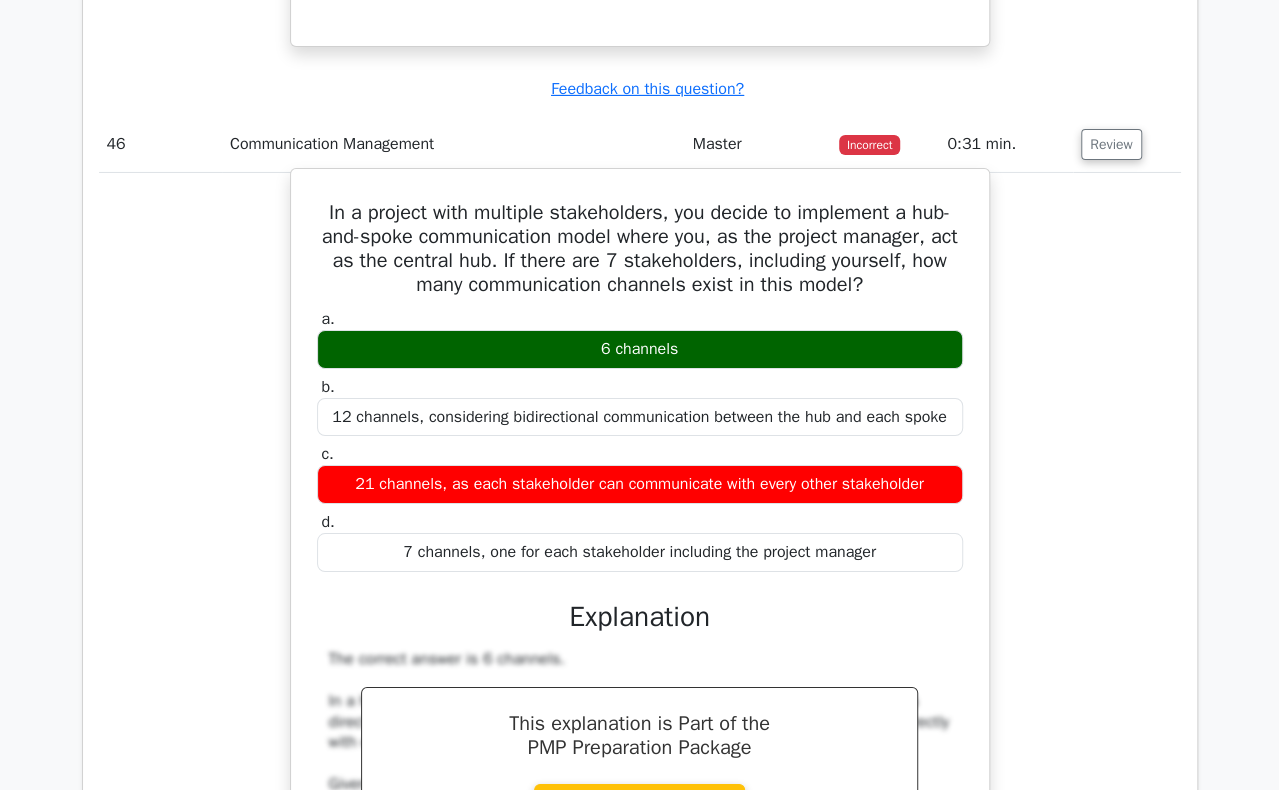 scroll, scrollTop: 18800, scrollLeft: 0, axis: vertical 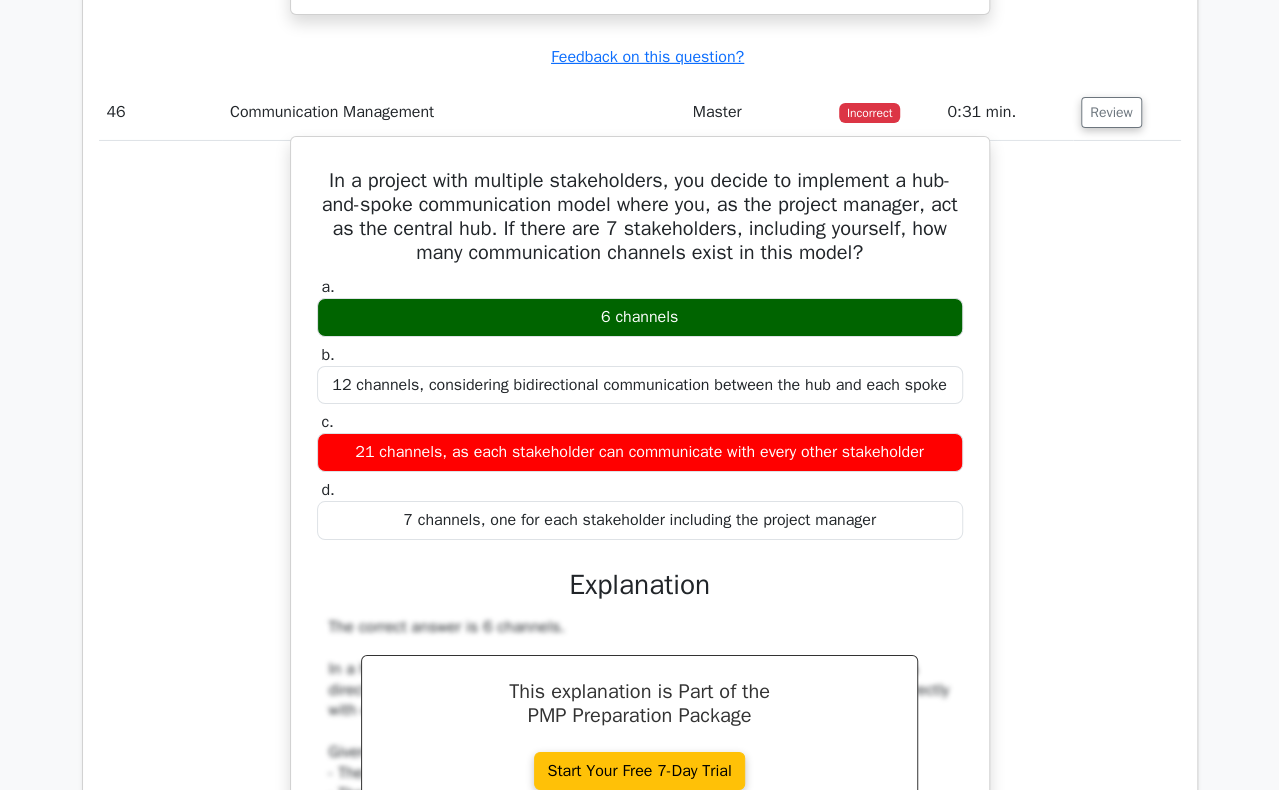 drag, startPoint x: 314, startPoint y: 106, endPoint x: 894, endPoint y: 456, distance: 677.4216 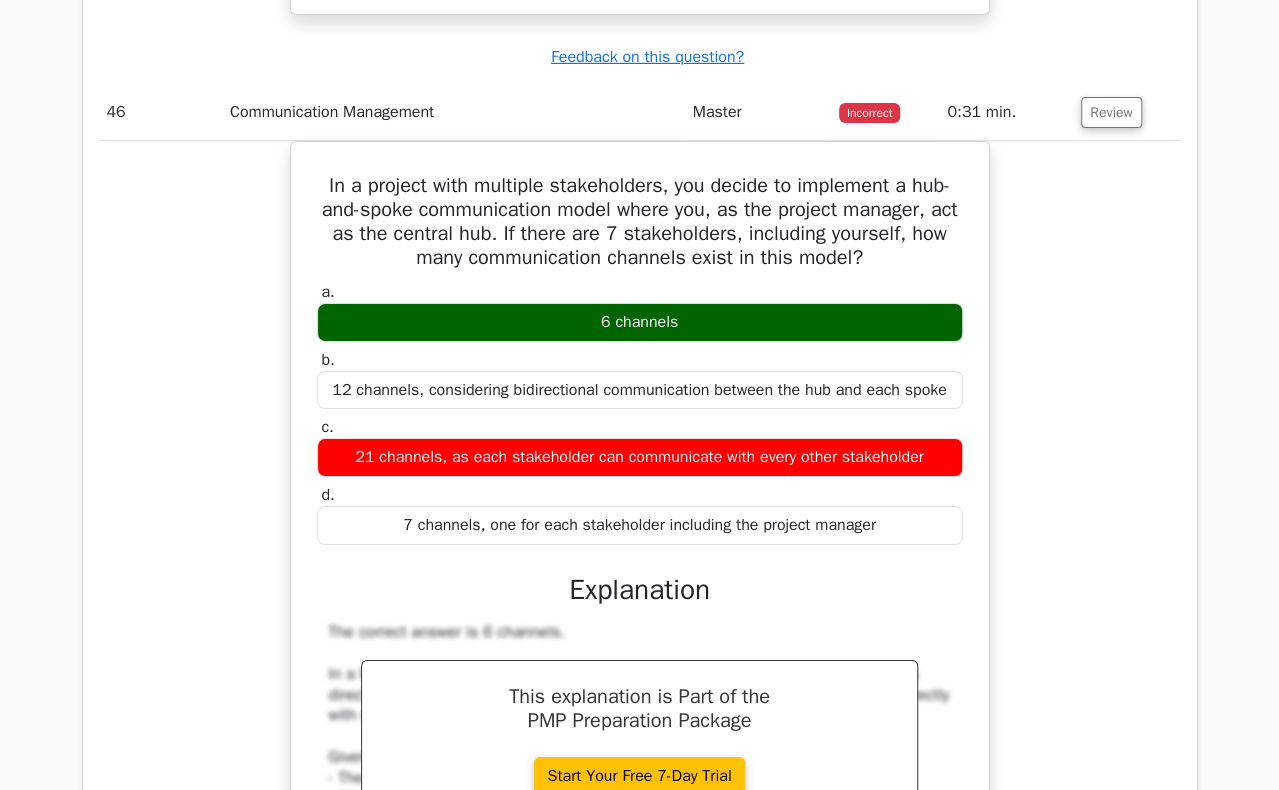 click on "In a project with multiple stakeholders, you decide to implement a hub-and-spoke communication model where you, as the project manager, act as the central hub. If there are 7 stakeholders, including yourself, how many communication channels exist in this model?
a.
6 channels
b.
c. d." at bounding box center (640, 736) 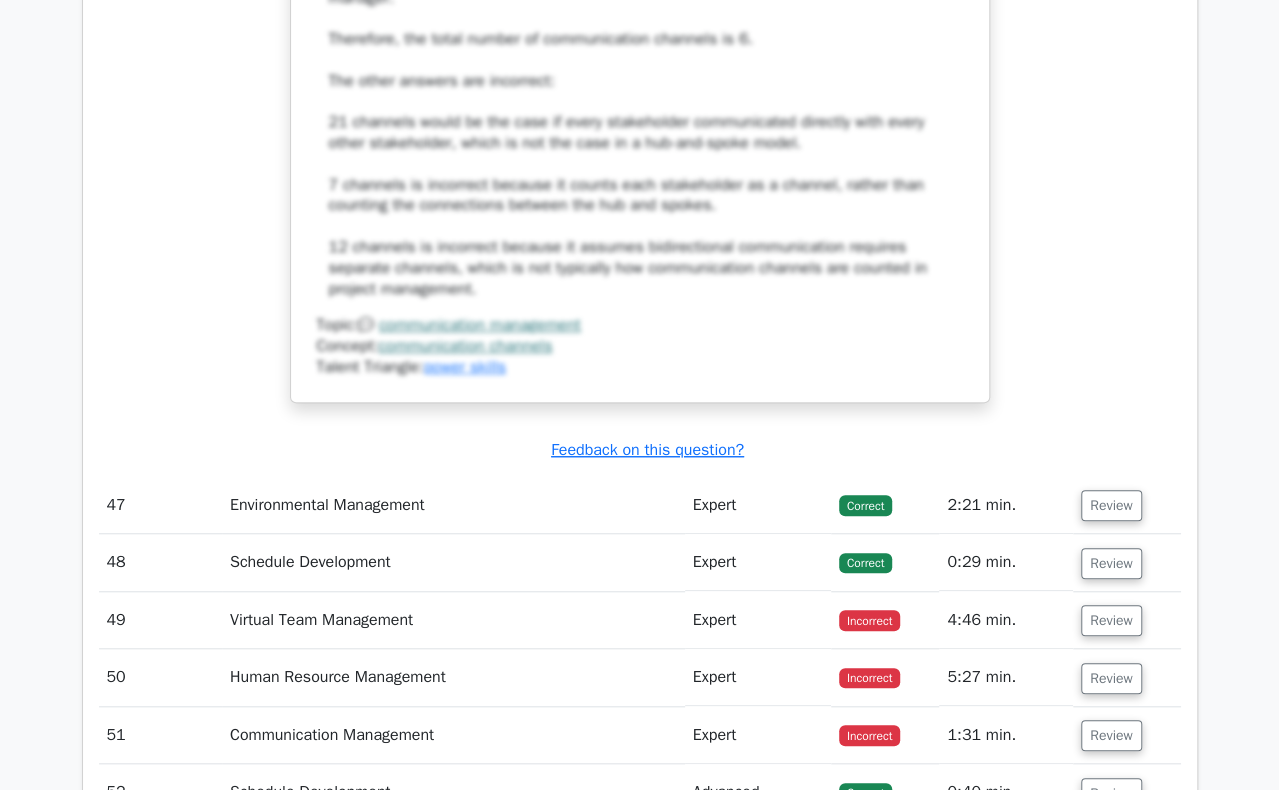 scroll, scrollTop: 20100, scrollLeft: 0, axis: vertical 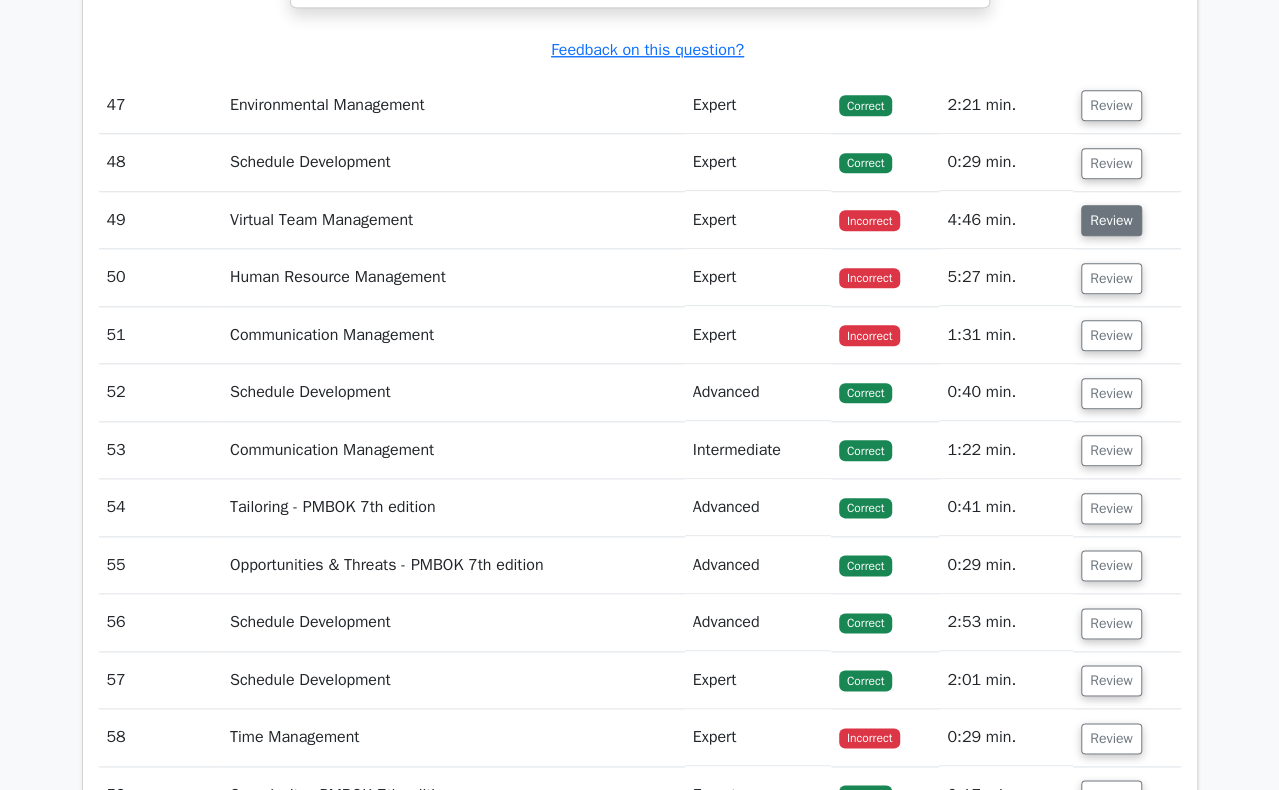 click on "Review" at bounding box center [1111, 220] 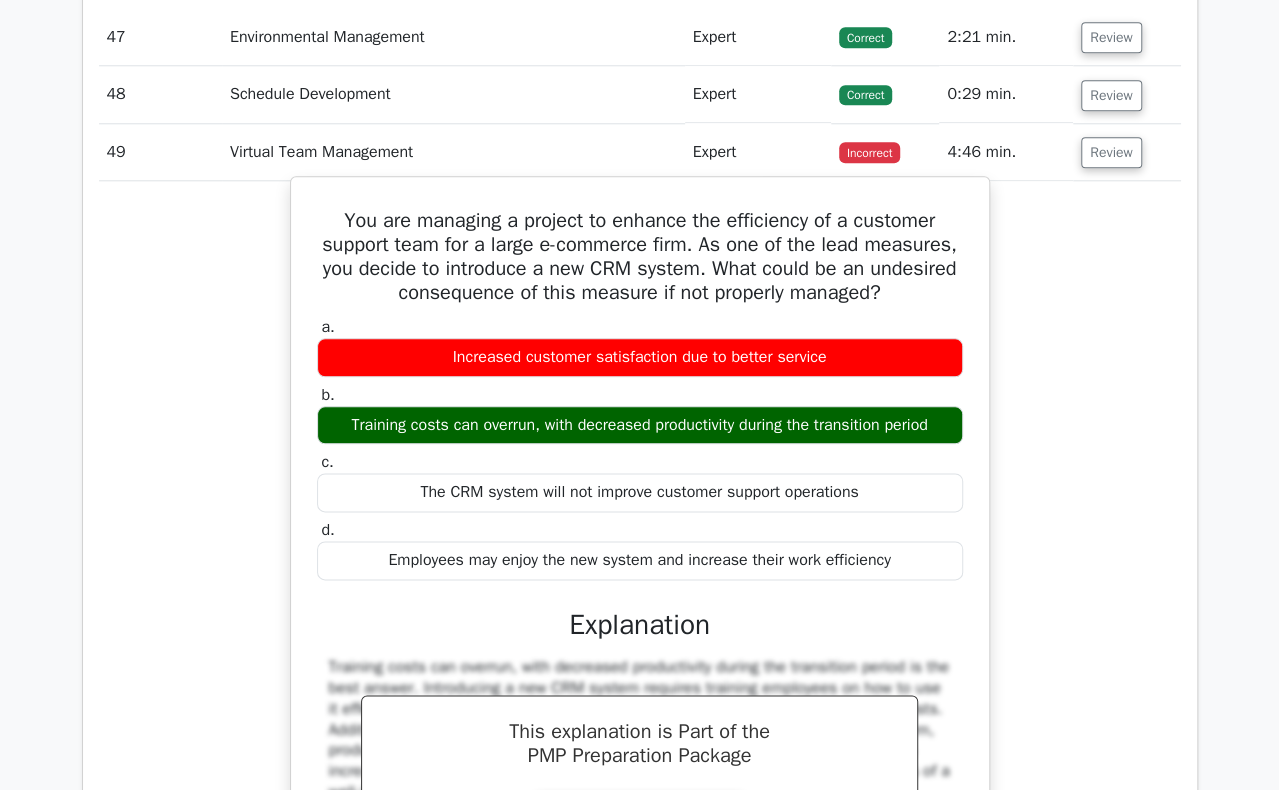 scroll, scrollTop: 20200, scrollLeft: 0, axis: vertical 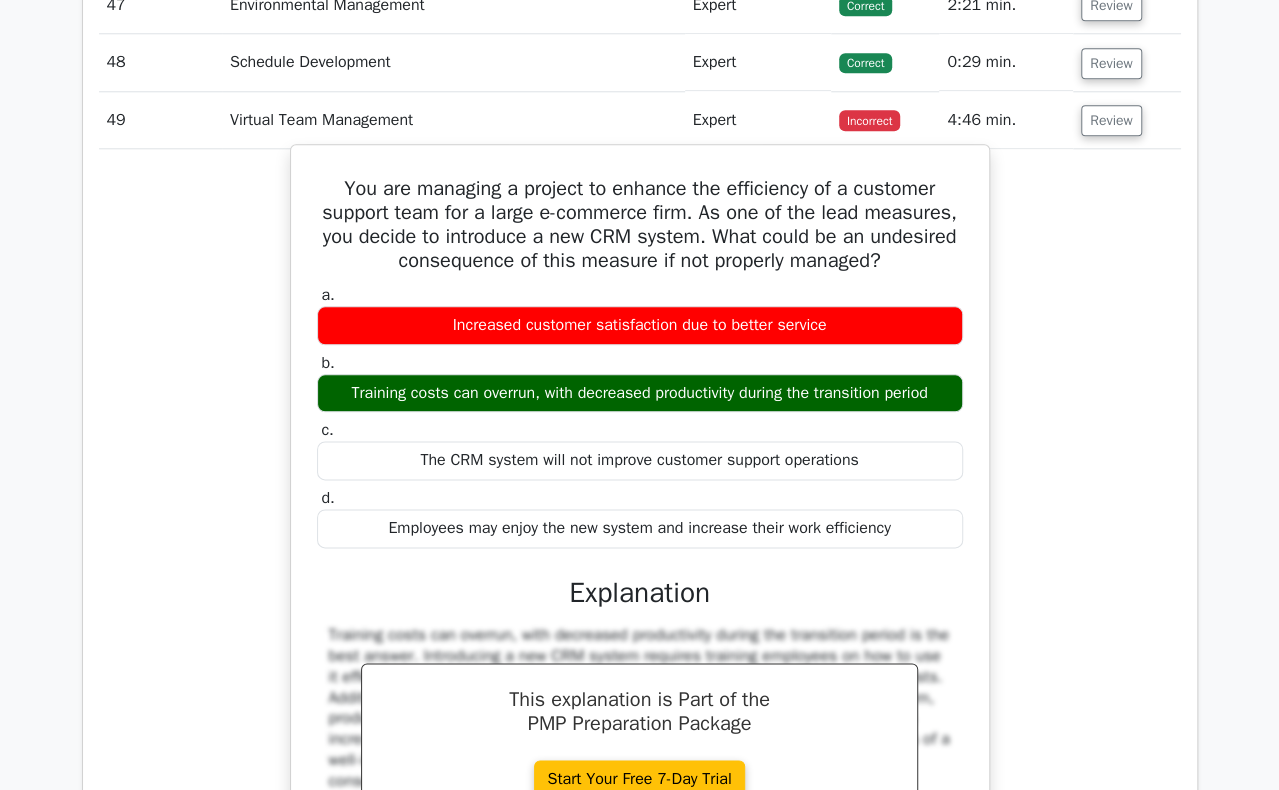 drag, startPoint x: 338, startPoint y: 116, endPoint x: 910, endPoint y: 451, distance: 662.87933 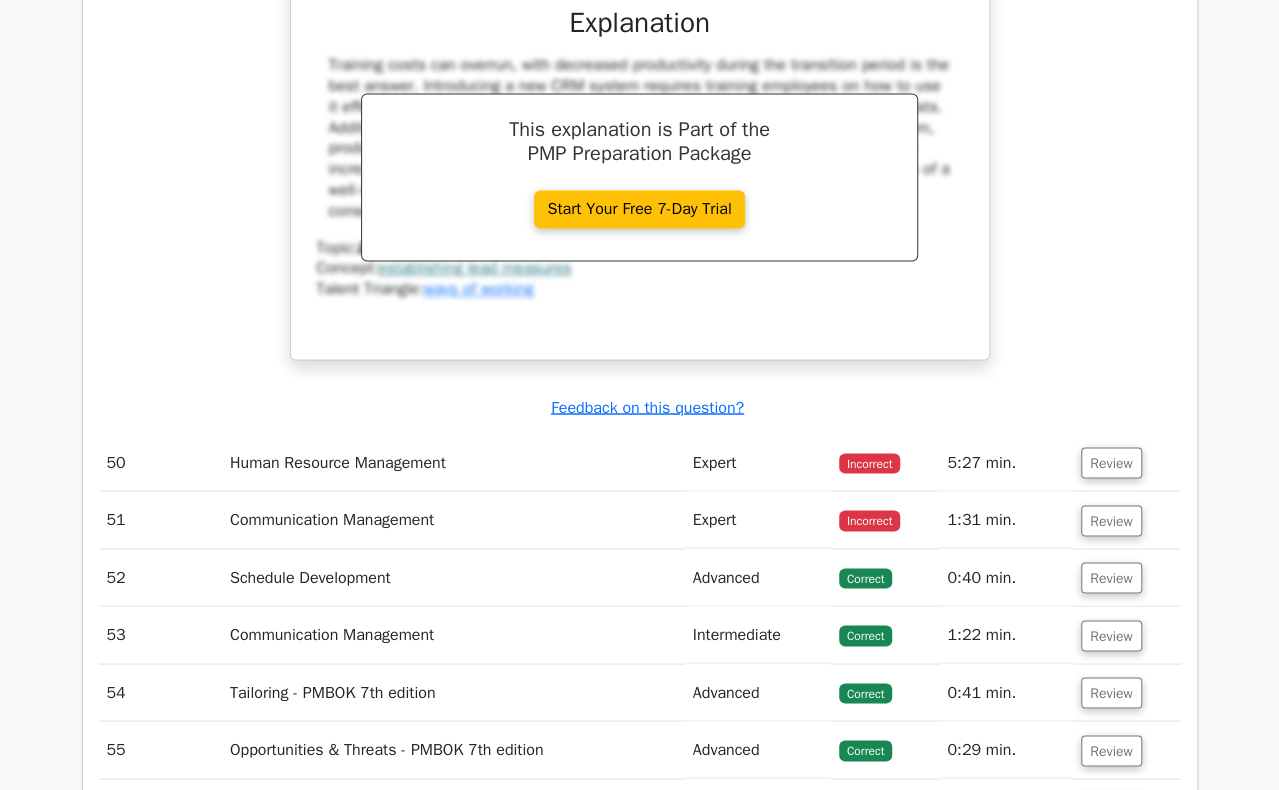 scroll, scrollTop: 20900, scrollLeft: 0, axis: vertical 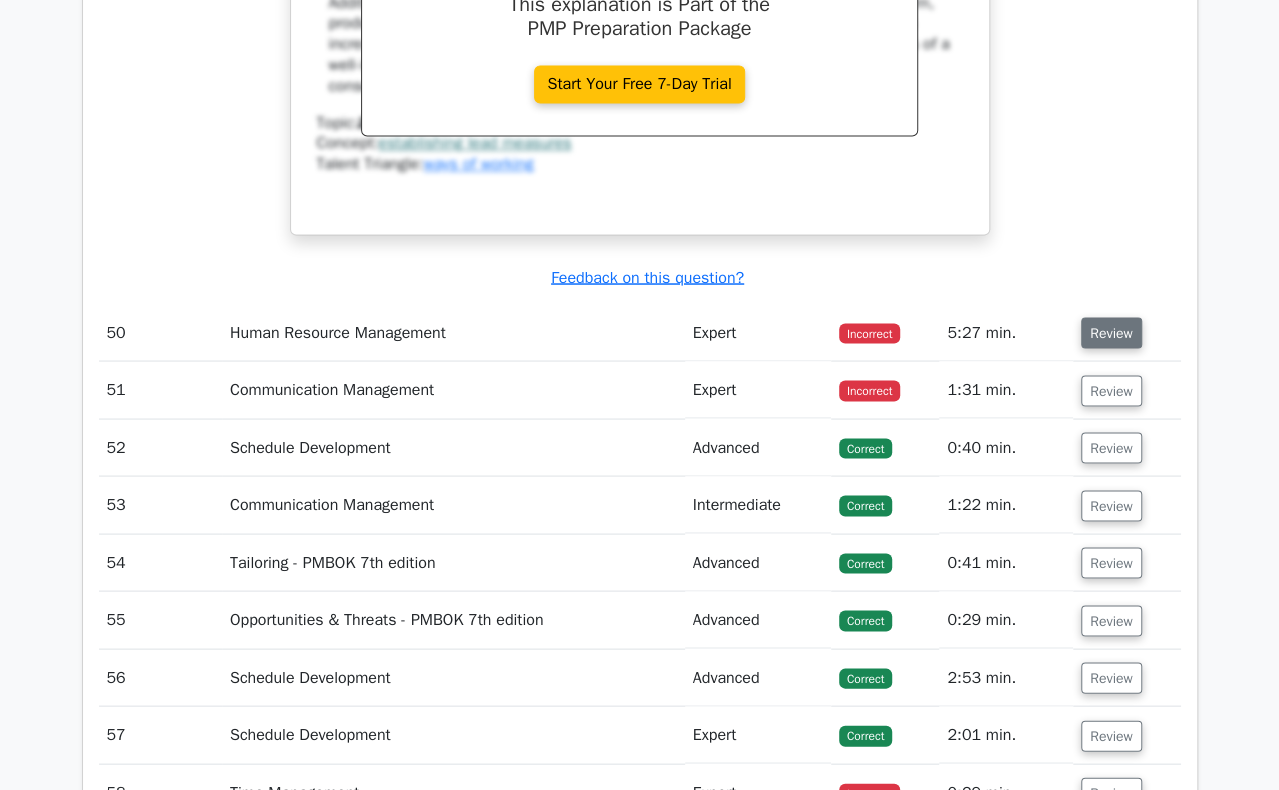 click on "Review" at bounding box center [1111, 332] 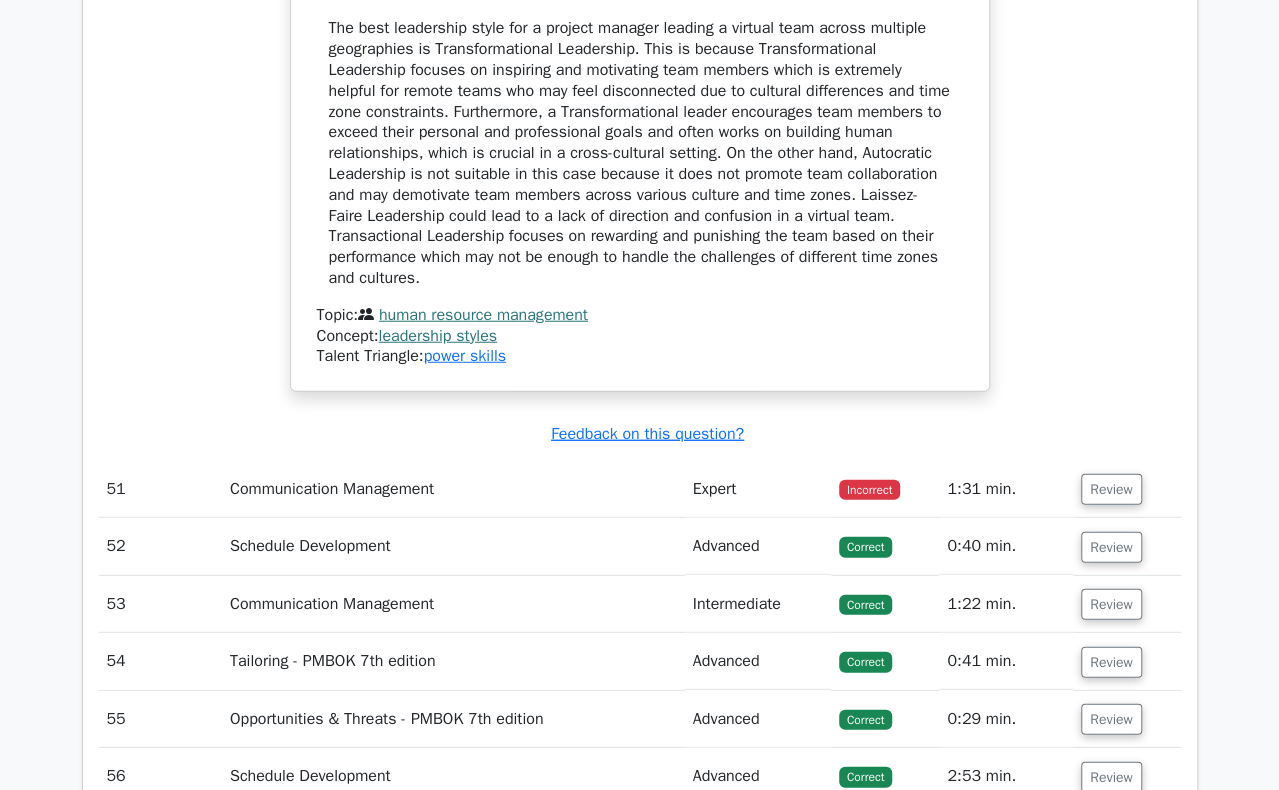 scroll, scrollTop: 21800, scrollLeft: 0, axis: vertical 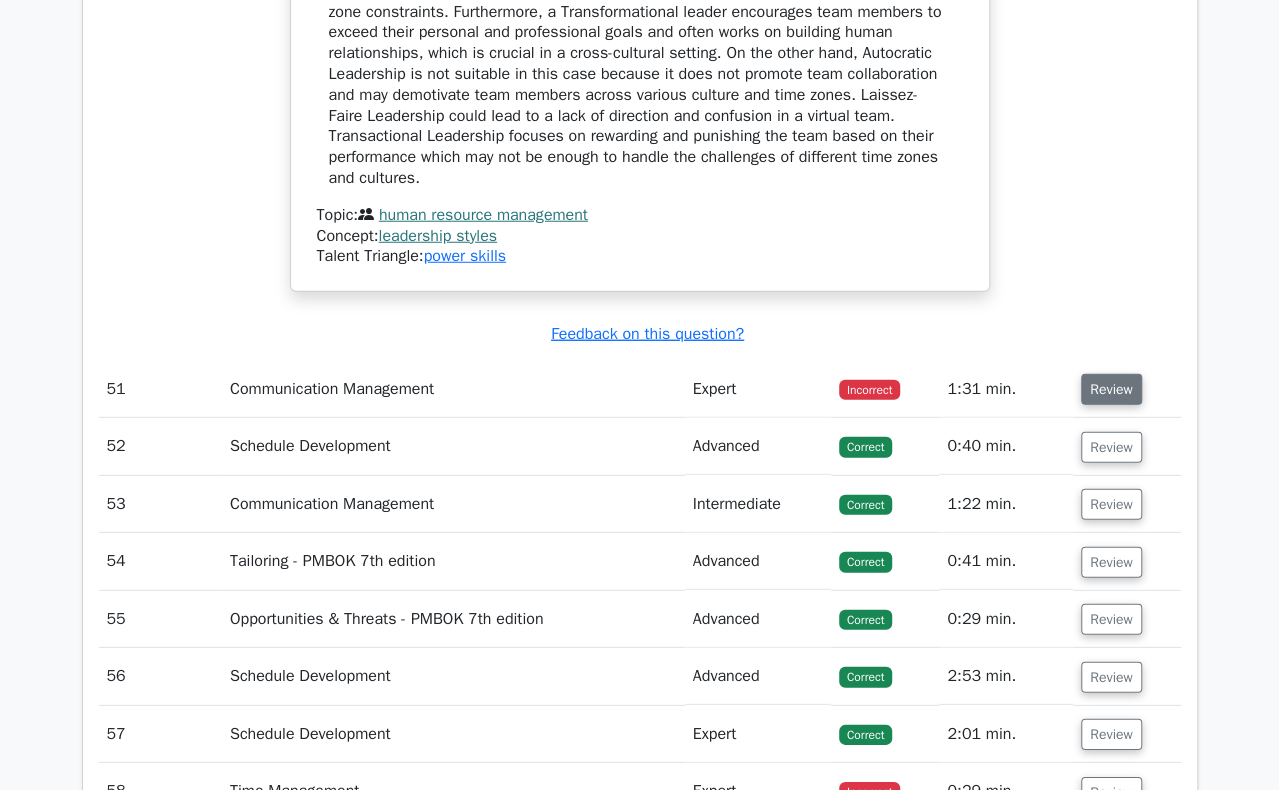 click on "Review" at bounding box center [1111, 389] 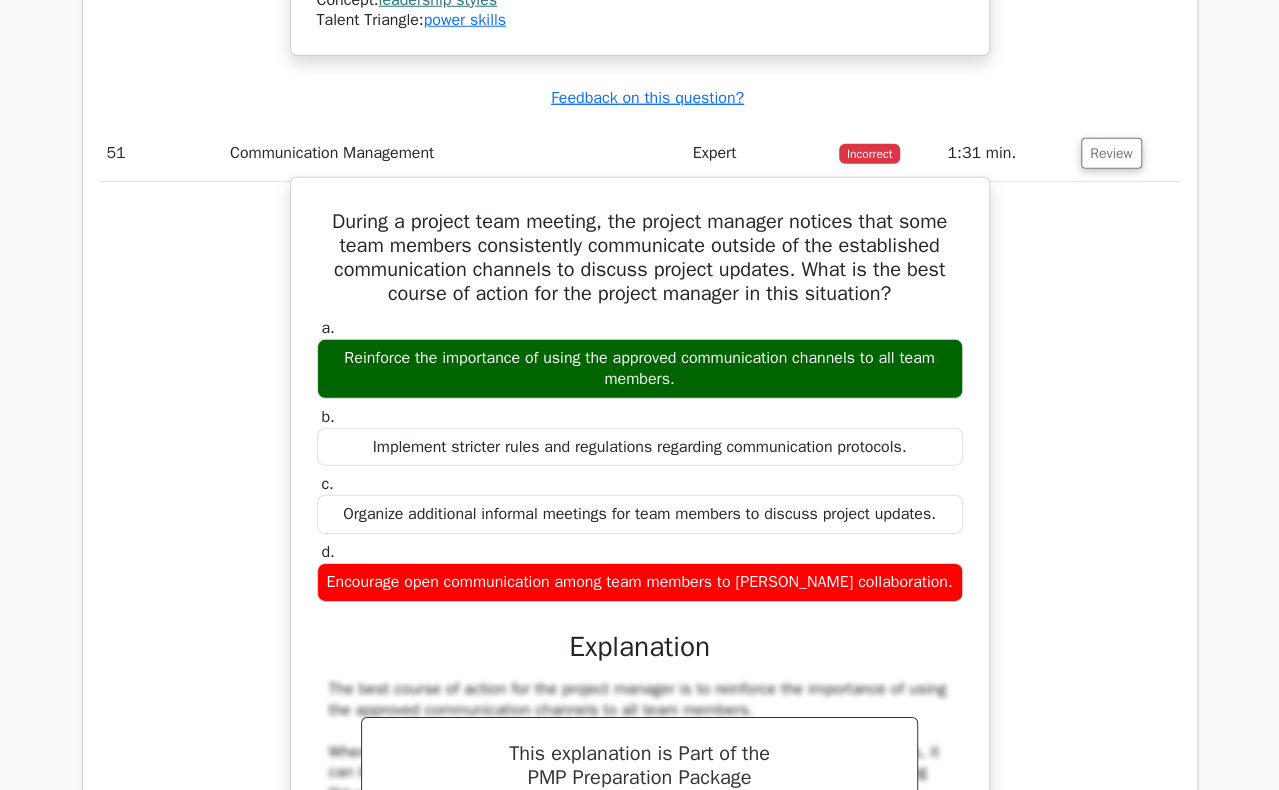 scroll, scrollTop: 22100, scrollLeft: 0, axis: vertical 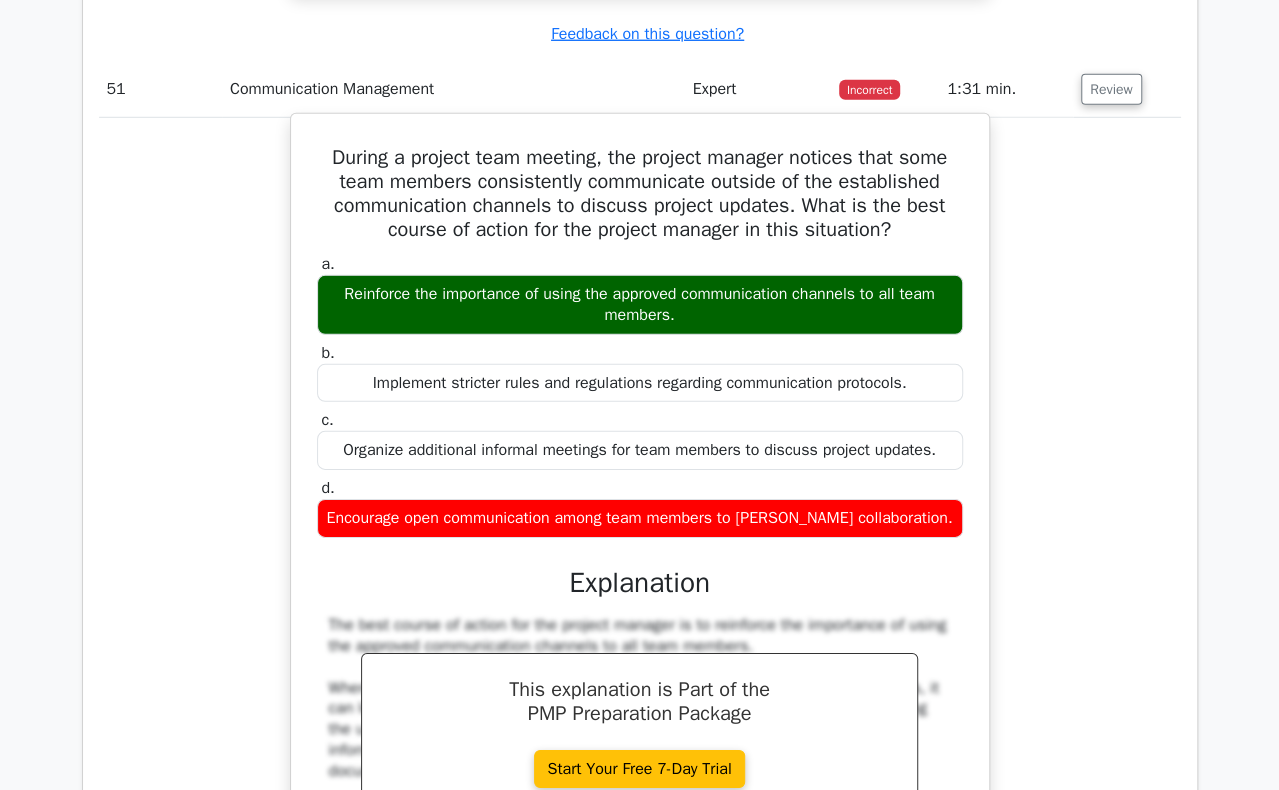 drag, startPoint x: 323, startPoint y: 75, endPoint x: 946, endPoint y: 442, distance: 723.0615 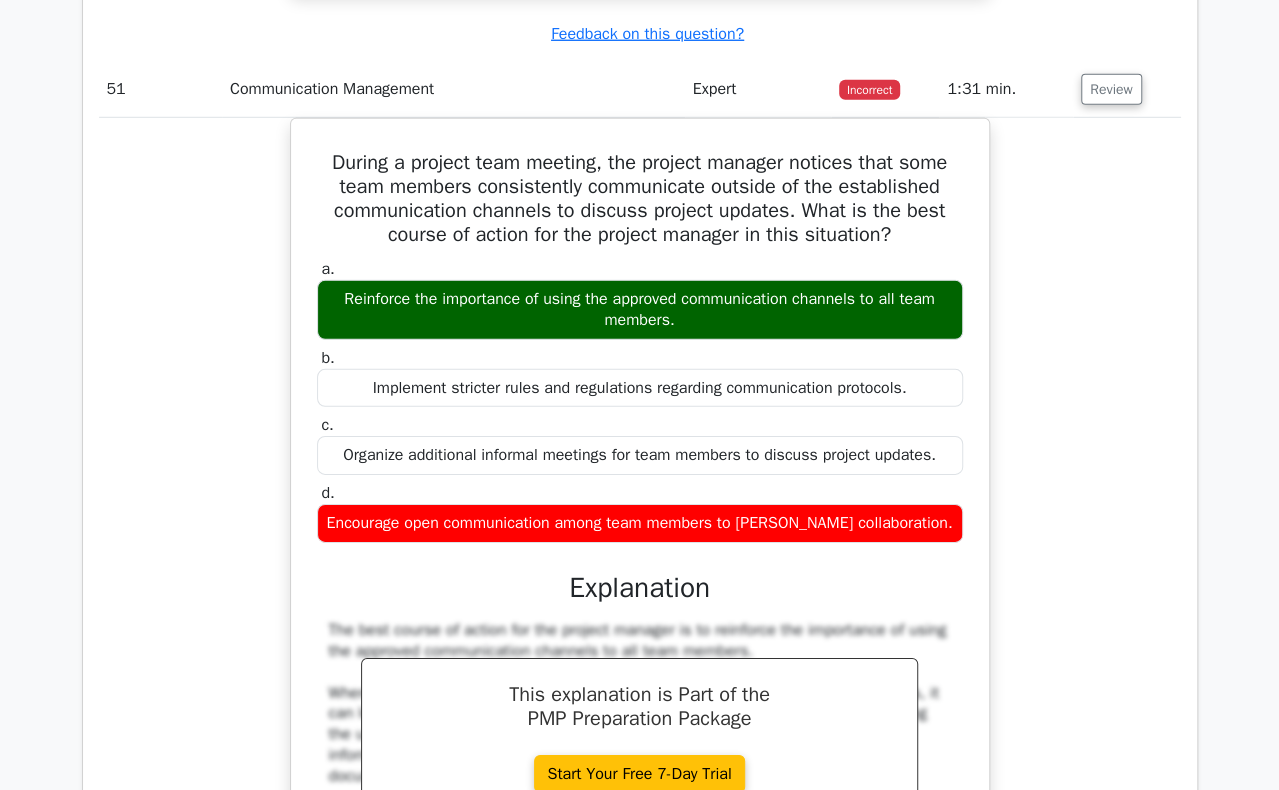 click on "During a project team meeting, the project manager notices that some team members consistently communicate outside of the established communication channels to discuss project updates. What is the best course of action for the project manager in this situation?
a.
Reinforce the importance of using the approved communication channels to all team members.
b." at bounding box center (640, 640) 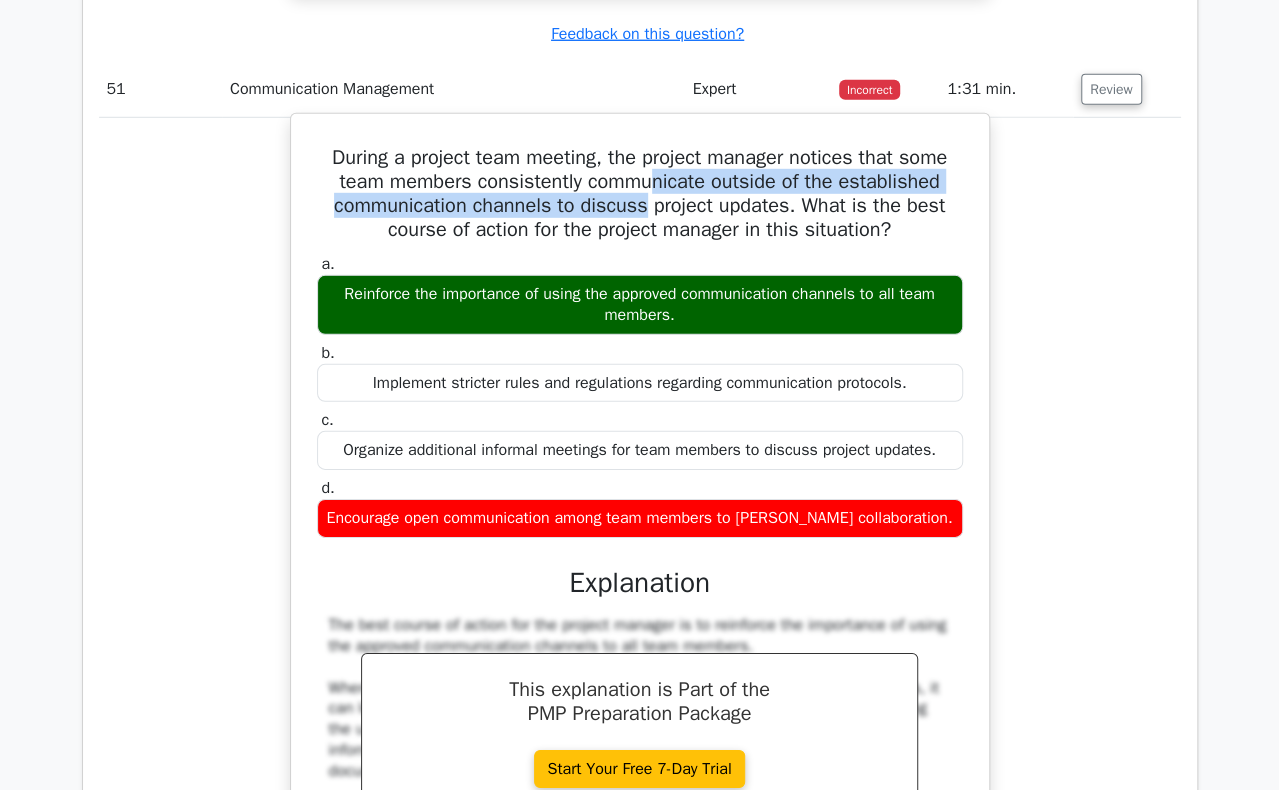 drag, startPoint x: 658, startPoint y: 105, endPoint x: 644, endPoint y: 121, distance: 21.260292 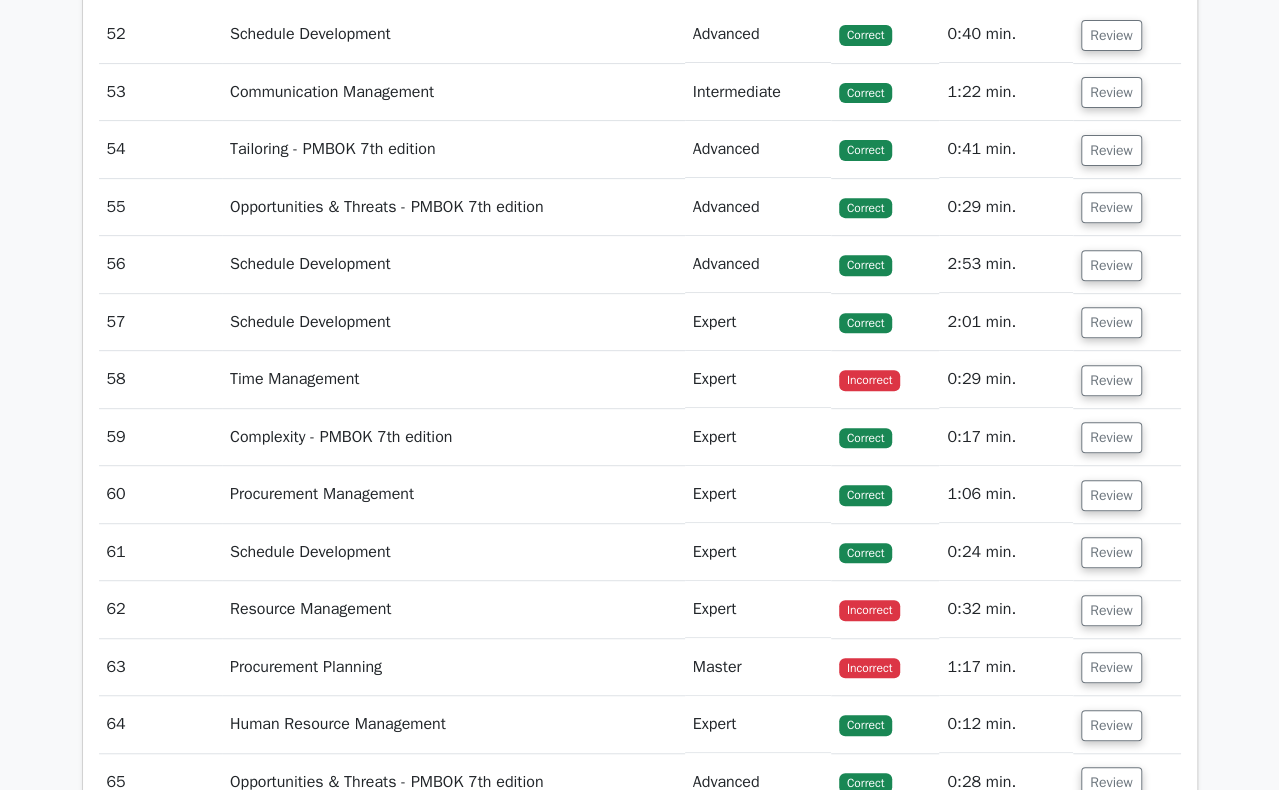 scroll, scrollTop: 23400, scrollLeft: 0, axis: vertical 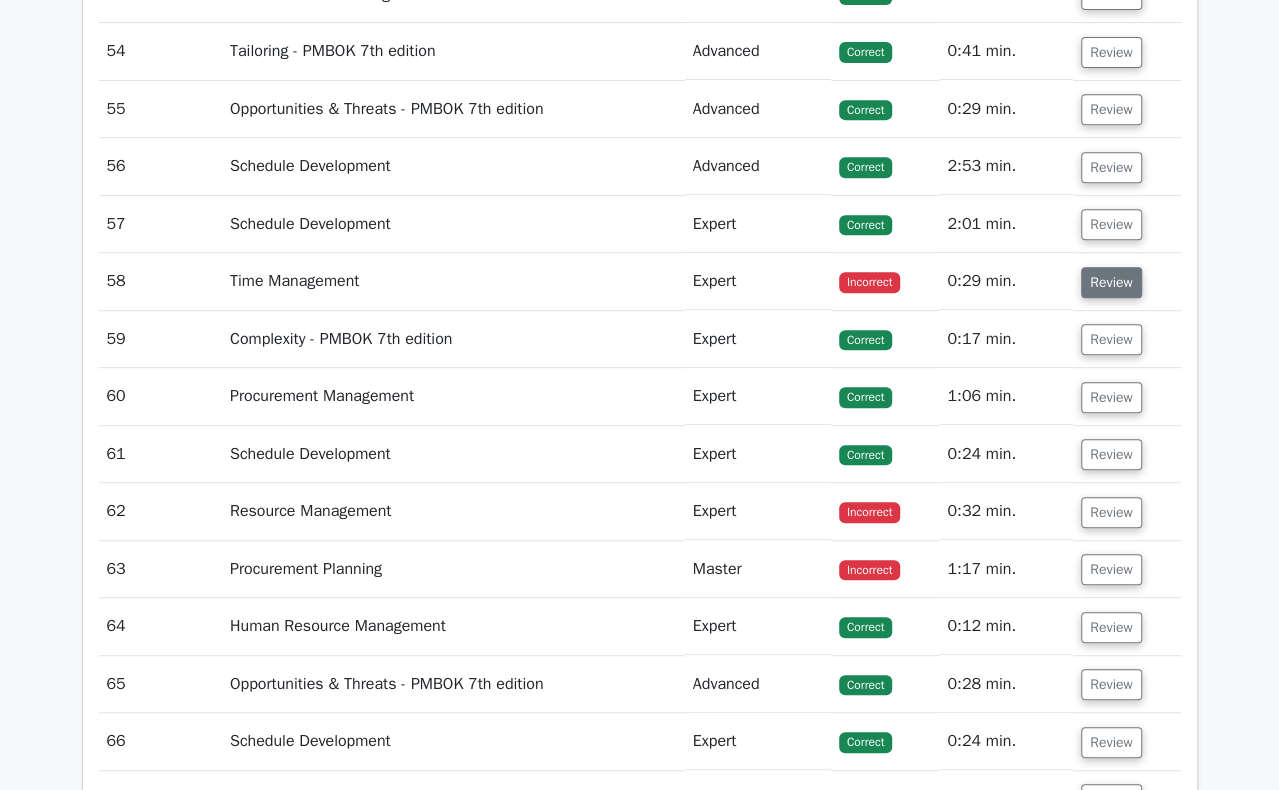 click on "Review" at bounding box center [1111, 282] 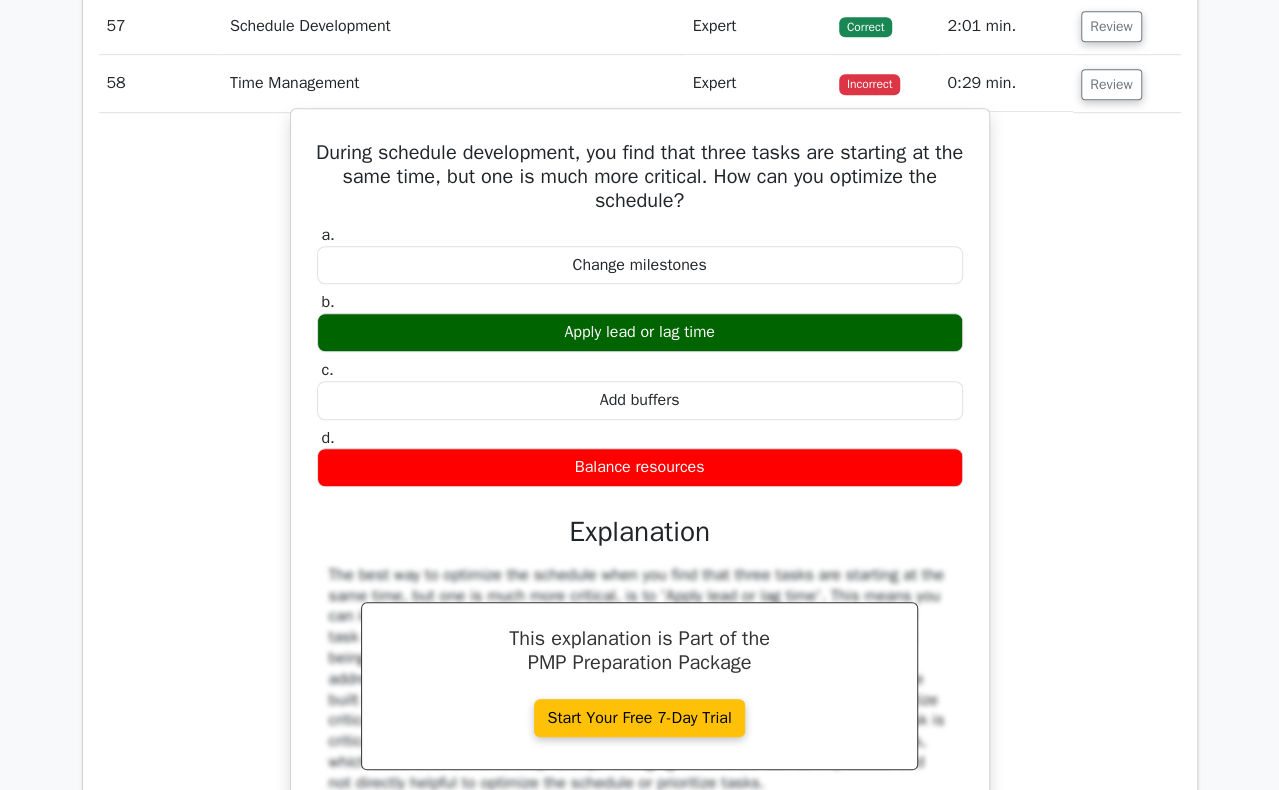 scroll, scrollTop: 23600, scrollLeft: 0, axis: vertical 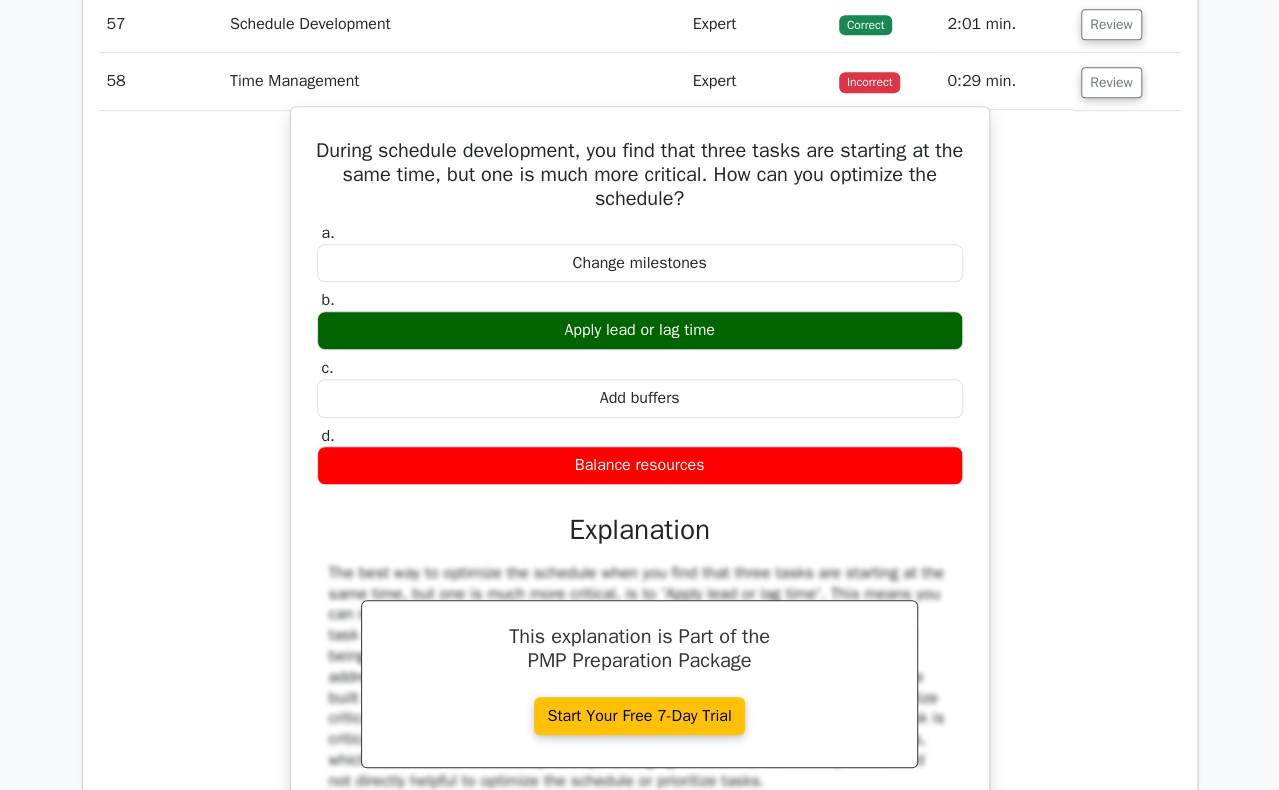 drag, startPoint x: 324, startPoint y: 57, endPoint x: 734, endPoint y: 387, distance: 526.3079 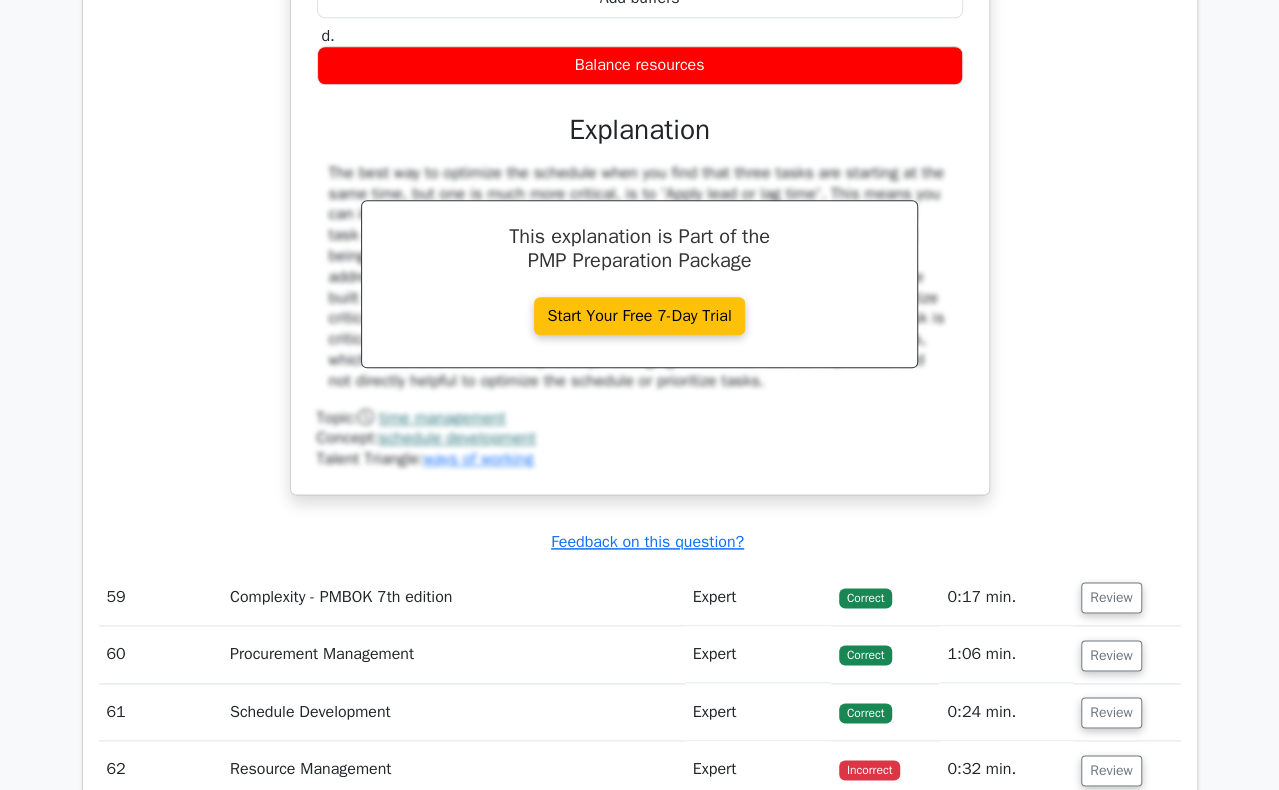 scroll, scrollTop: 24300, scrollLeft: 0, axis: vertical 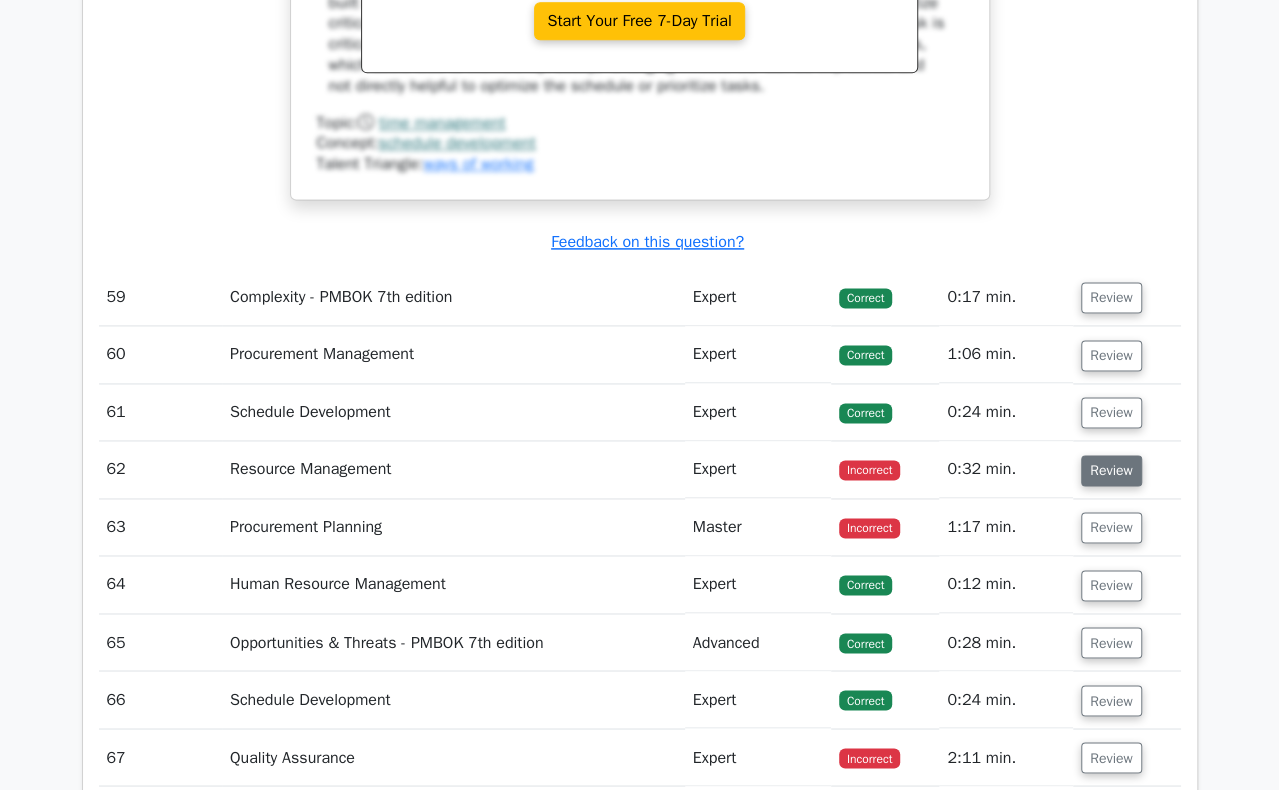 click on "Review" at bounding box center [1111, 470] 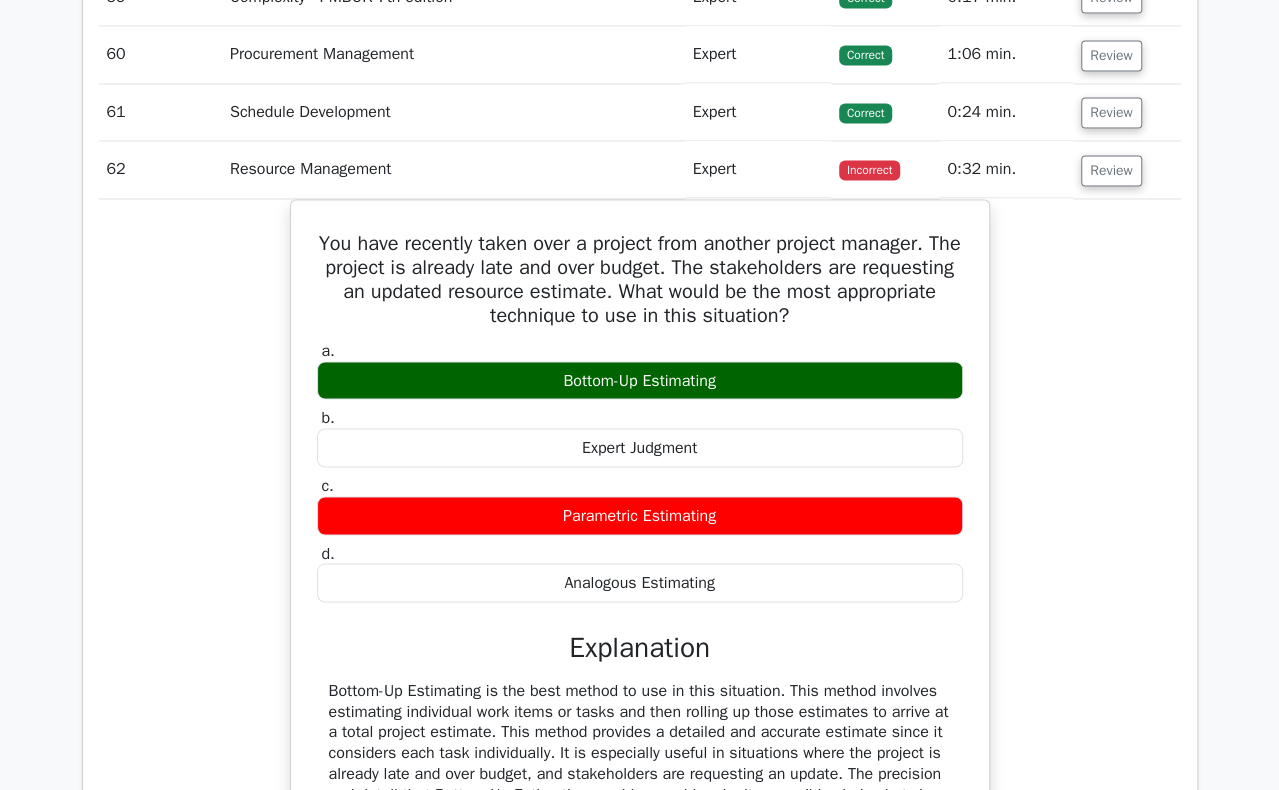 scroll, scrollTop: 24700, scrollLeft: 0, axis: vertical 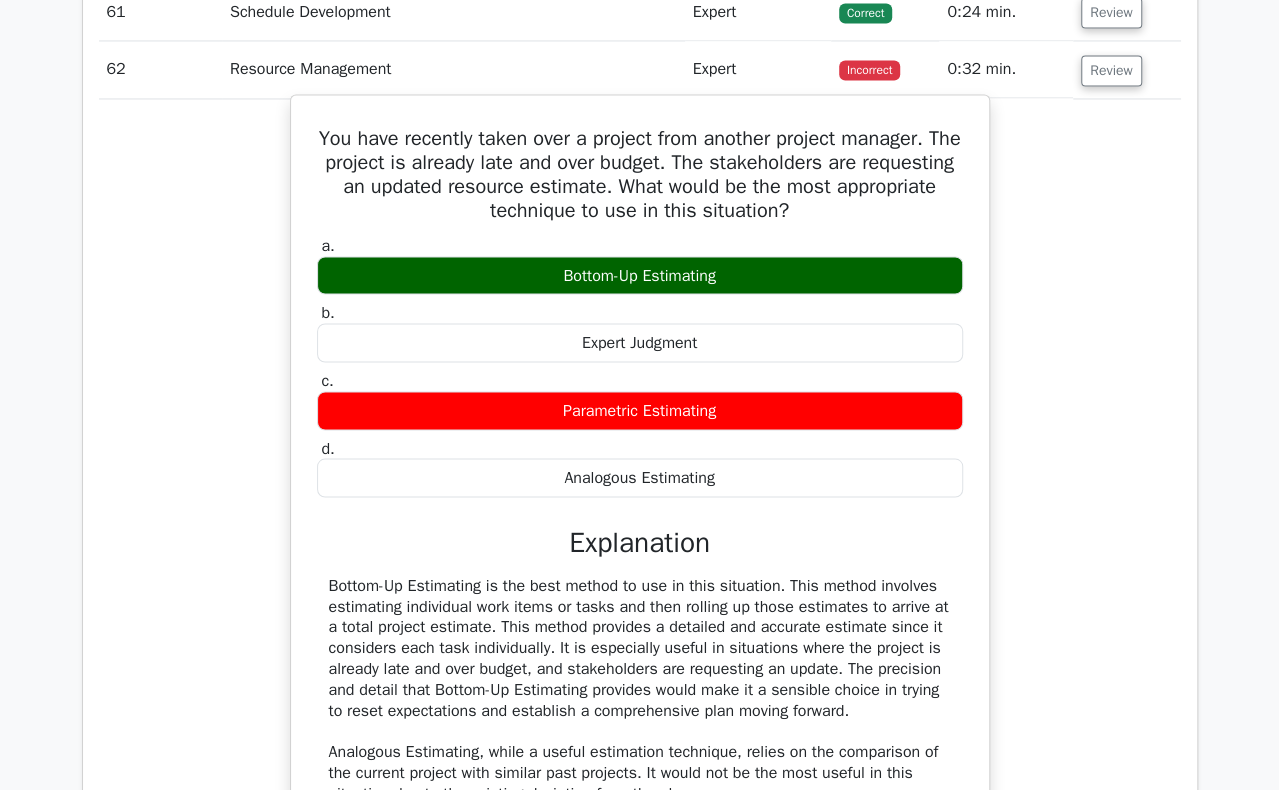 drag, startPoint x: 326, startPoint y: 45, endPoint x: 754, endPoint y: 385, distance: 546.6114 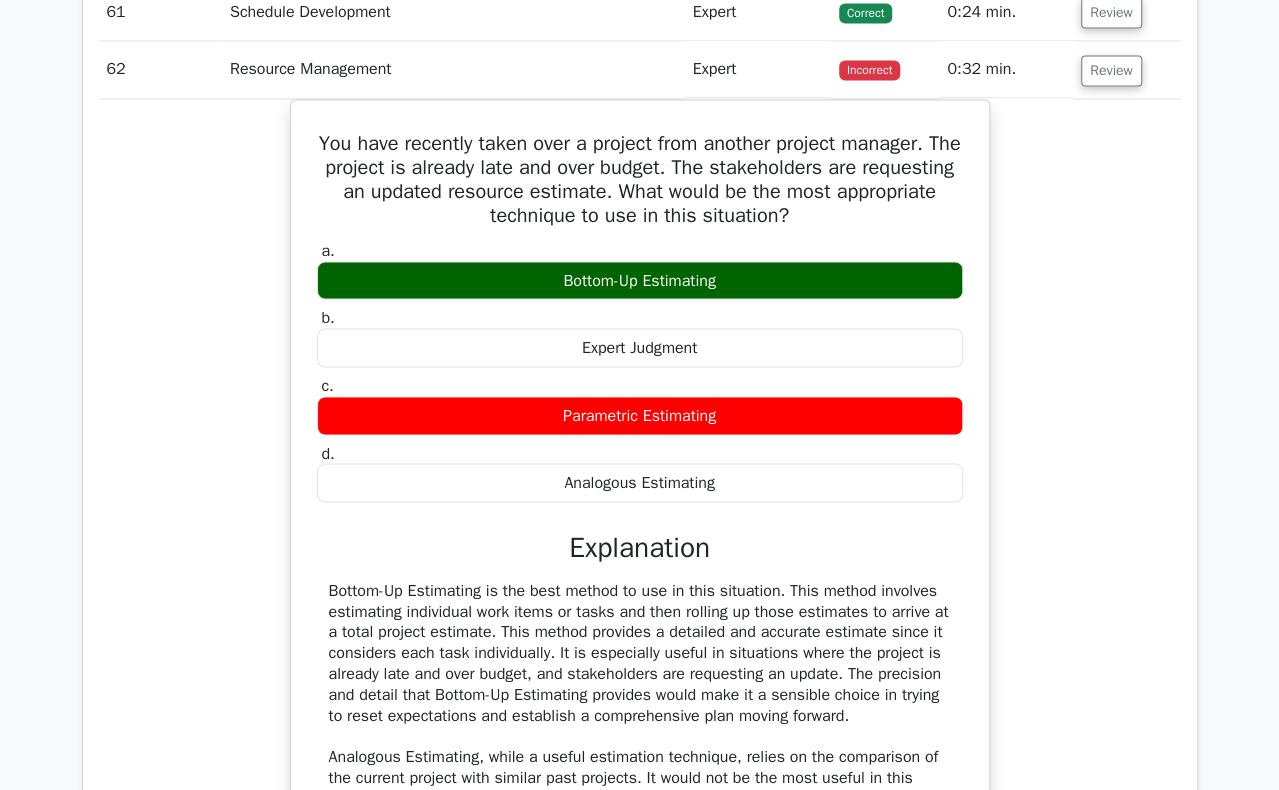 click on "You have recently taken over a project from another project manager. The project is already late and over budget. The stakeholders are requesting an updated resource estimate. What would be the most appropriate technique to use in this situation?
a.
Bottom-Up Estimating
b." at bounding box center (640, 611) 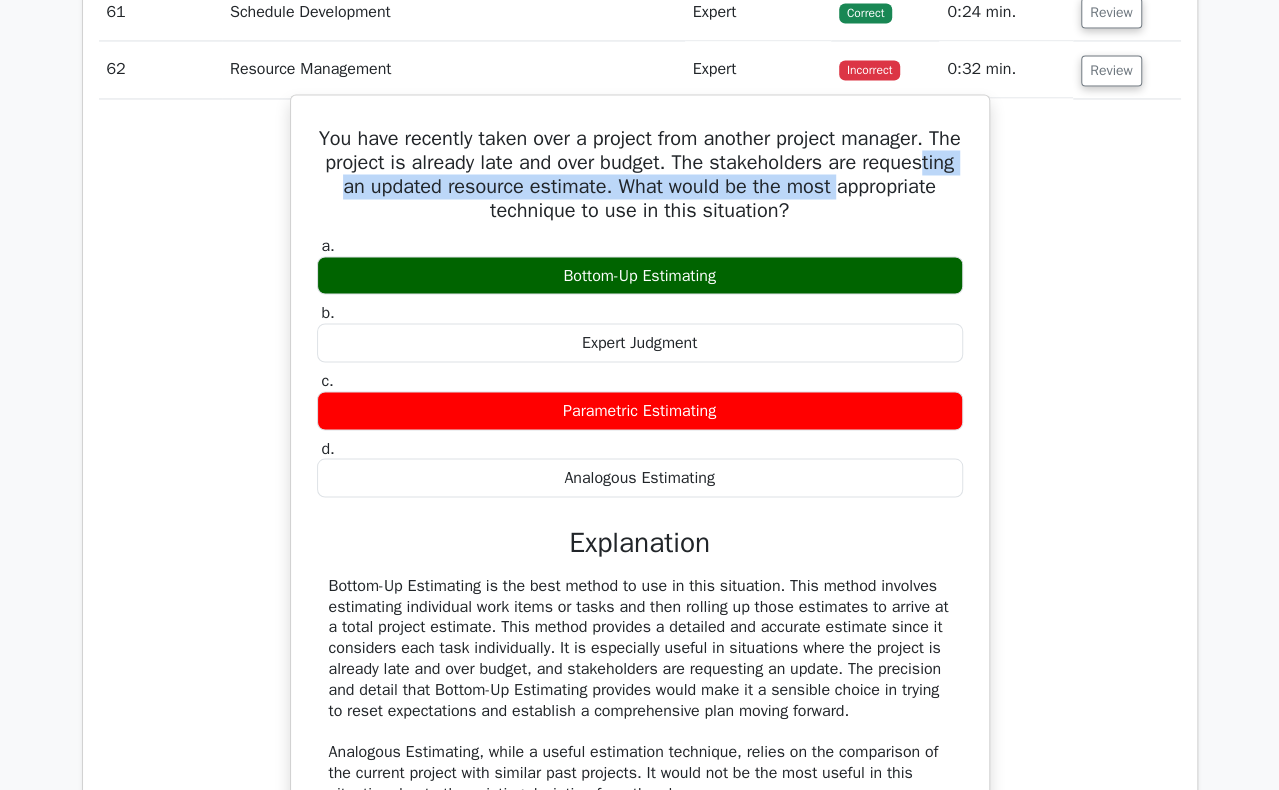 drag, startPoint x: 398, startPoint y: 88, endPoint x: 412, endPoint y: 118, distance: 33.105892 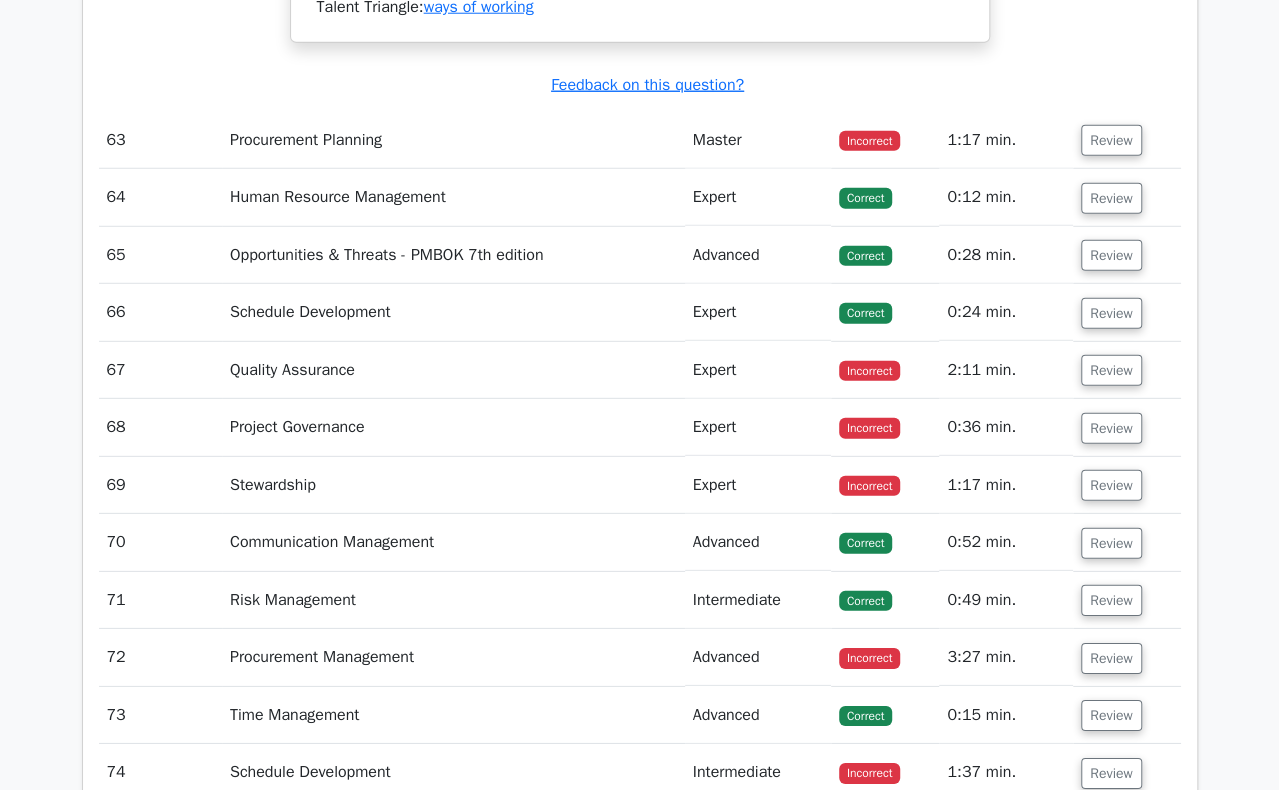 scroll, scrollTop: 25800, scrollLeft: 0, axis: vertical 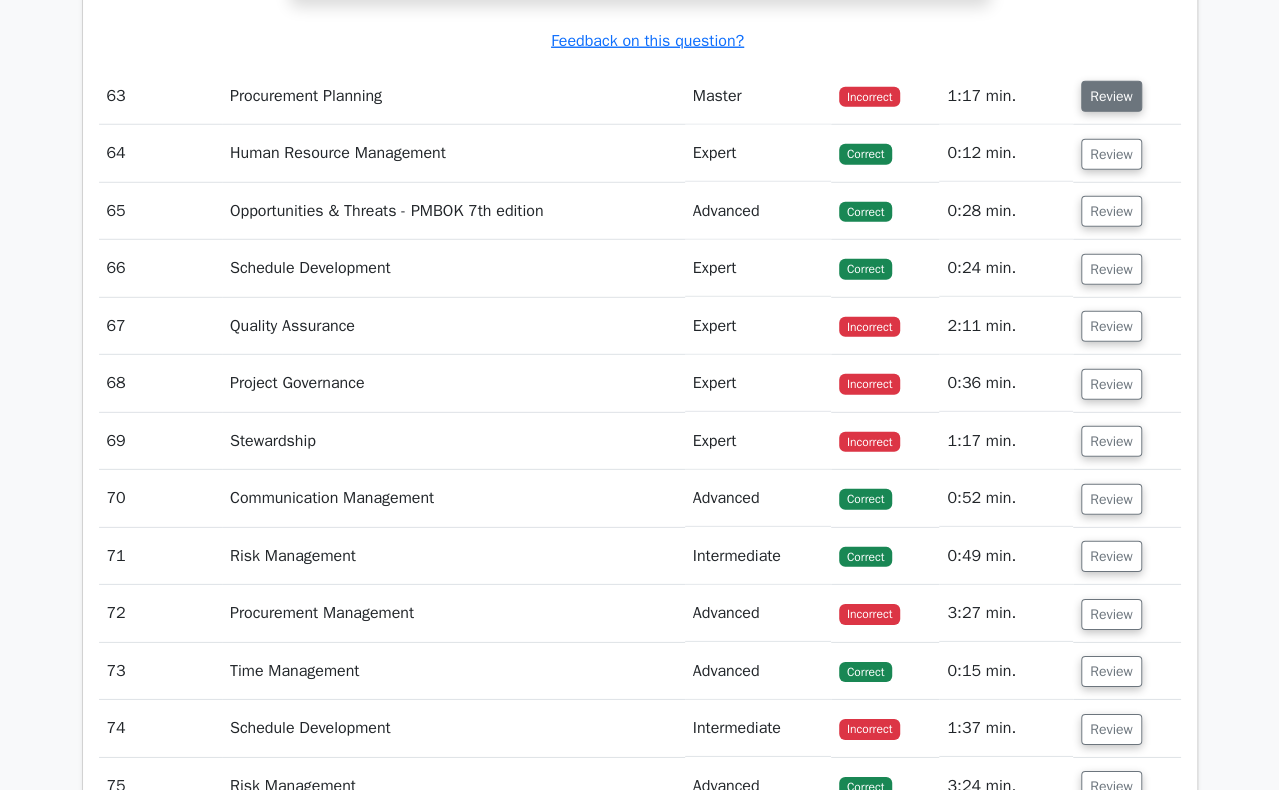 click on "Review" at bounding box center (1111, 96) 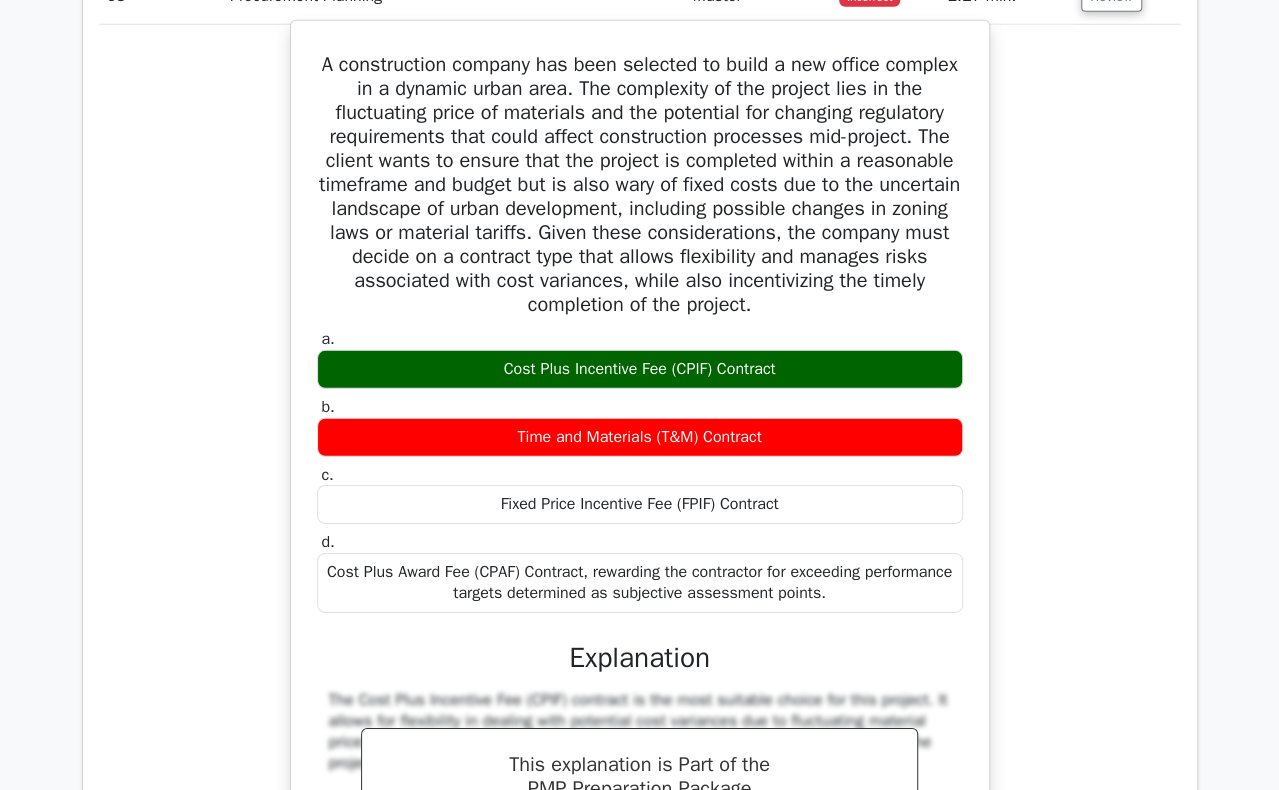 scroll, scrollTop: 25800, scrollLeft: 0, axis: vertical 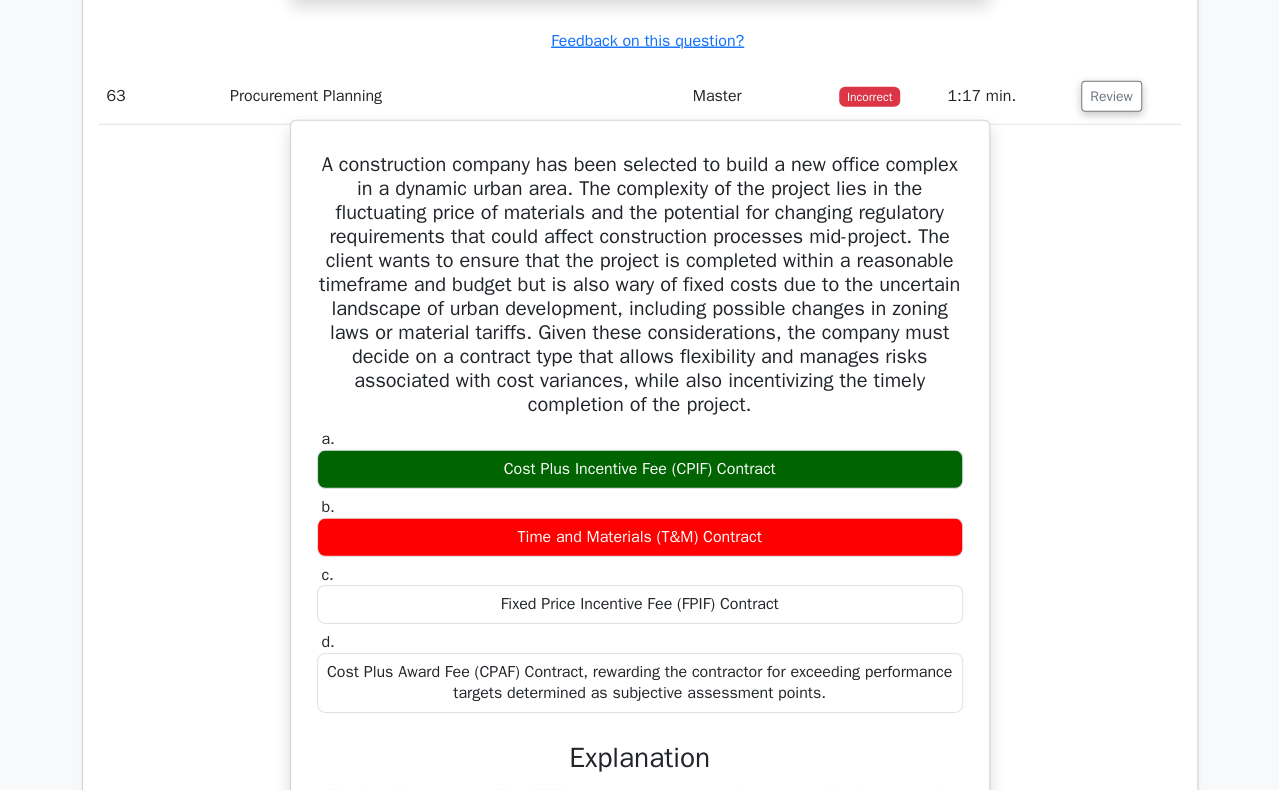 drag, startPoint x: 354, startPoint y: 77, endPoint x: 887, endPoint y: 596, distance: 743.9422 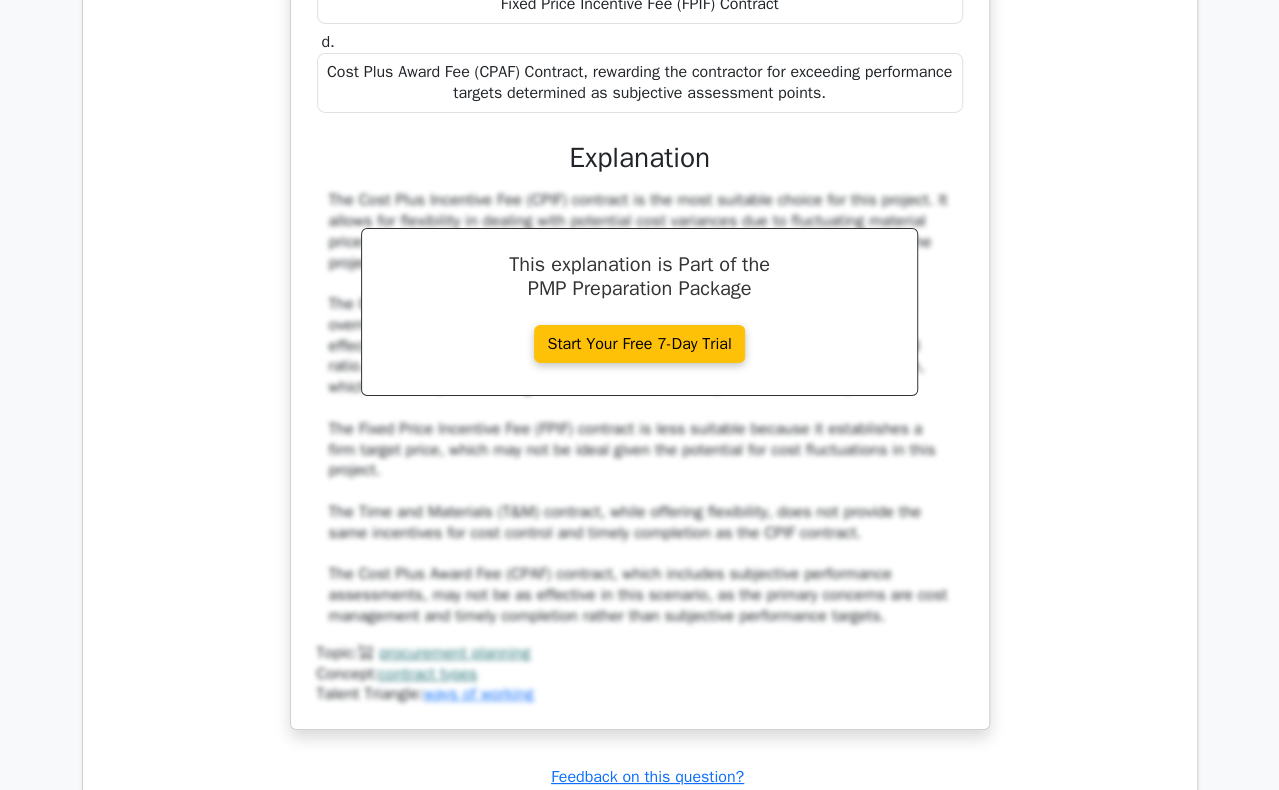 scroll, scrollTop: 26100, scrollLeft: 0, axis: vertical 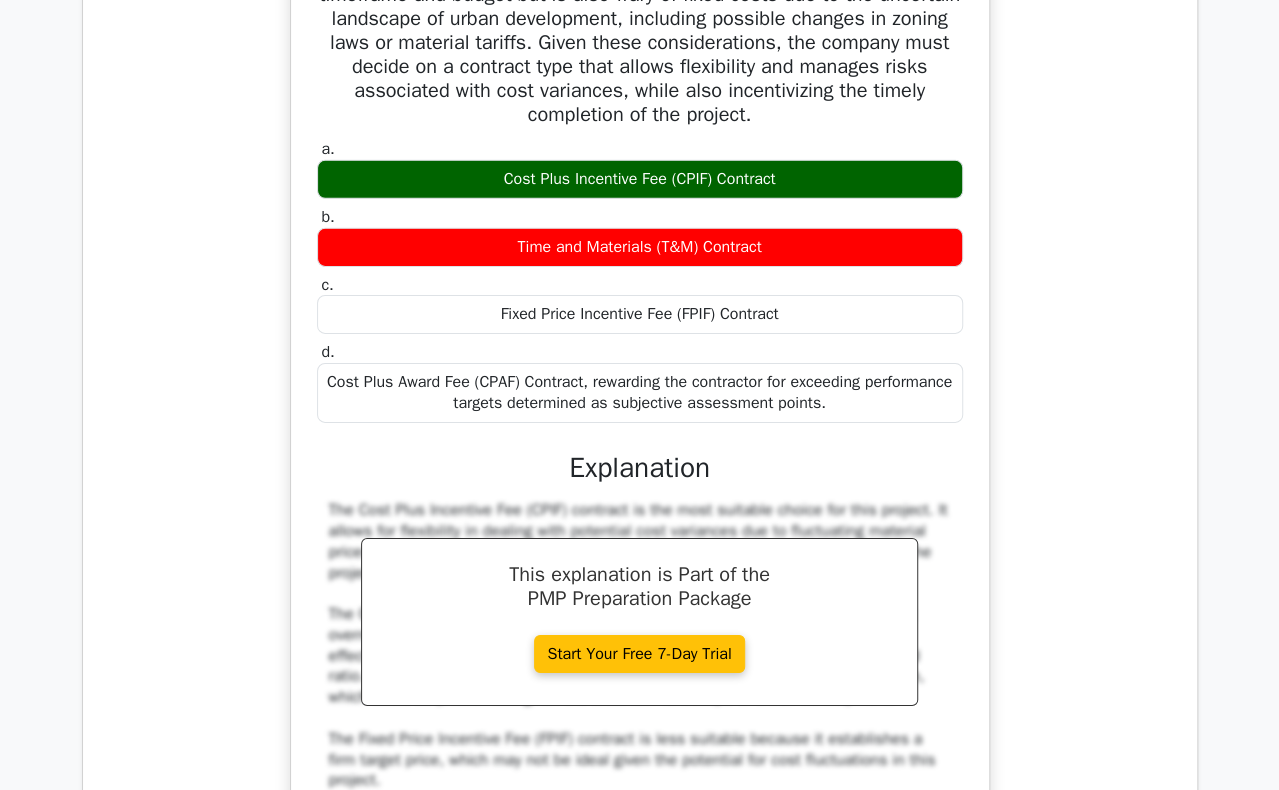 click on "Go Premium
Project Management Professional Preparation Package (2025)
Earn 35 PDUs needed for your PMP certification
13577 Superior-grade  Project Management Professional practice questions.
Accelerated Mastery: Deep dive into critical topics to fast-track your mastery.
Unlock Effortless PMP preparation: 5 full exams.
100% Satisfaction Guaranteed: Full refund with no questions if unsatisfied.
Bonus: all courses" at bounding box center (639, -11023) 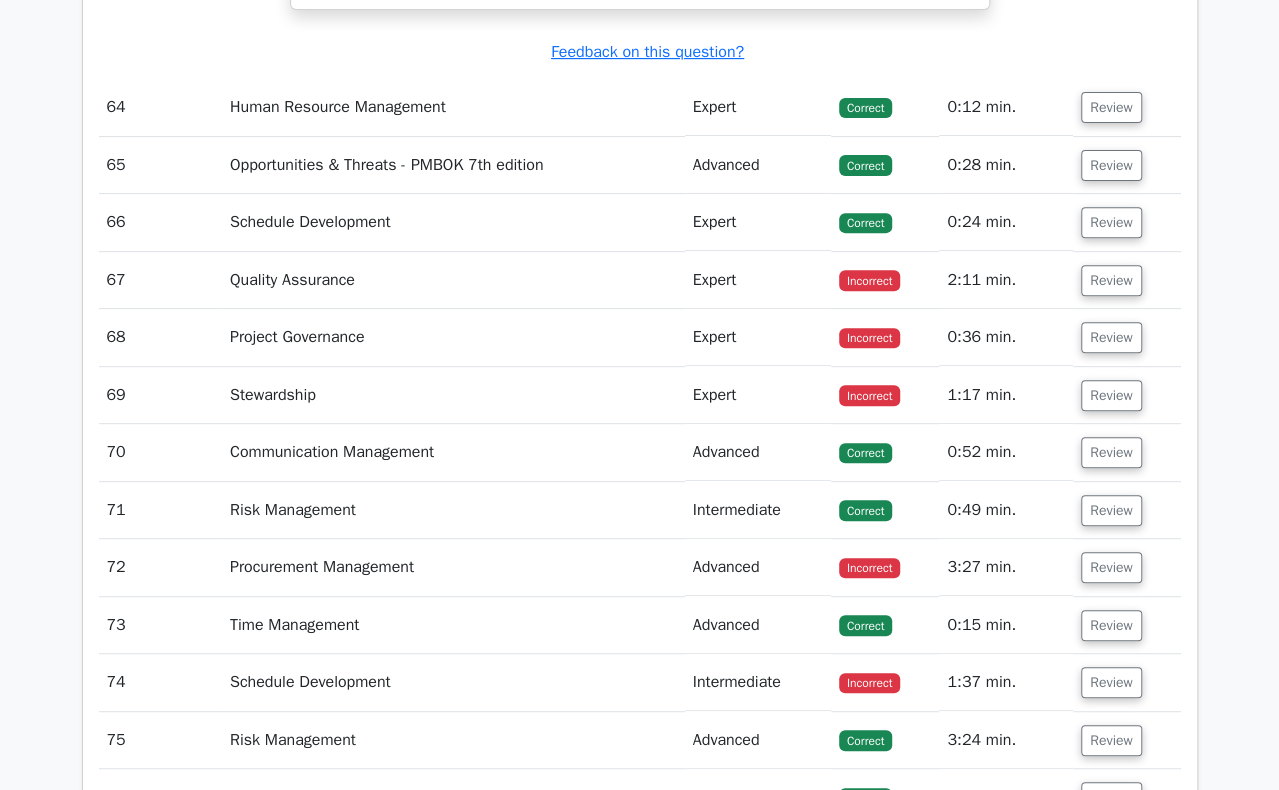scroll, scrollTop: 27200, scrollLeft: 0, axis: vertical 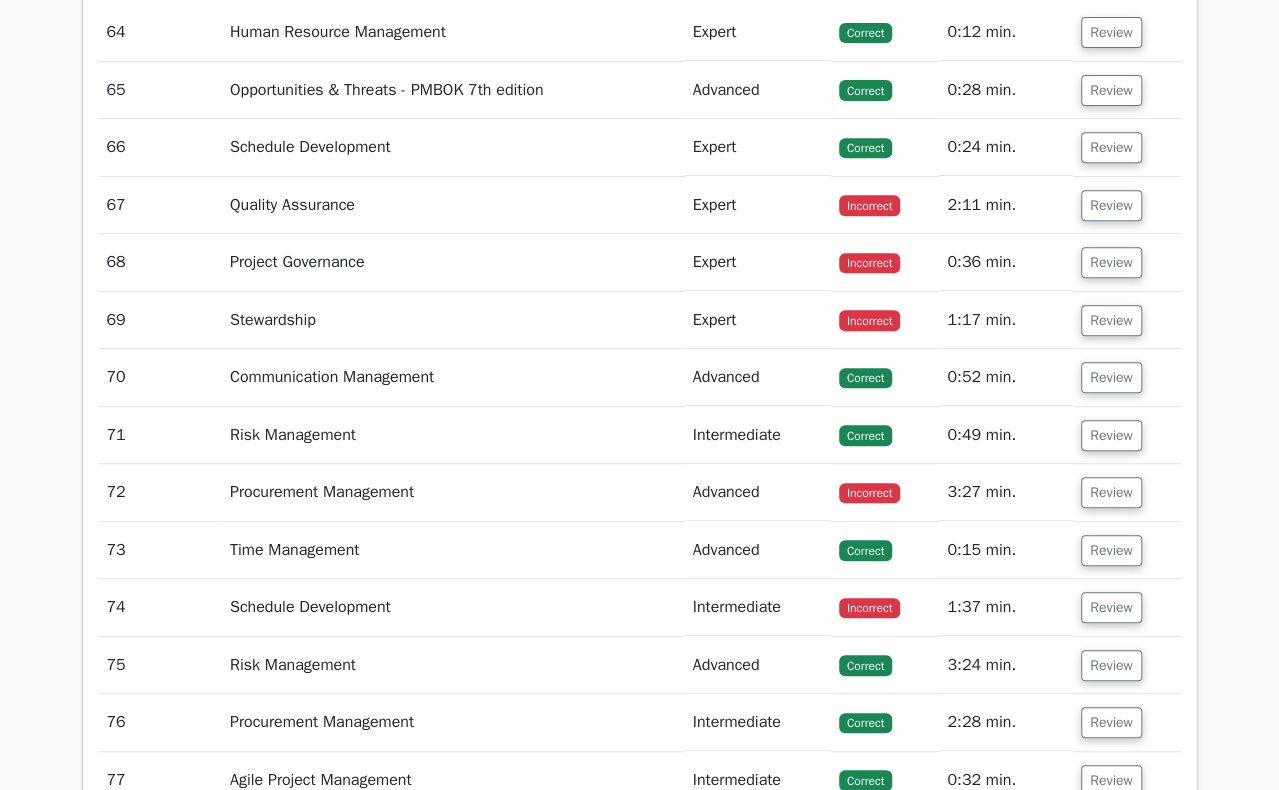 click on "Review" at bounding box center [1127, 205] 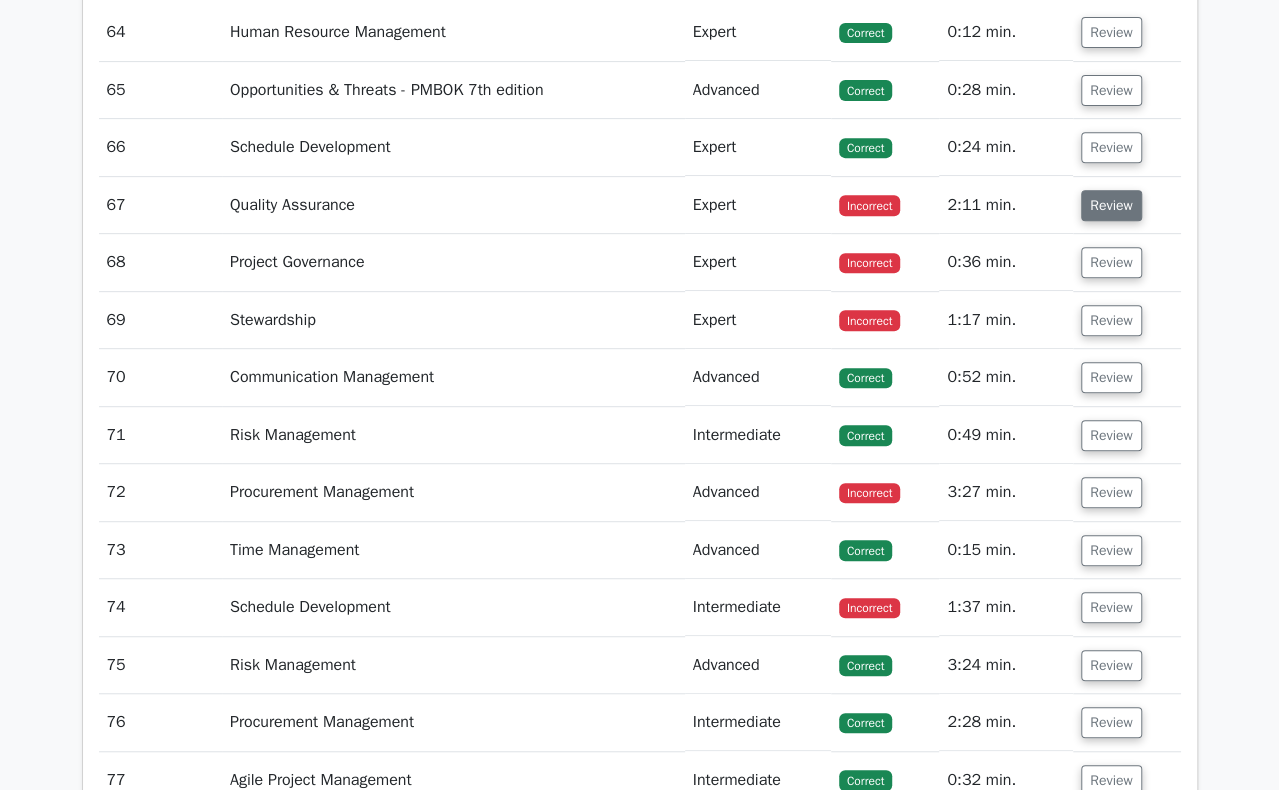 click on "Review" at bounding box center (1111, 205) 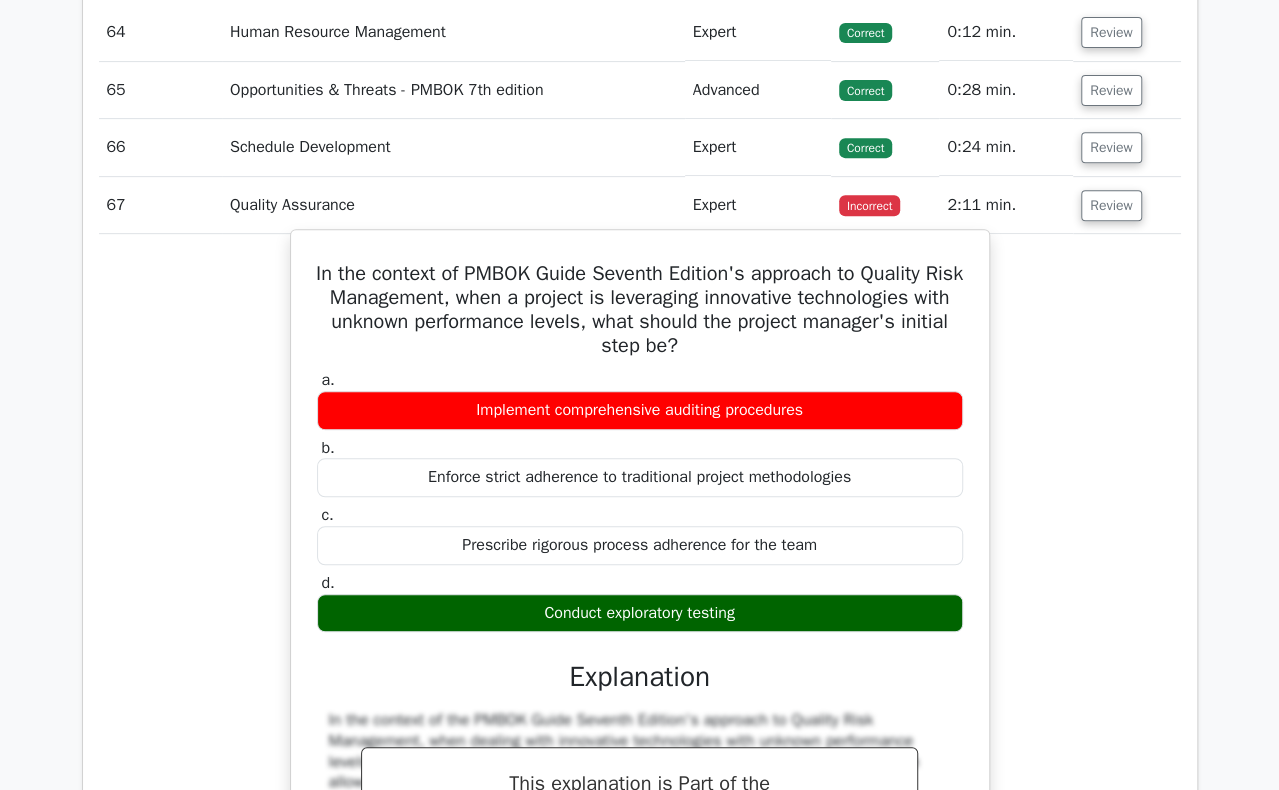 drag, startPoint x: 323, startPoint y: 167, endPoint x: 816, endPoint y: 511, distance: 601.1531 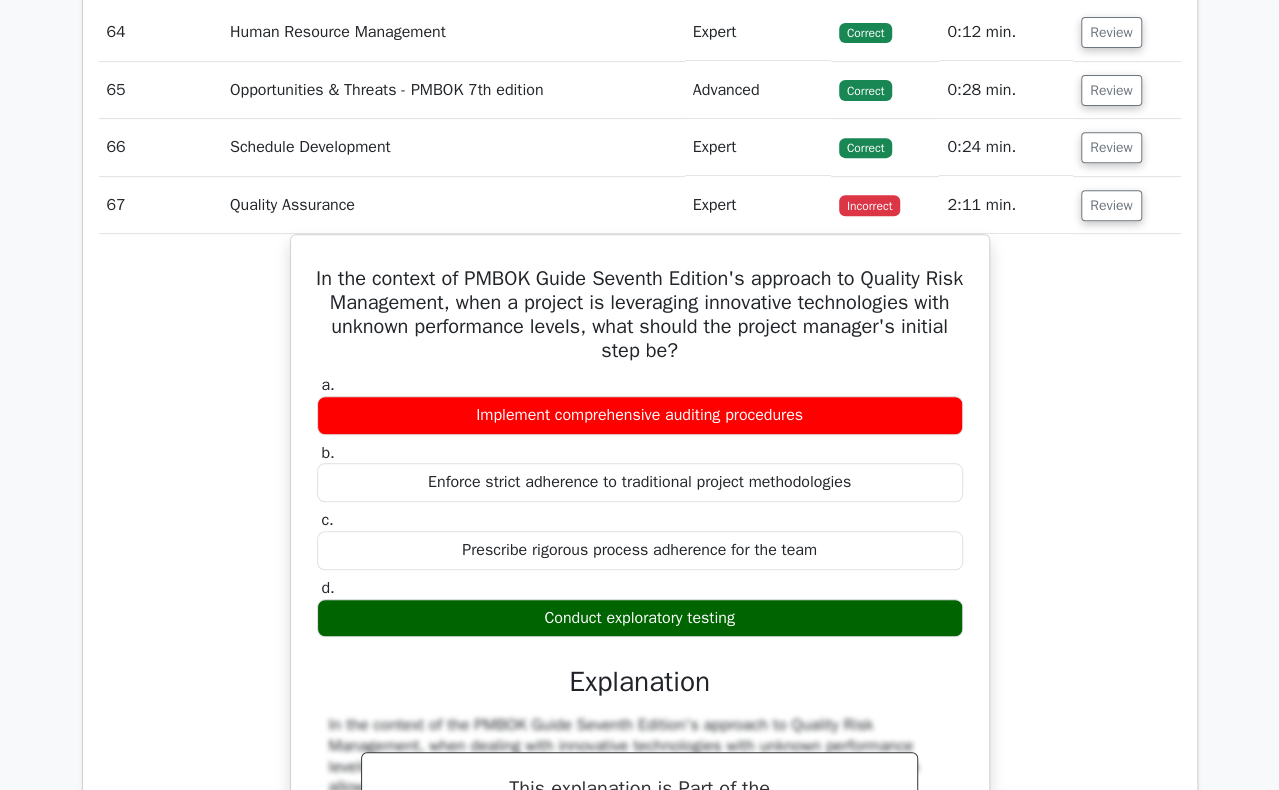 click on "In the context of PMBOK Guide Seventh Edition's approach to Quality Risk Management, when a project is leveraging innovative technologies with unknown performance levels, what should the project manager's initial step be?
a.
Implement comprehensive auditing procedures
b." at bounding box center (640, 694) 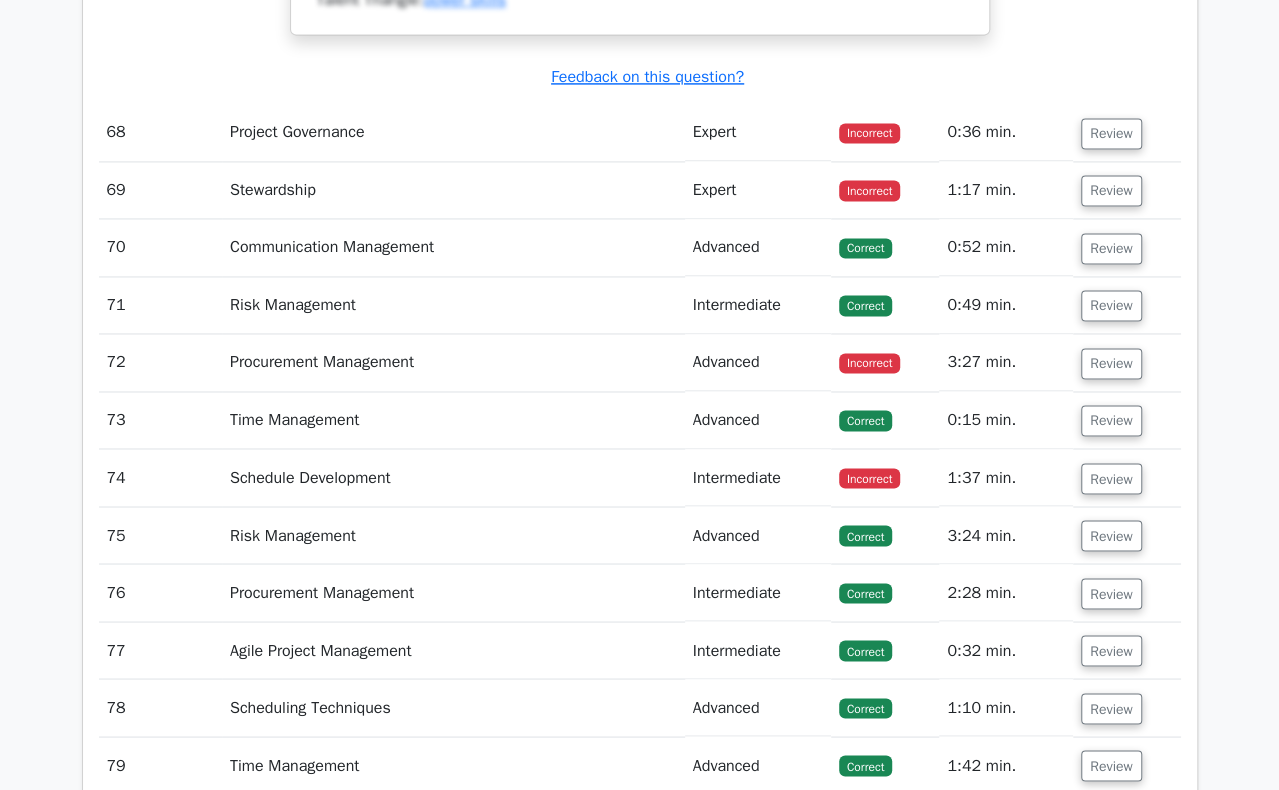 scroll, scrollTop: 28100, scrollLeft: 0, axis: vertical 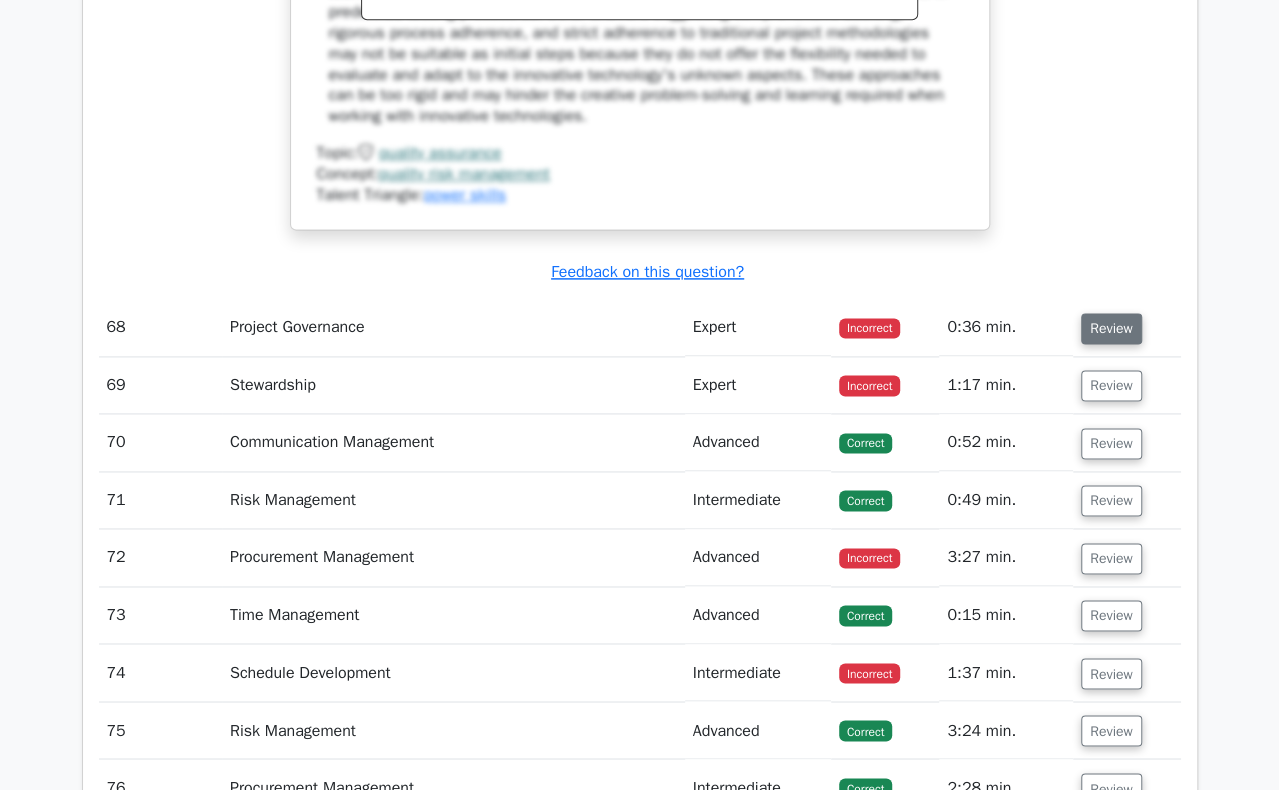 click on "Review" at bounding box center [1111, 328] 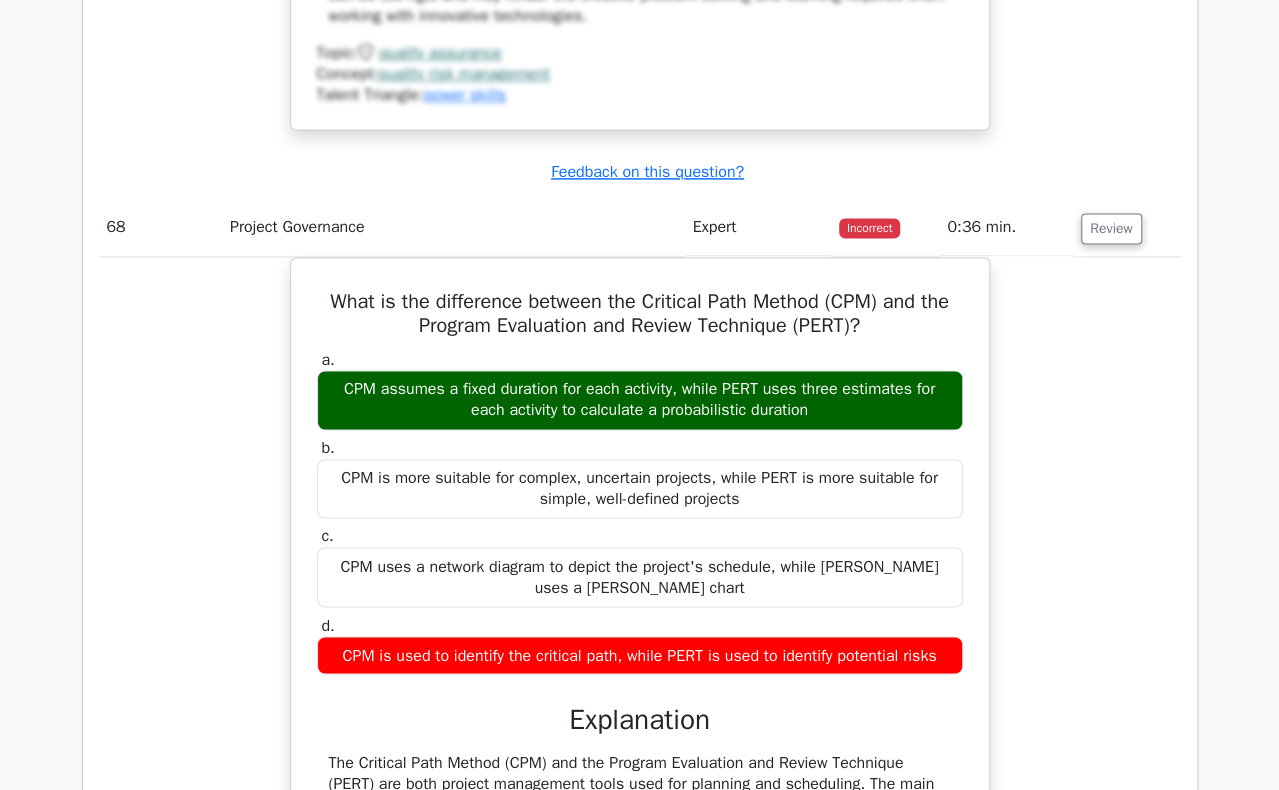 scroll, scrollTop: 28300, scrollLeft: 0, axis: vertical 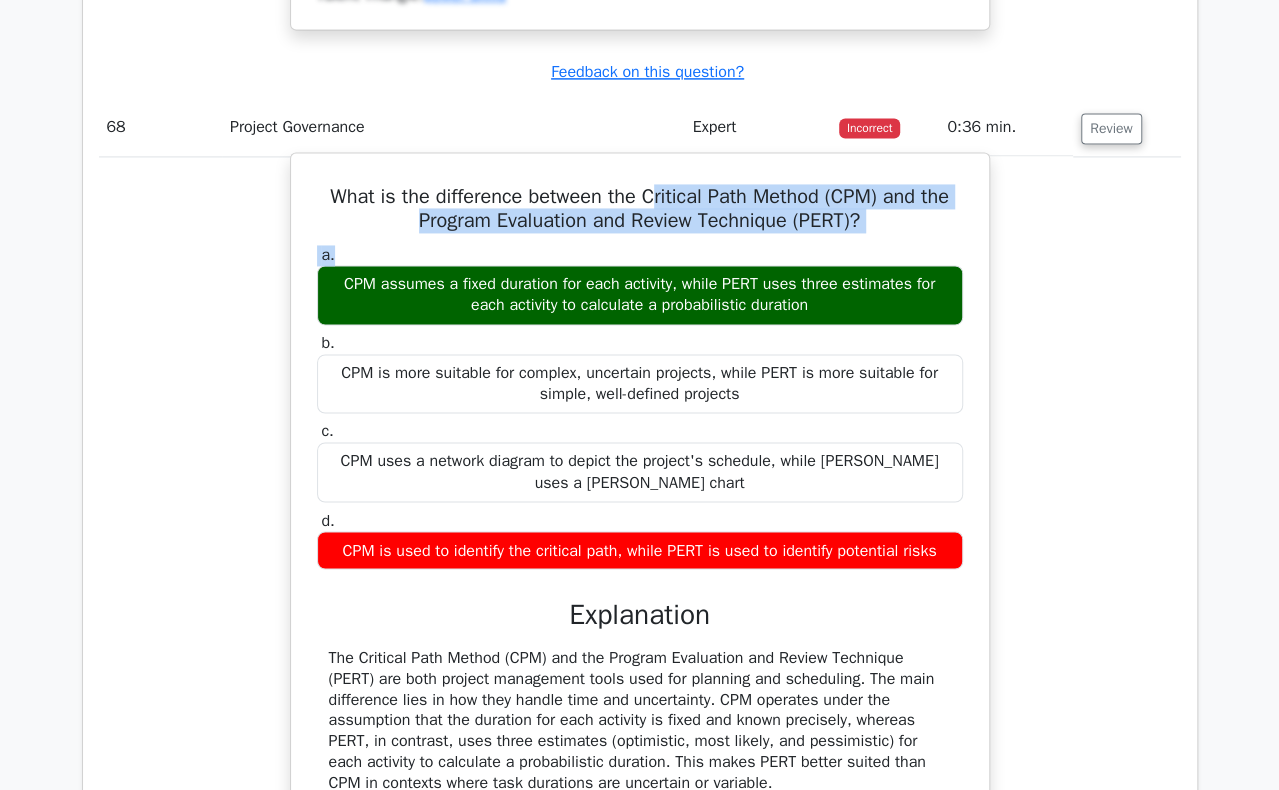 drag, startPoint x: 650, startPoint y: 98, endPoint x: 671, endPoint y: 143, distance: 49.658836 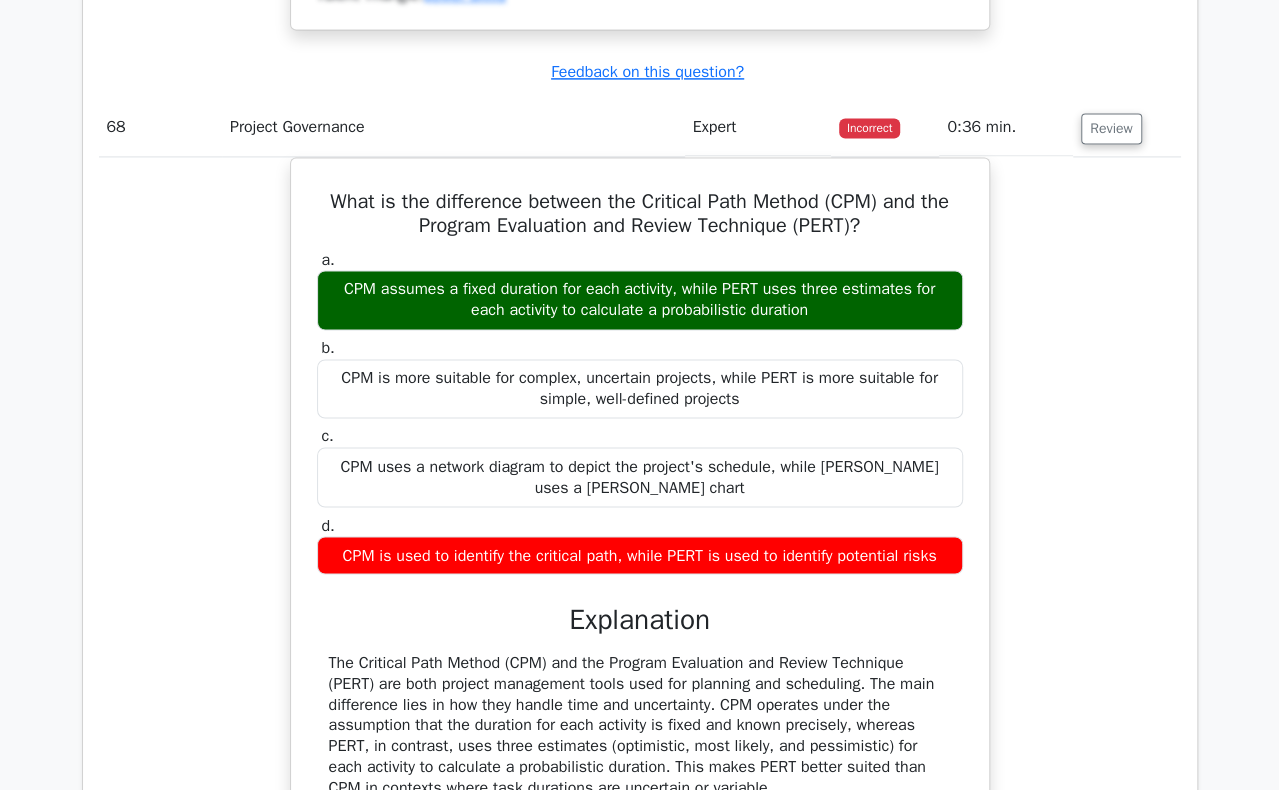 click on "What is the difference between the Critical Path Method (CPM) and the Program Evaluation and Review Technique (PERT)?
a.
CPM assumes a fixed duration for each activity, while PERT uses three estimates for each activity to calculate a probabilistic duration
b.
c. d." at bounding box center (640, 666) 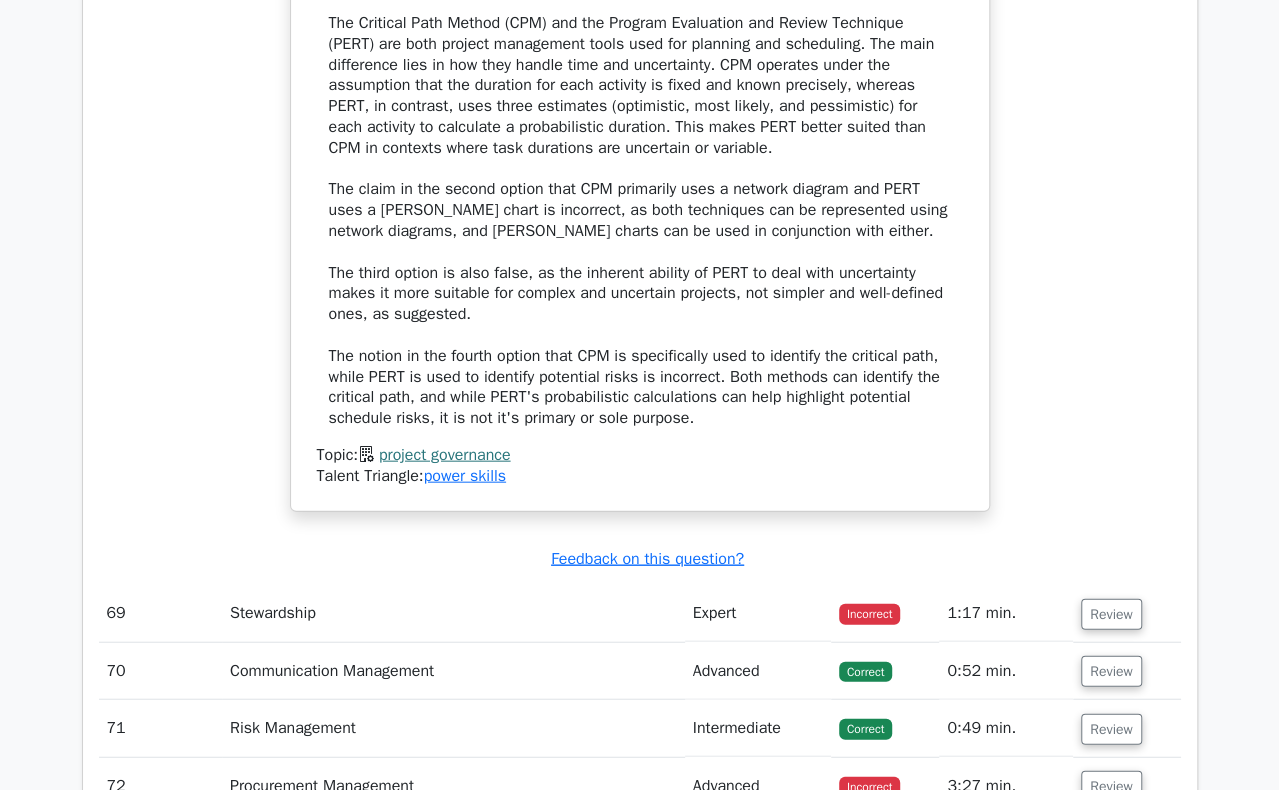scroll, scrollTop: 28800, scrollLeft: 0, axis: vertical 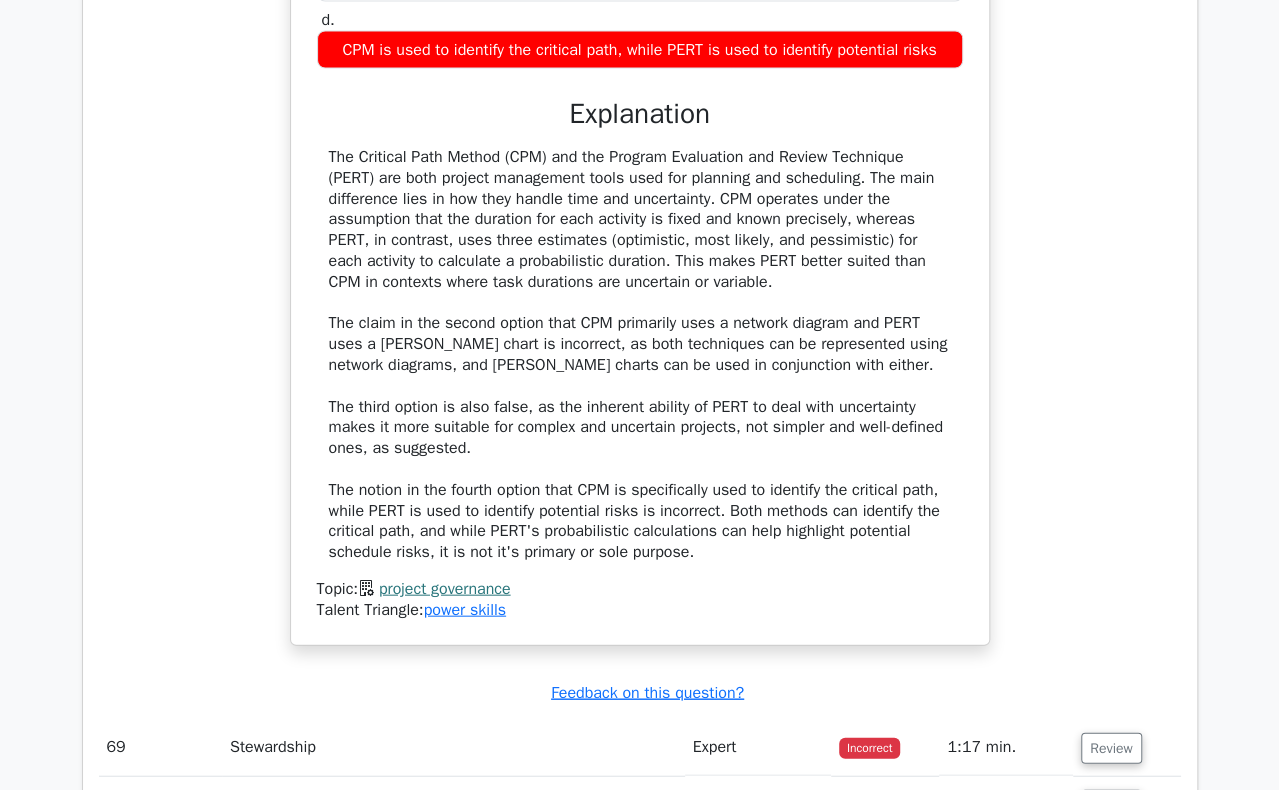 click on "The Critical Path Method (CPM) and the Program Evaluation and Review Technique (PERT) are both project management tools used for planning and scheduling. The main difference lies in how they handle time and uncertainty. CPM operates under the assumption that the duration for each activity is fixed and known precisely, whereas PERT, in contrast, uses three estimates (optimistic, most likely, and pessimistic) for each activity to calculate a probabilistic duration. This makes PERT better suited than CPM in contexts where task durations are uncertain or variable. The claim in the second option that CPM primarily uses a network diagram and PERT uses a [PERSON_NAME] chart is incorrect, as both techniques can be represented using network diagrams, and [PERSON_NAME] charts can be used in conjunction with either. The third option is also false, as the inherent ability of PERT to deal with uncertainty makes it more suitable for complex and uncertain projects, not simpler and well-defined ones, as suggested." at bounding box center [640, 355] 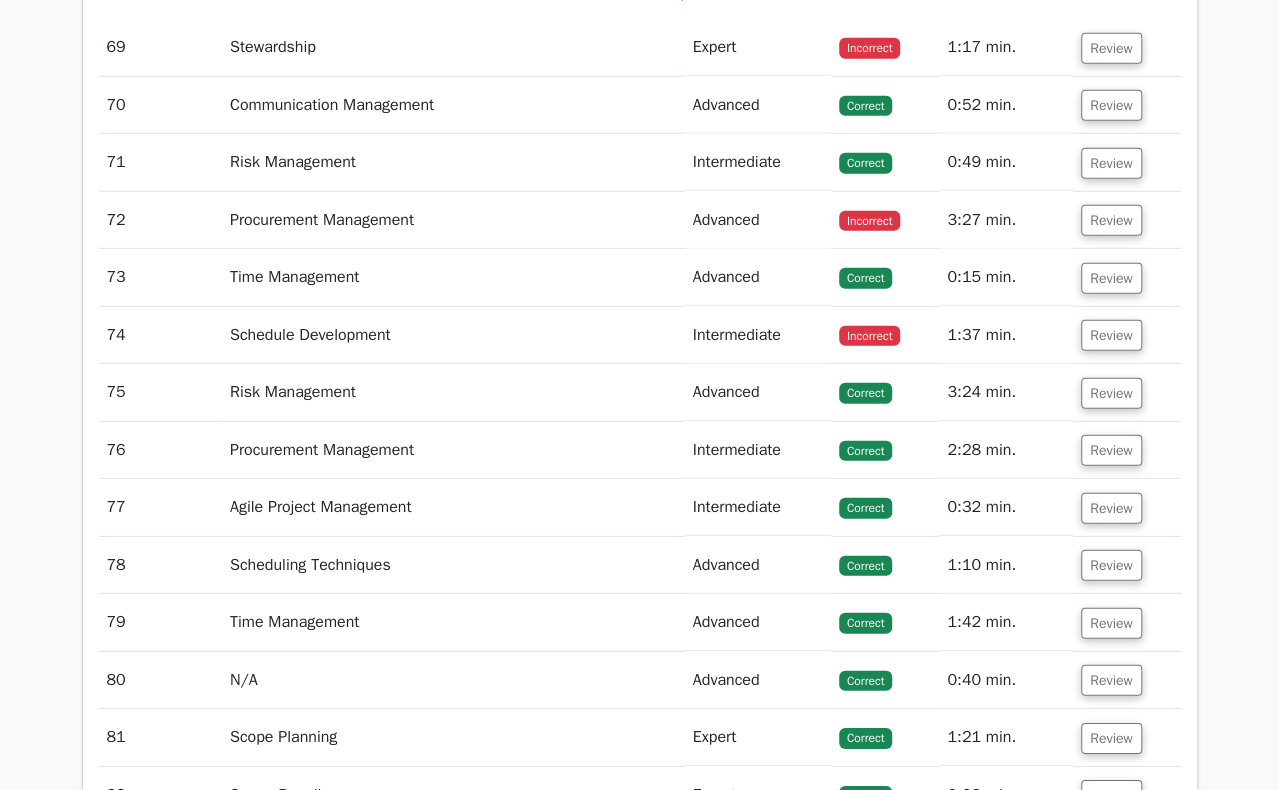 scroll, scrollTop: 29300, scrollLeft: 0, axis: vertical 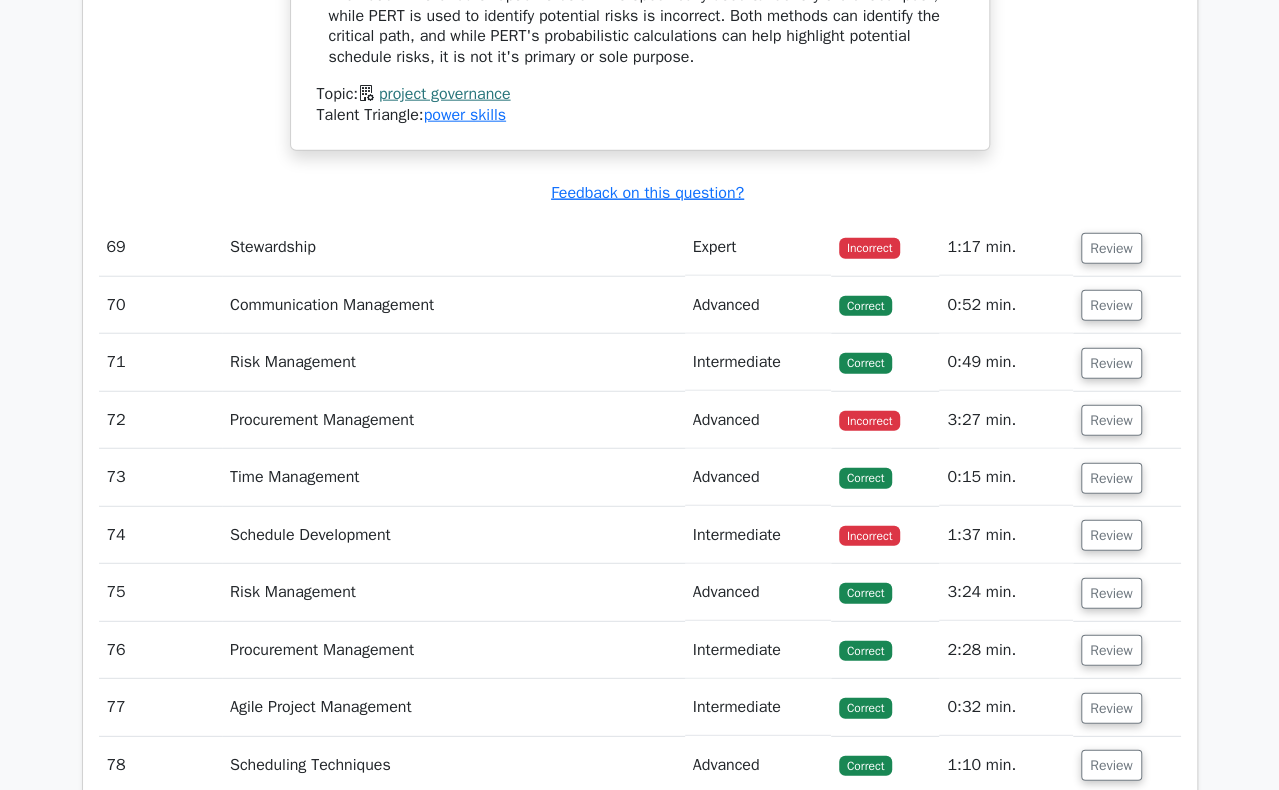 click on "Review" at bounding box center [1127, 247] 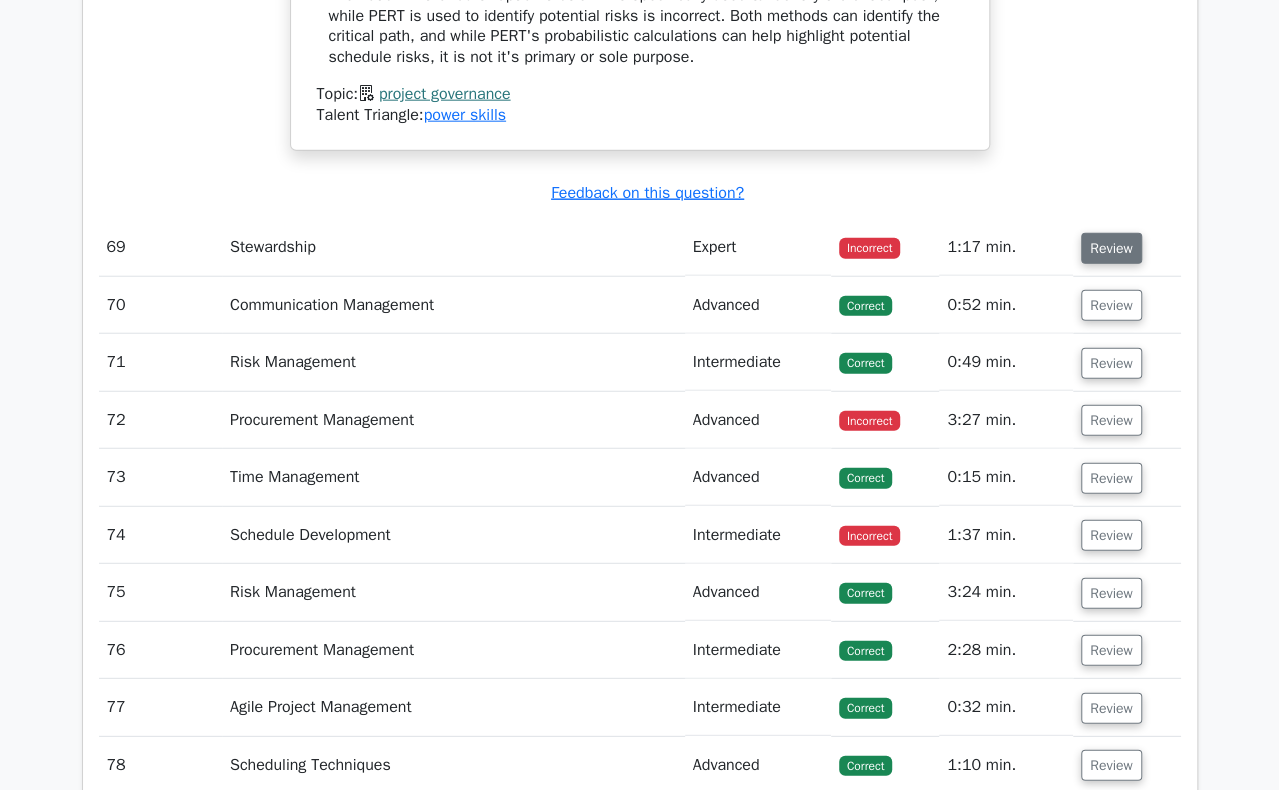 click on "Review" at bounding box center [1111, 248] 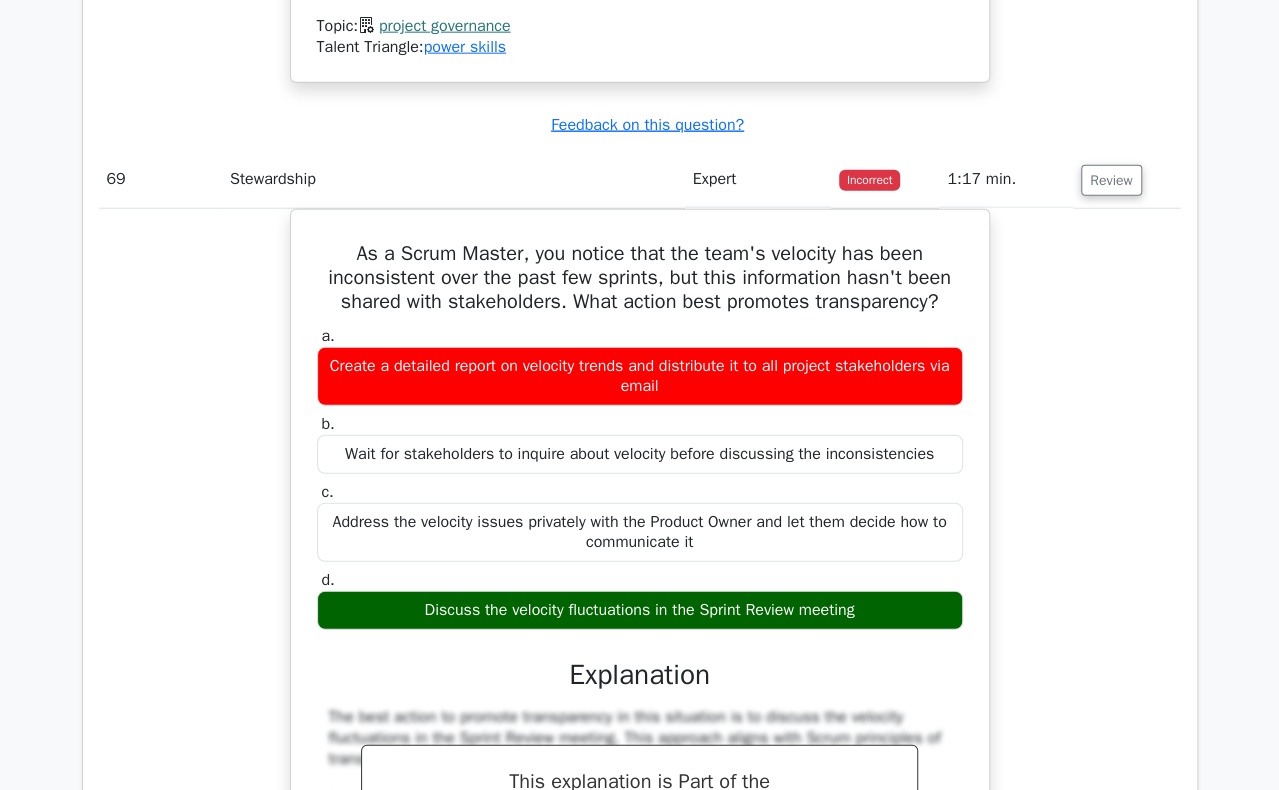 scroll, scrollTop: 29400, scrollLeft: 0, axis: vertical 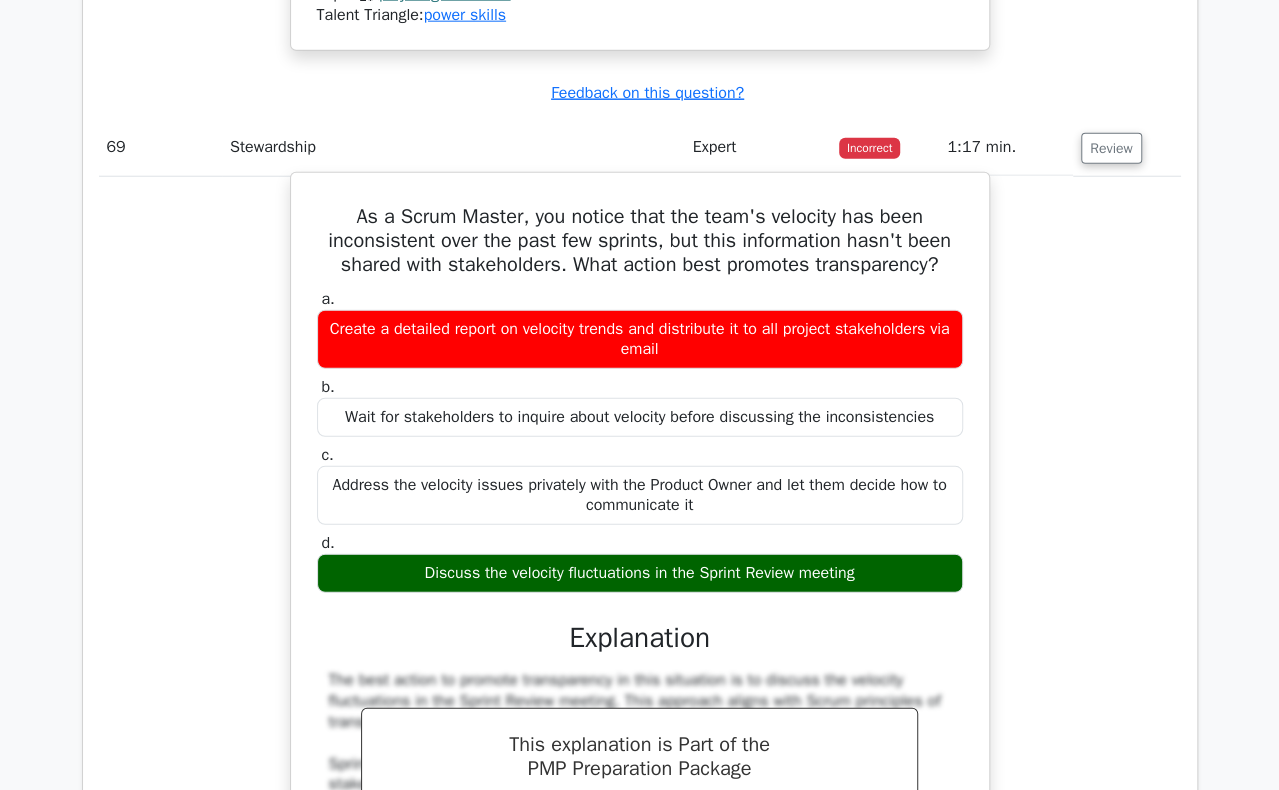 drag, startPoint x: 354, startPoint y: 114, endPoint x: 895, endPoint y: 461, distance: 642.72076 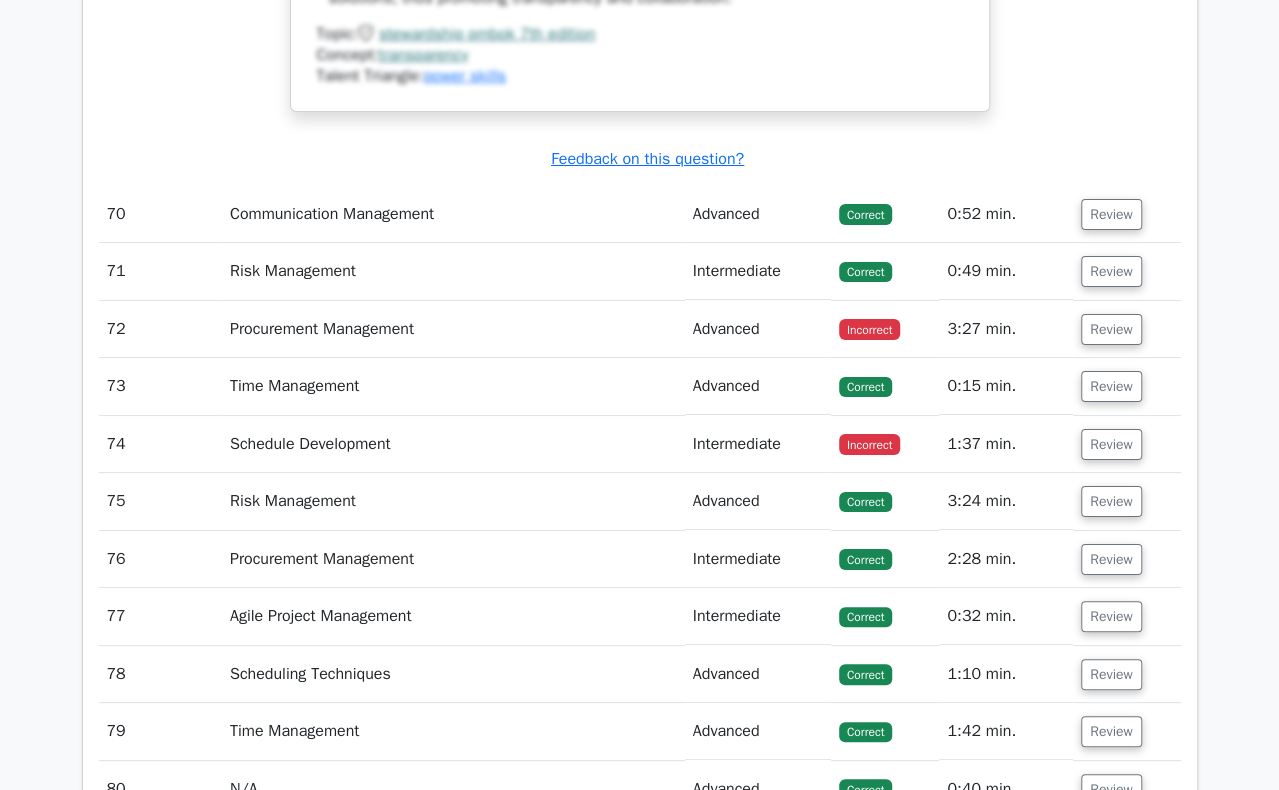 scroll, scrollTop: 30600, scrollLeft: 0, axis: vertical 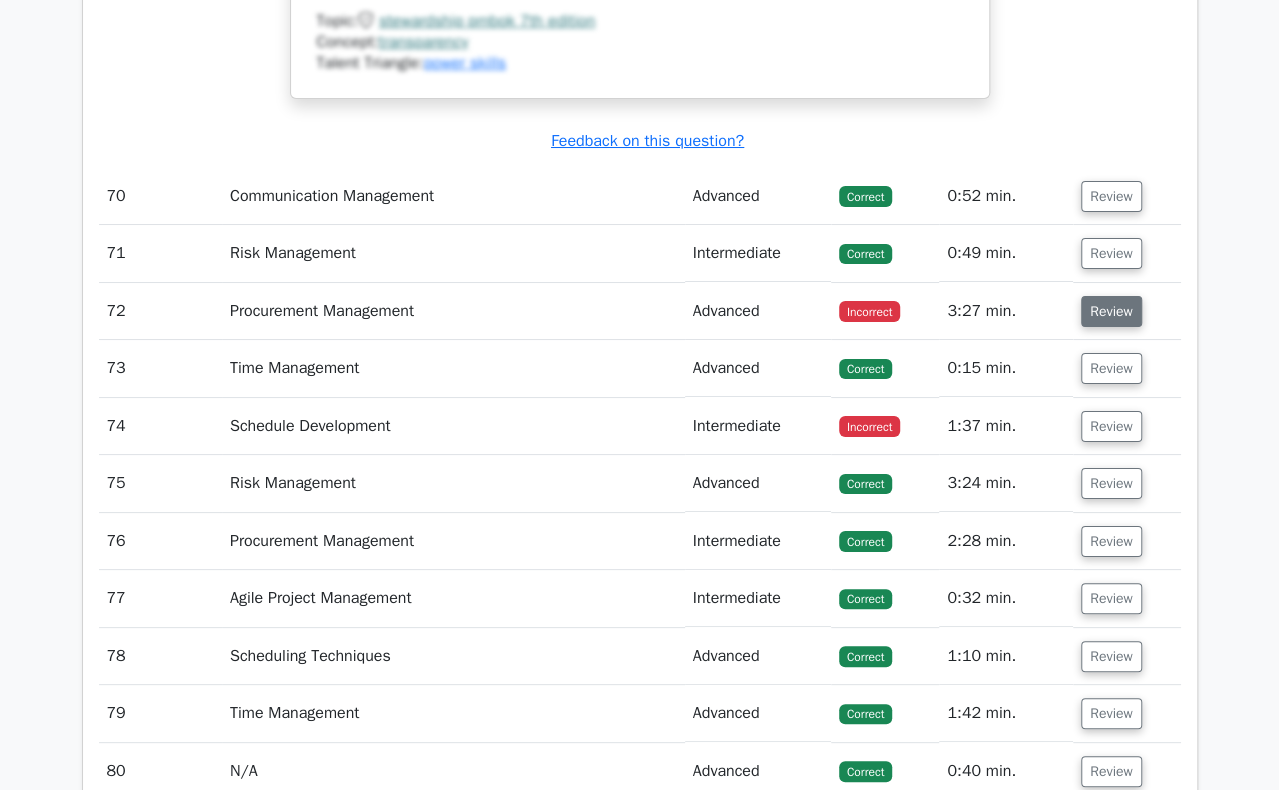 click on "Review" at bounding box center [1111, 311] 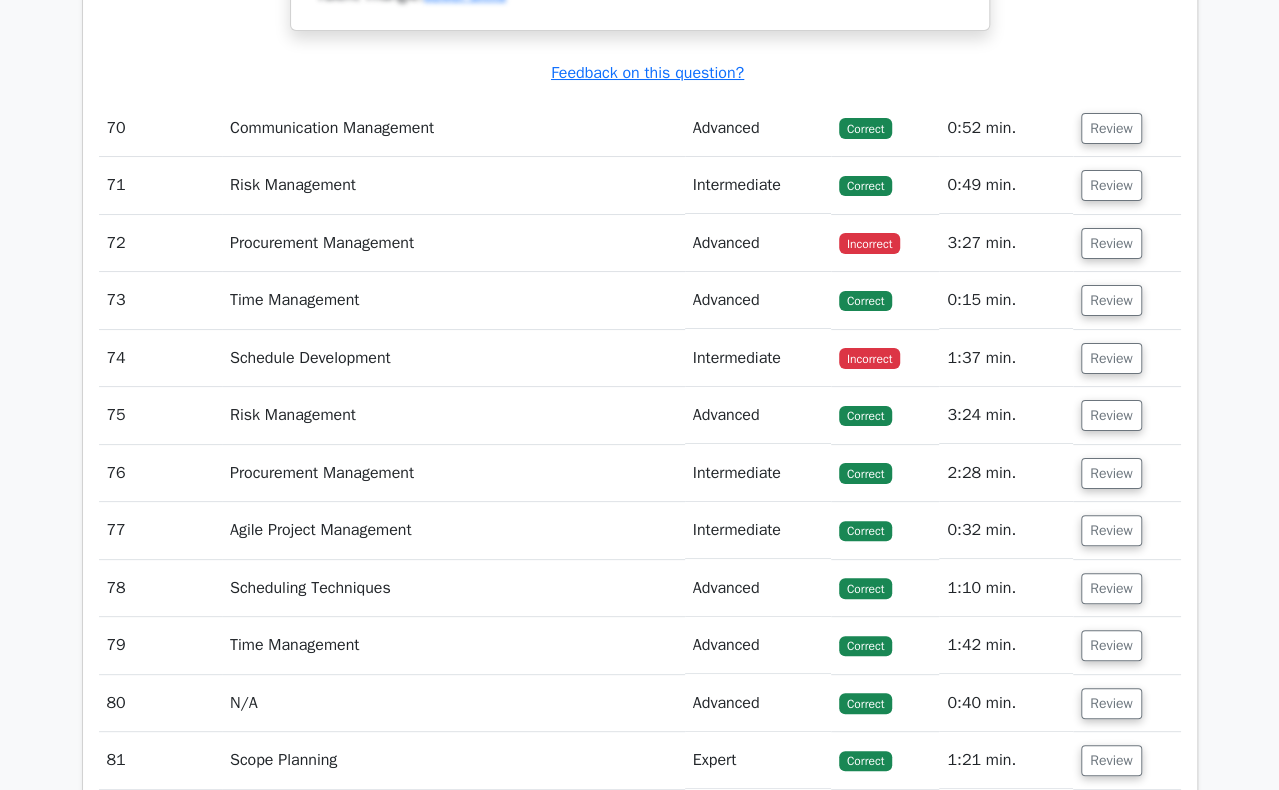 scroll, scrollTop: 30700, scrollLeft: 0, axis: vertical 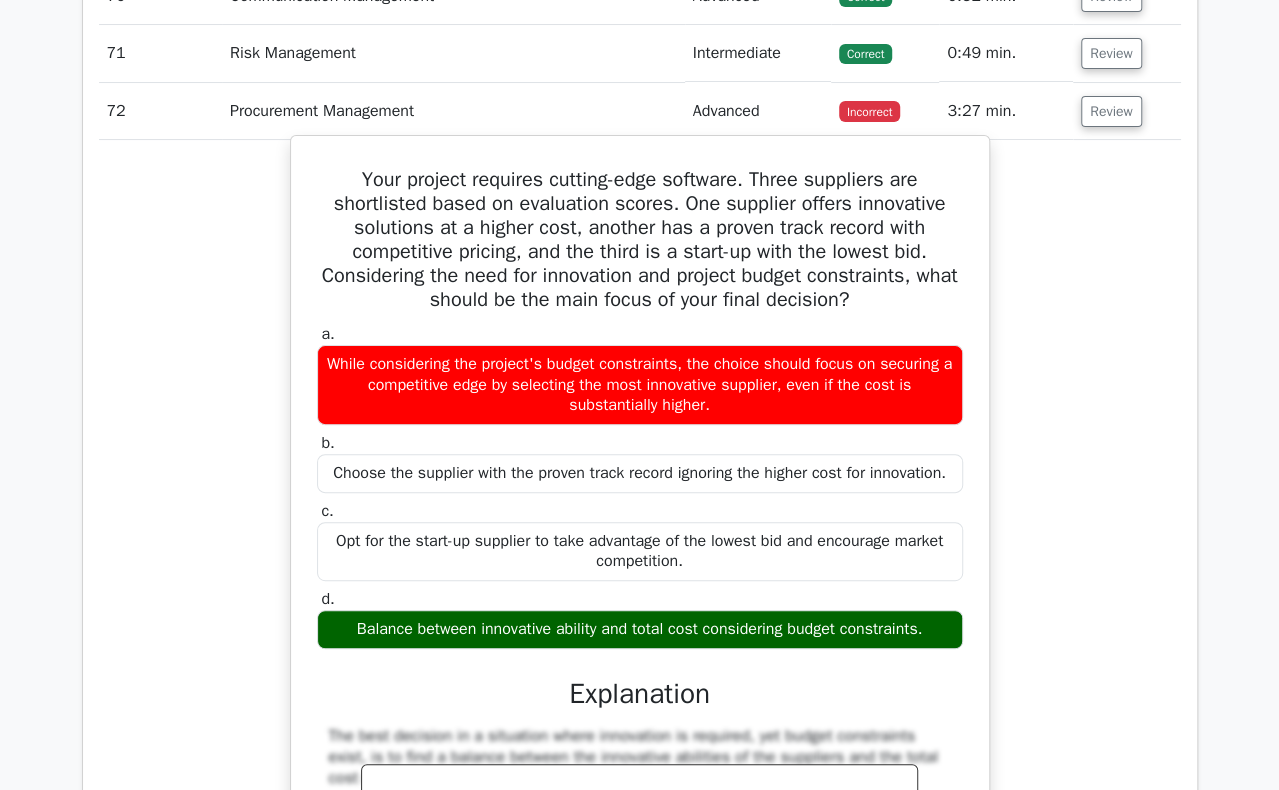 drag, startPoint x: 351, startPoint y: 65, endPoint x: 936, endPoint y: 518, distance: 739.8878 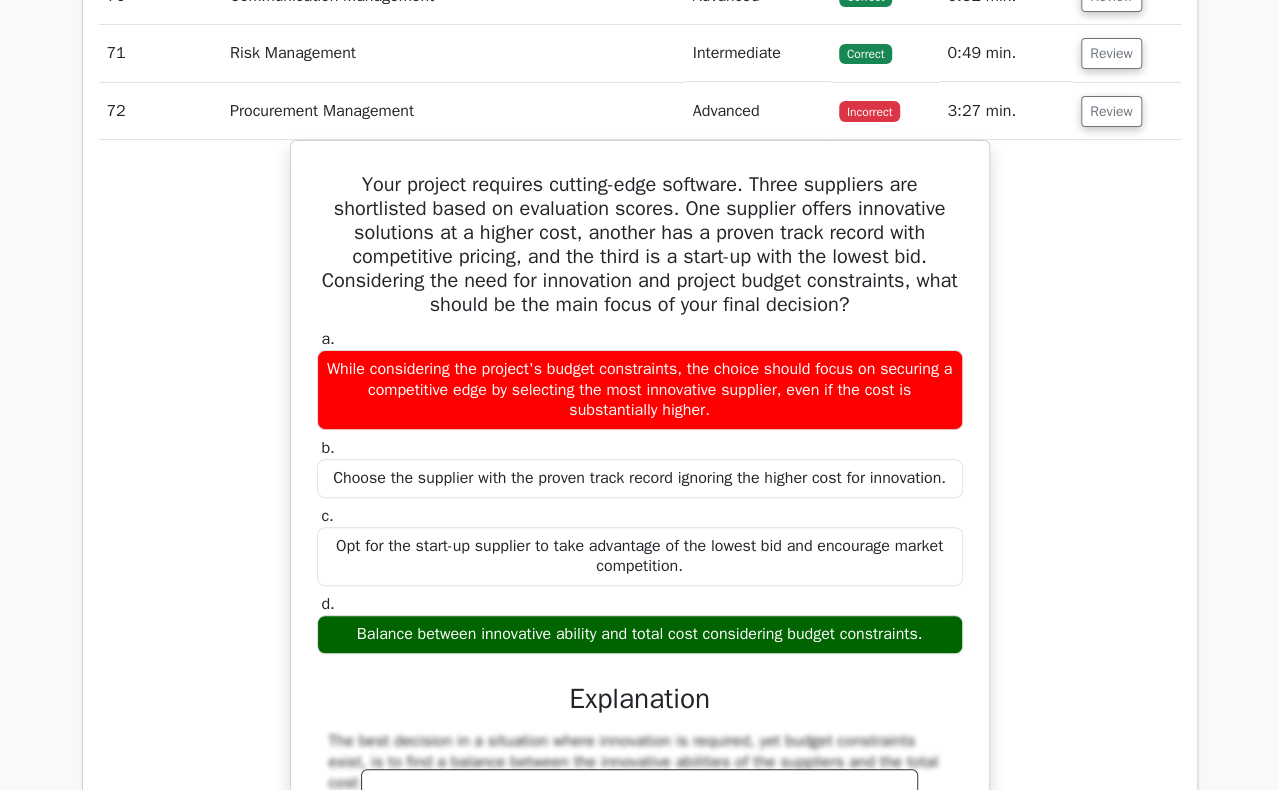 click on "Your project requires cutting-edge software. Three suppliers are shortlisted based on evaluation scores. One supplier offers innovative solutions at a higher cost, another has a proven track record with competitive pricing, and the third is a start-up with the lowest bid. Considering the need for innovation and project budget constraints, what should be the main focus of your final decision?
a.
b.
c. d." at bounding box center [640, 707] 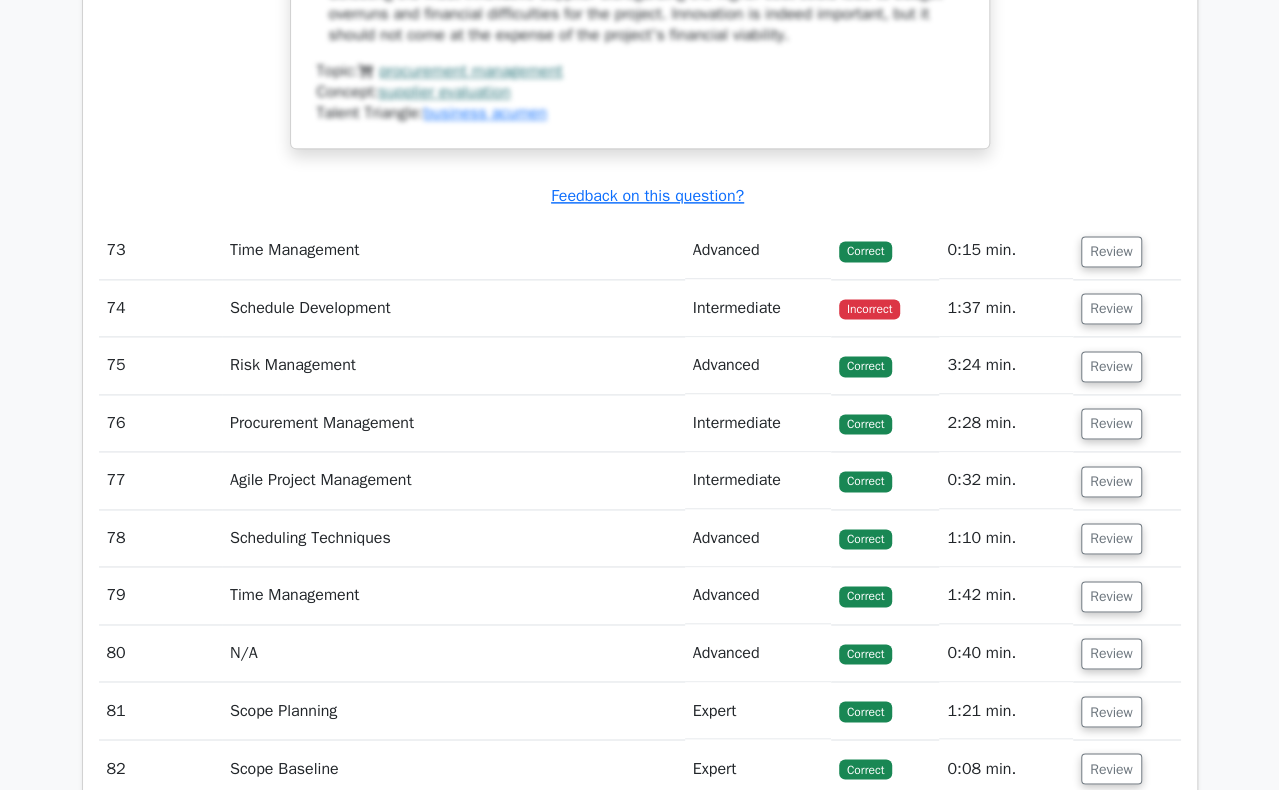 scroll, scrollTop: 31900, scrollLeft: 0, axis: vertical 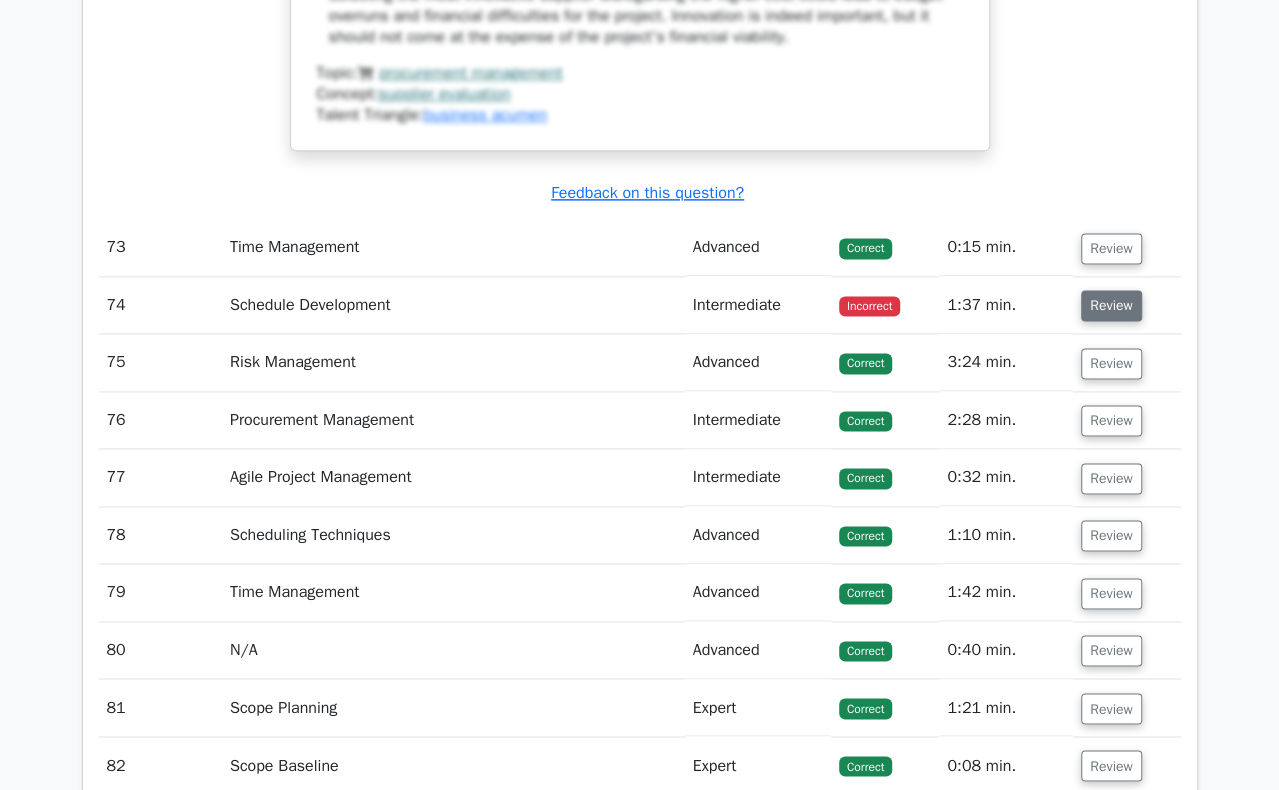 click on "Review" at bounding box center (1111, 305) 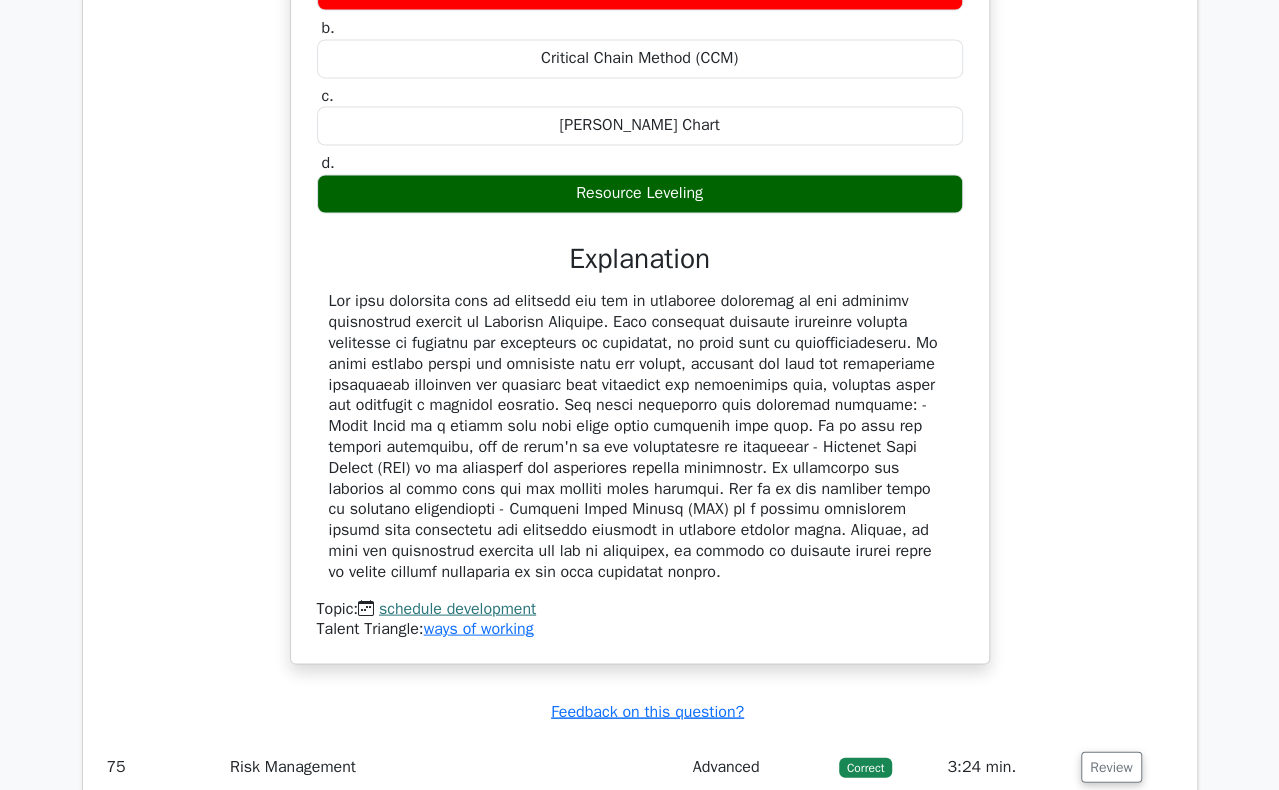 scroll, scrollTop: 32472, scrollLeft: 0, axis: vertical 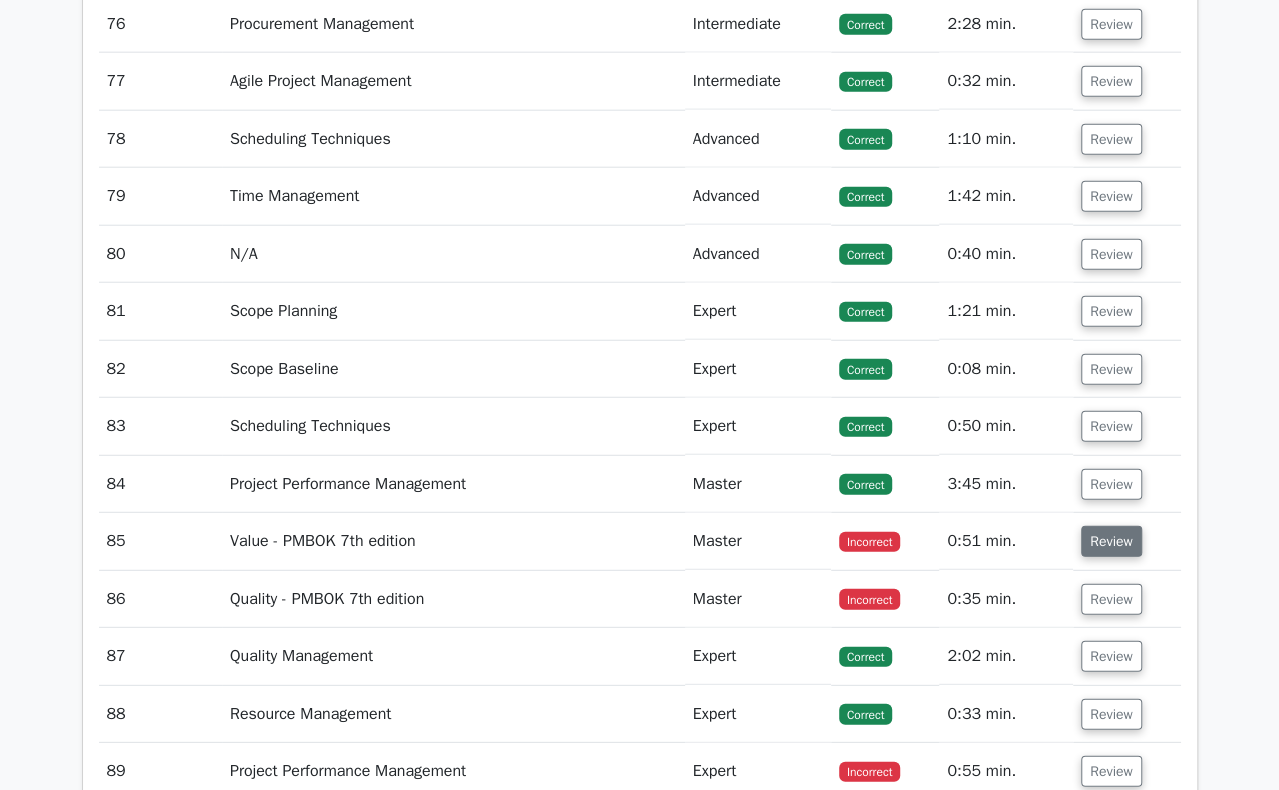 click on "Review" at bounding box center [1111, 541] 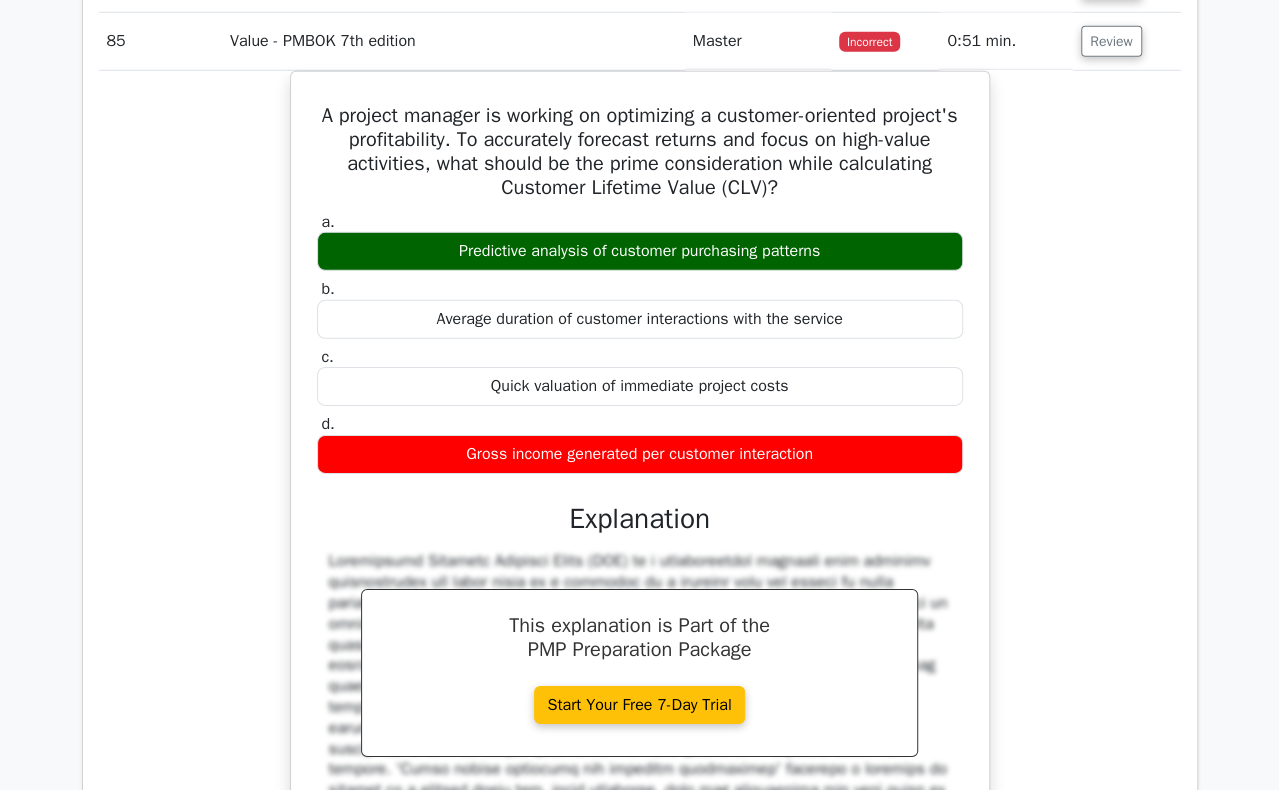 scroll, scrollTop: 33572, scrollLeft: 0, axis: vertical 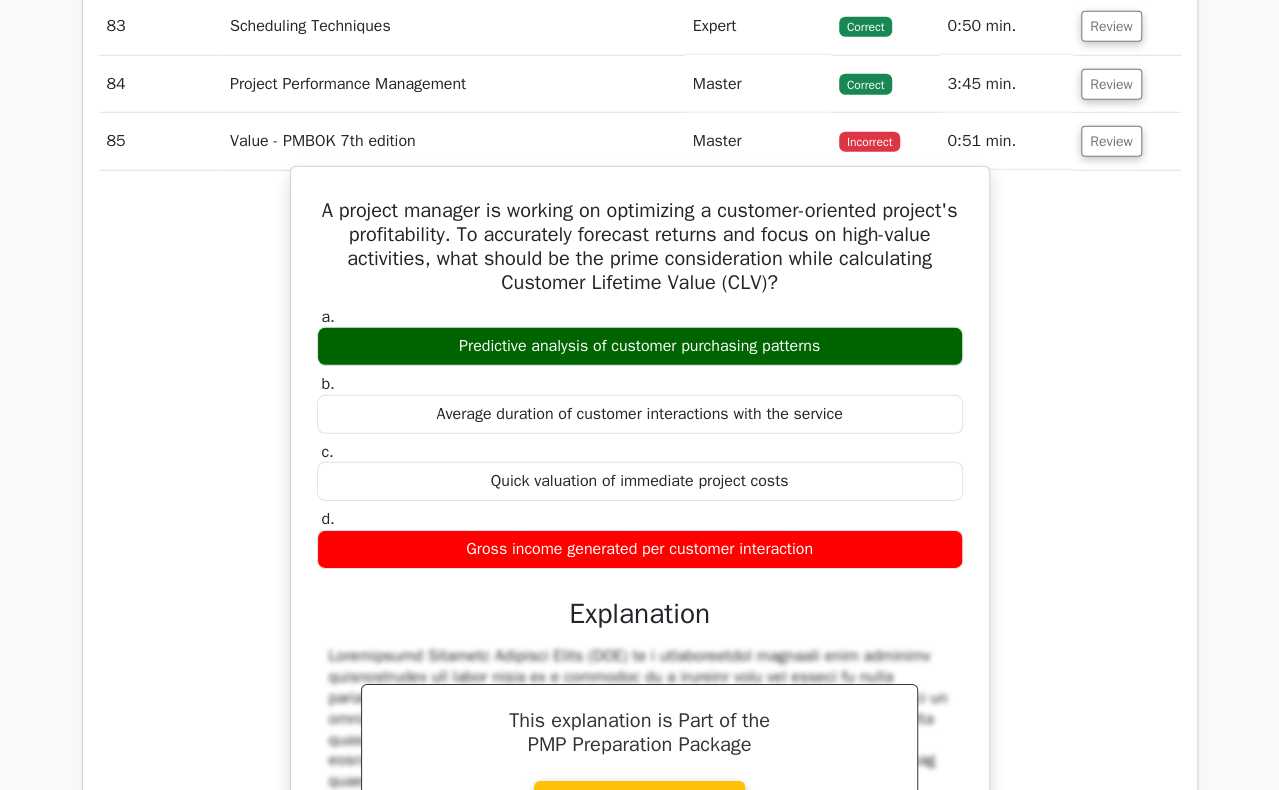 drag, startPoint x: 346, startPoint y: 79, endPoint x: 832, endPoint y: 415, distance: 590.8401 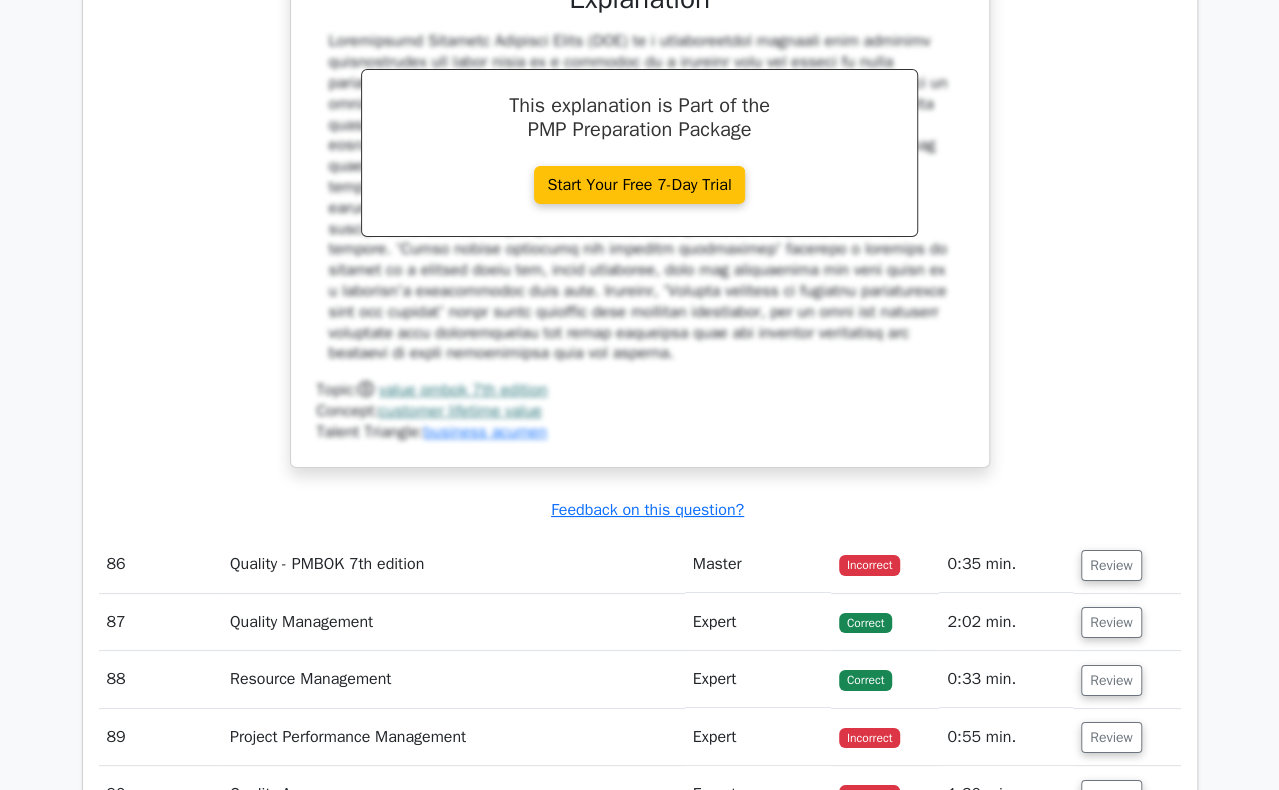 scroll, scrollTop: 34372, scrollLeft: 0, axis: vertical 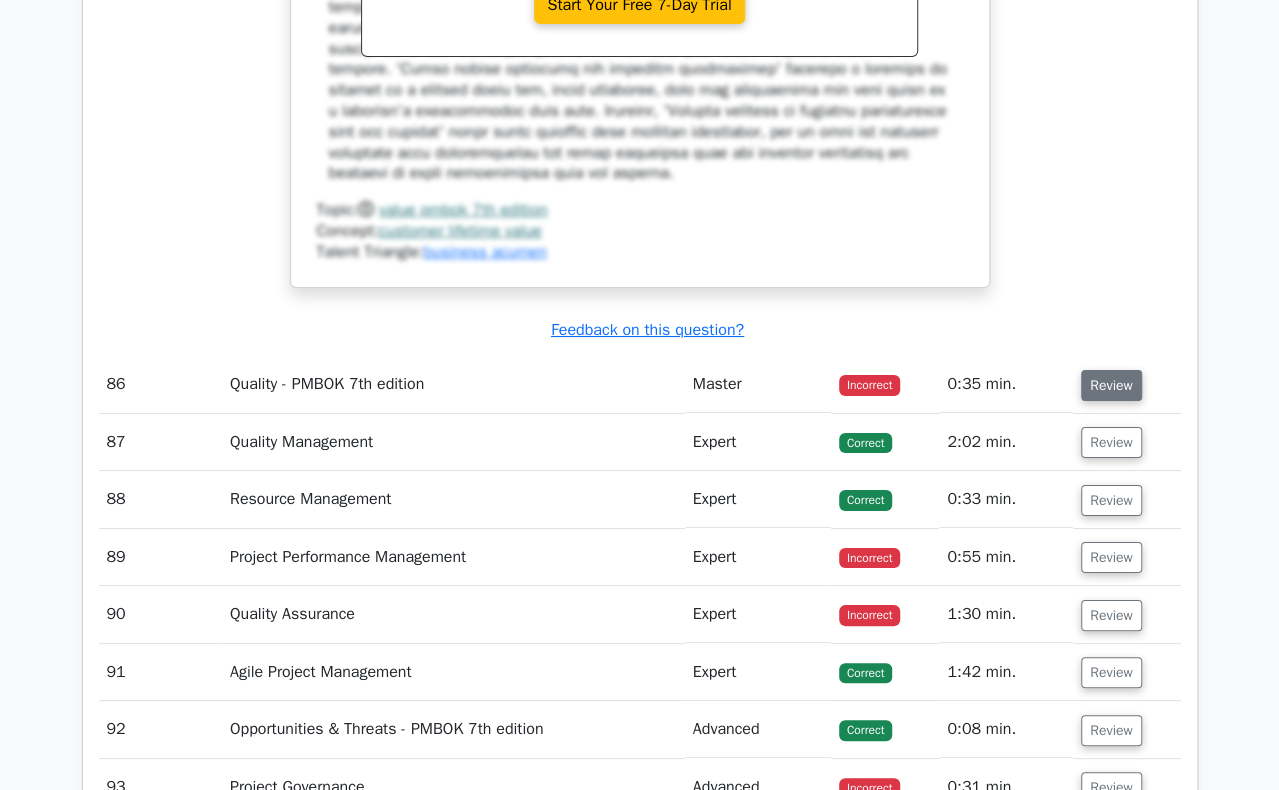 click on "Review" at bounding box center (1111, 385) 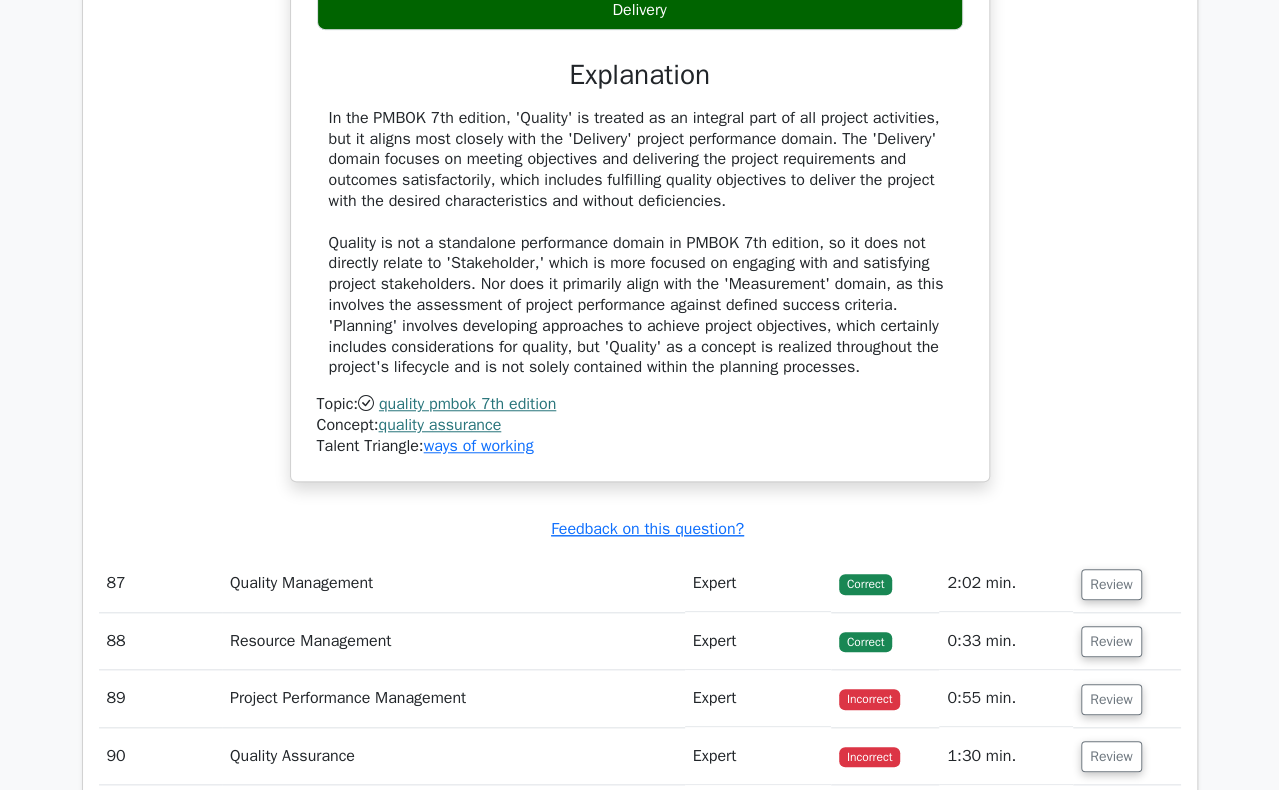 scroll, scrollTop: 35172, scrollLeft: 0, axis: vertical 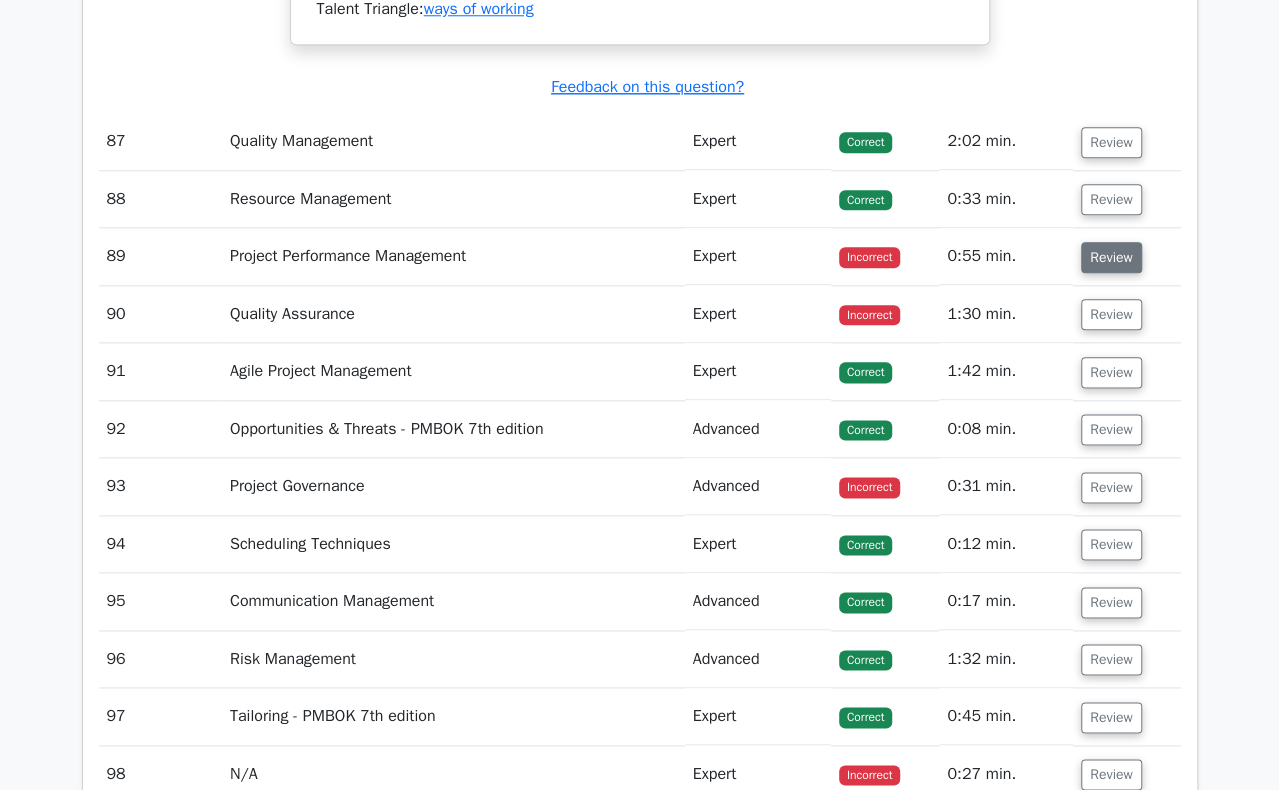 click on "Review" at bounding box center [1111, 257] 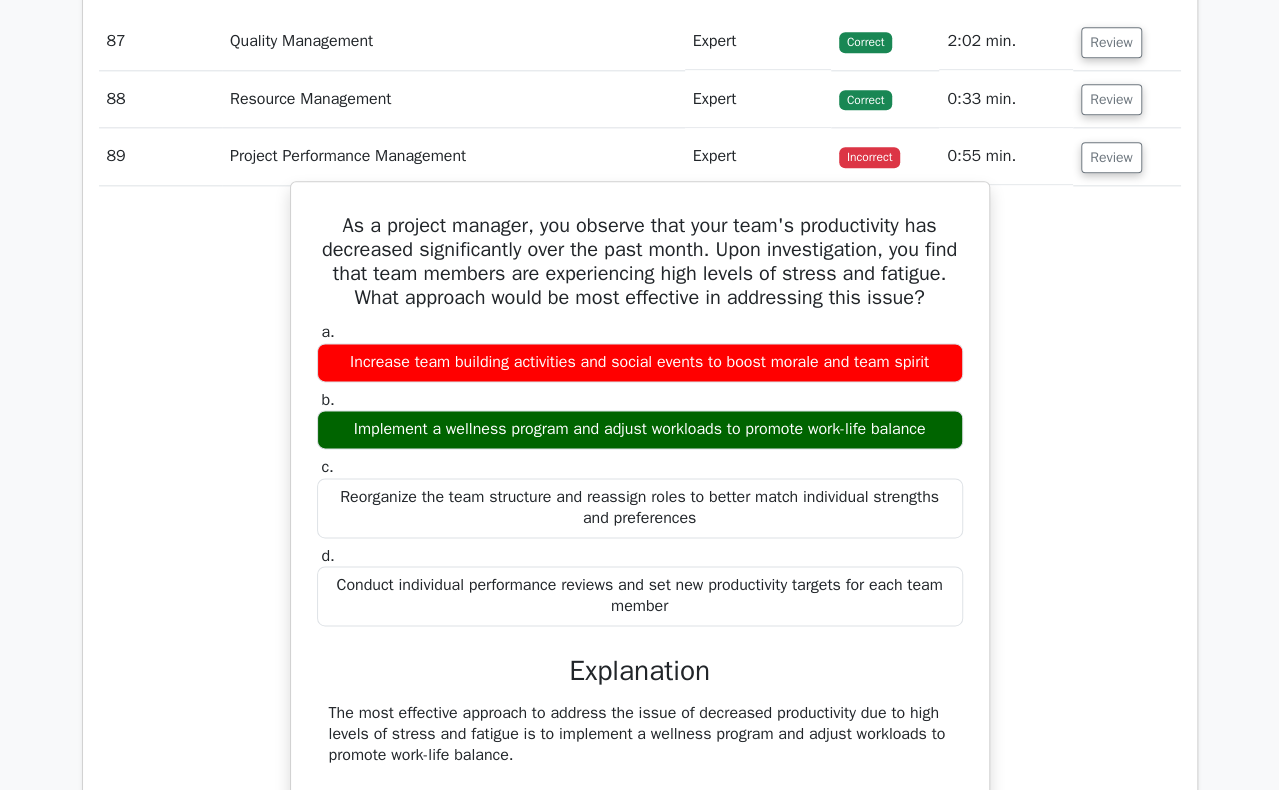 scroll, scrollTop: 35772, scrollLeft: 0, axis: vertical 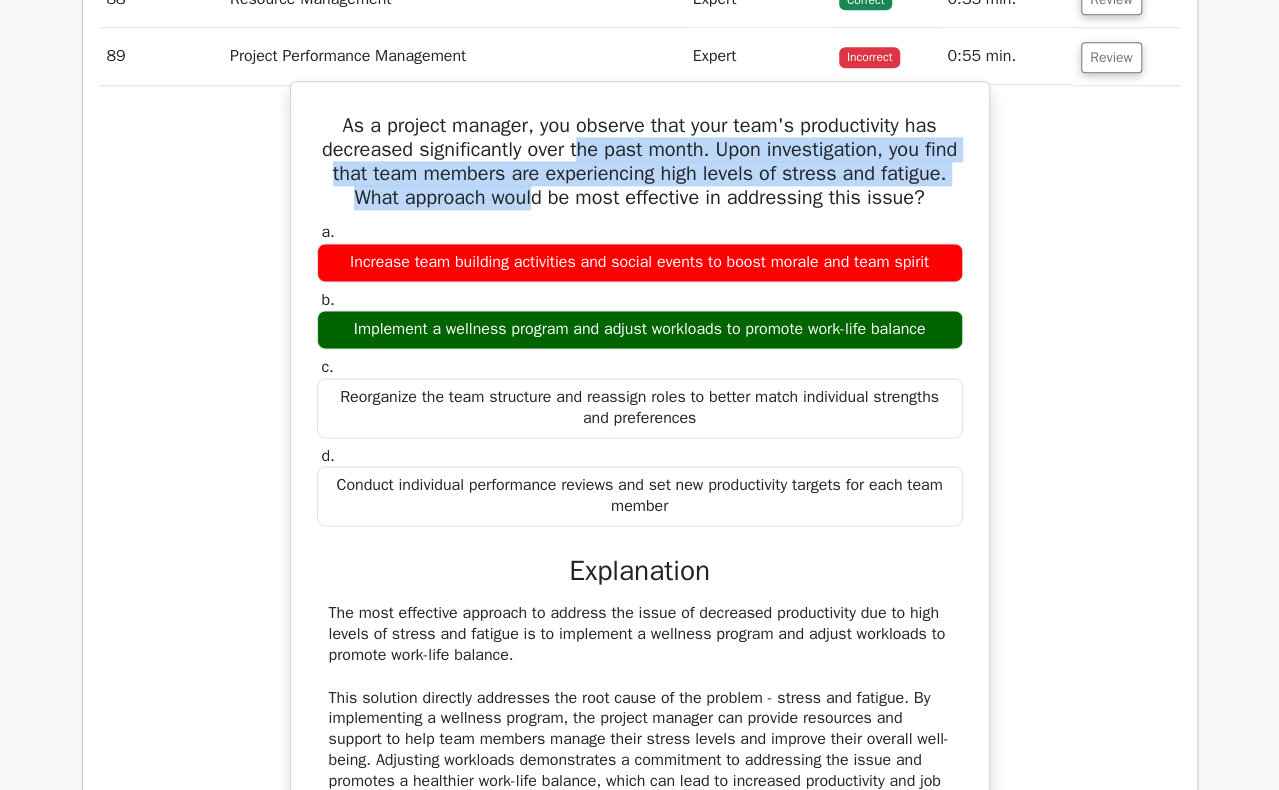 drag, startPoint x: 595, startPoint y: 21, endPoint x: 601, endPoint y: 70, distance: 49.365982 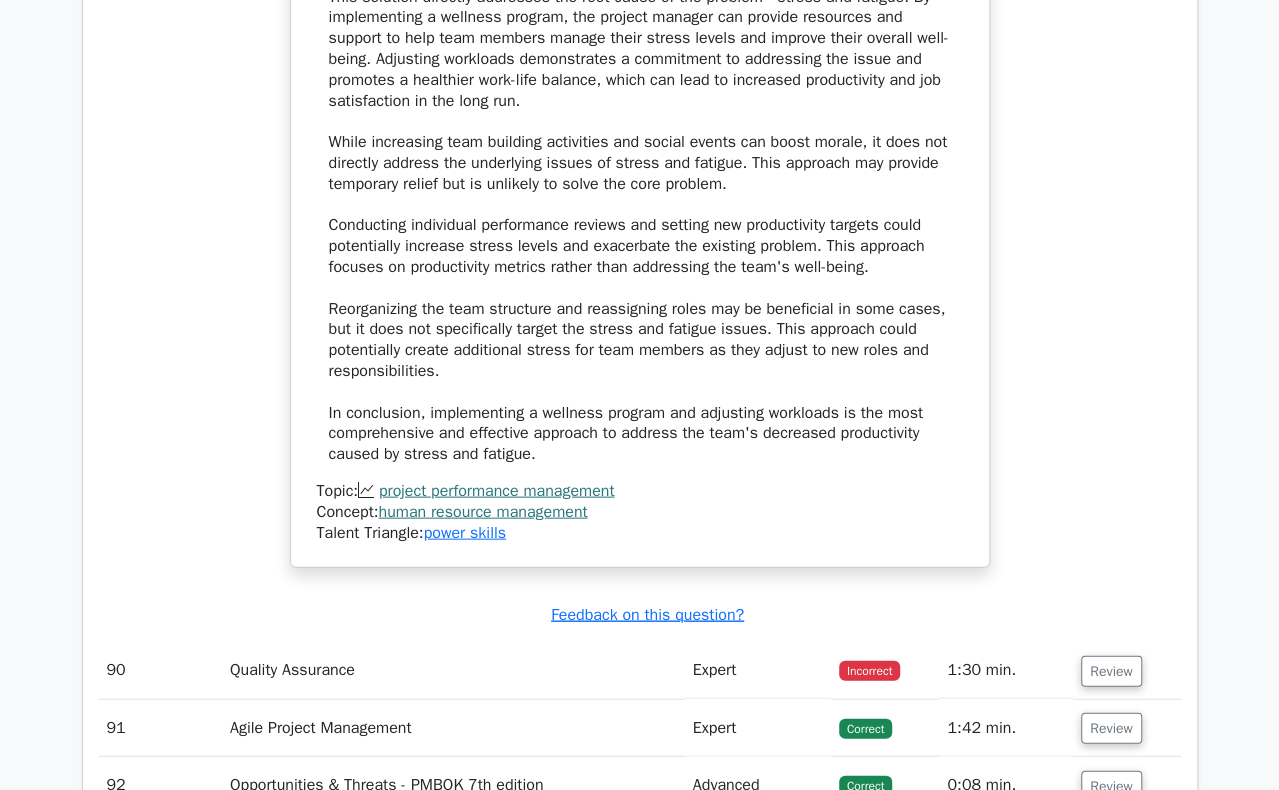scroll, scrollTop: 36872, scrollLeft: 0, axis: vertical 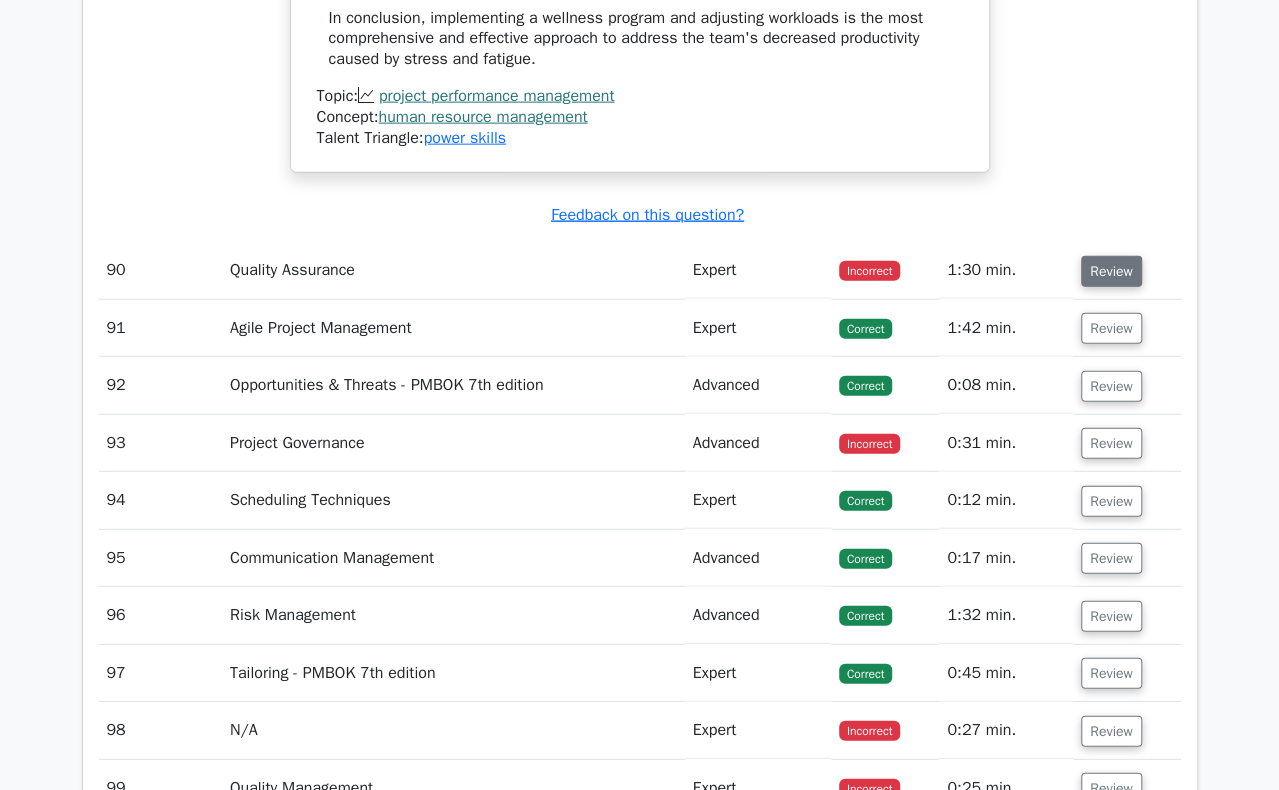 click on "Review" at bounding box center [1111, 271] 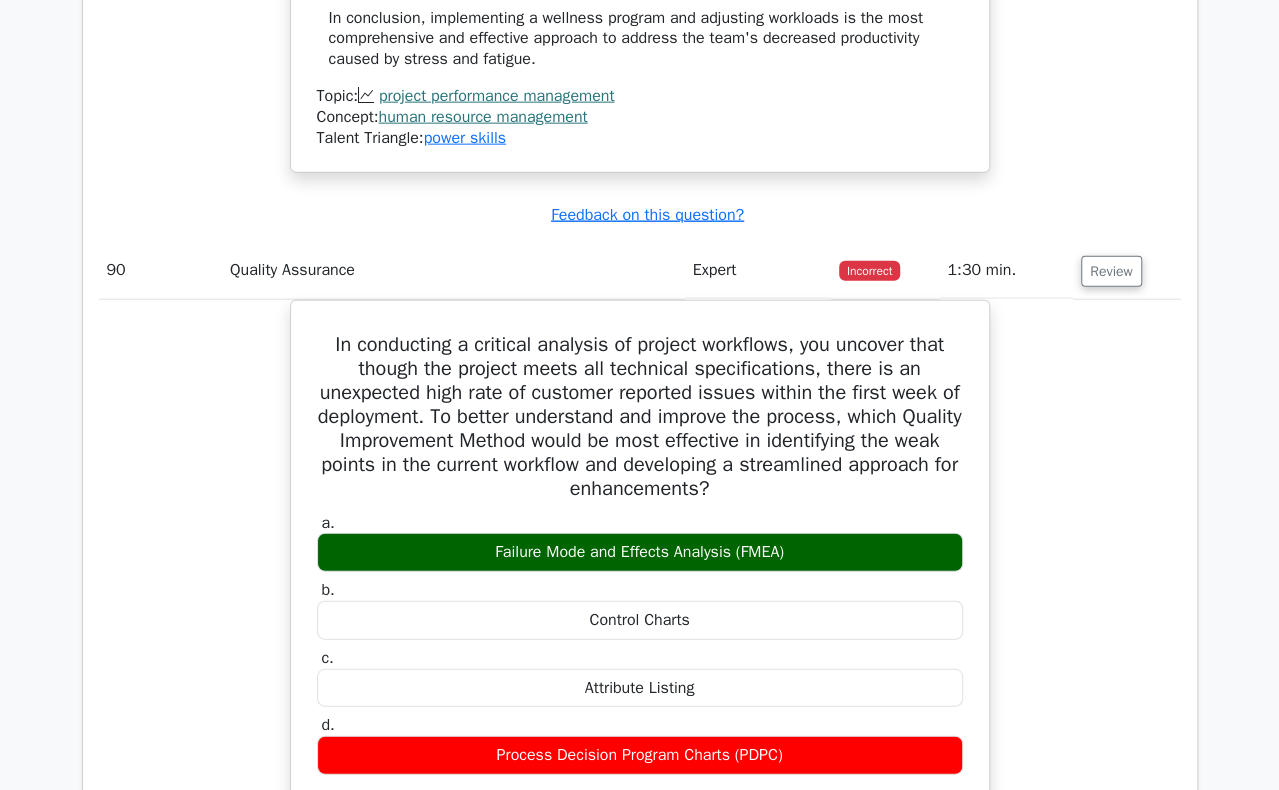 scroll, scrollTop: 37072, scrollLeft: 0, axis: vertical 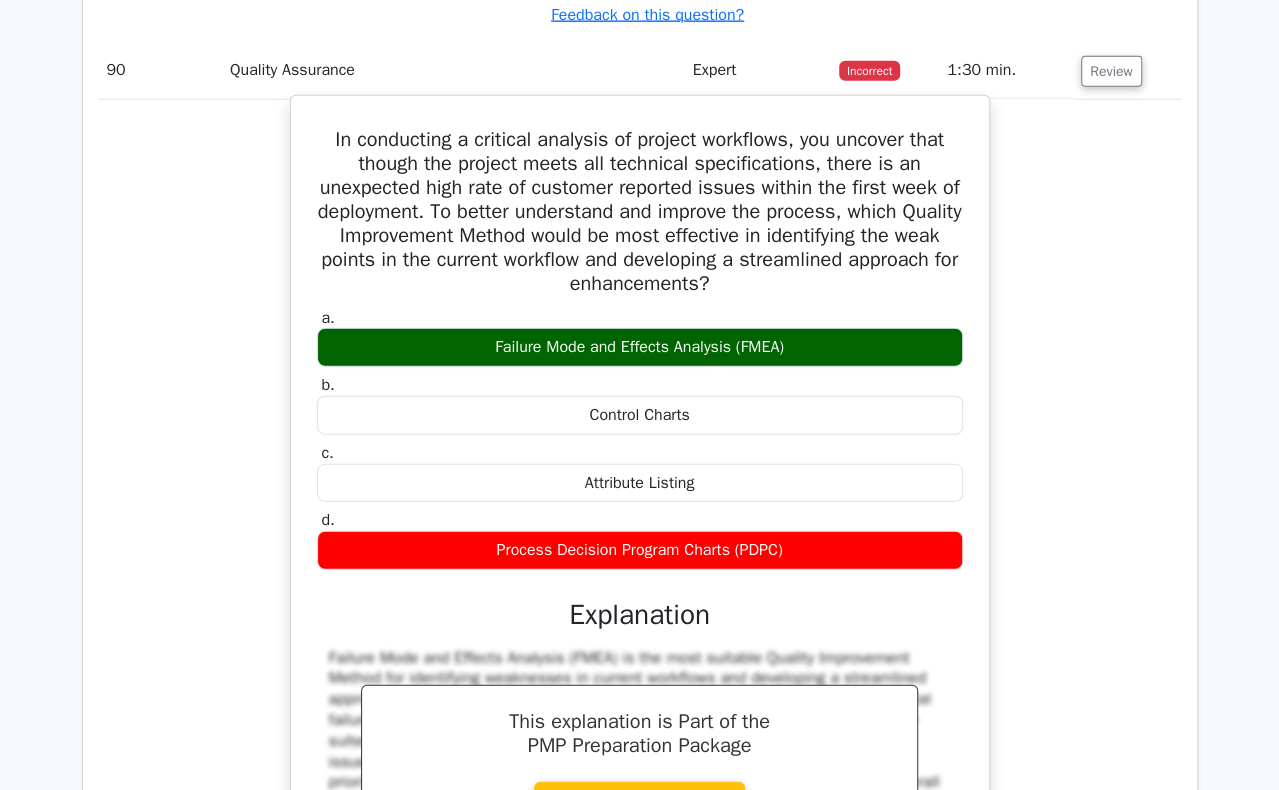 drag, startPoint x: 321, startPoint y: 25, endPoint x: 798, endPoint y: 429, distance: 625.096 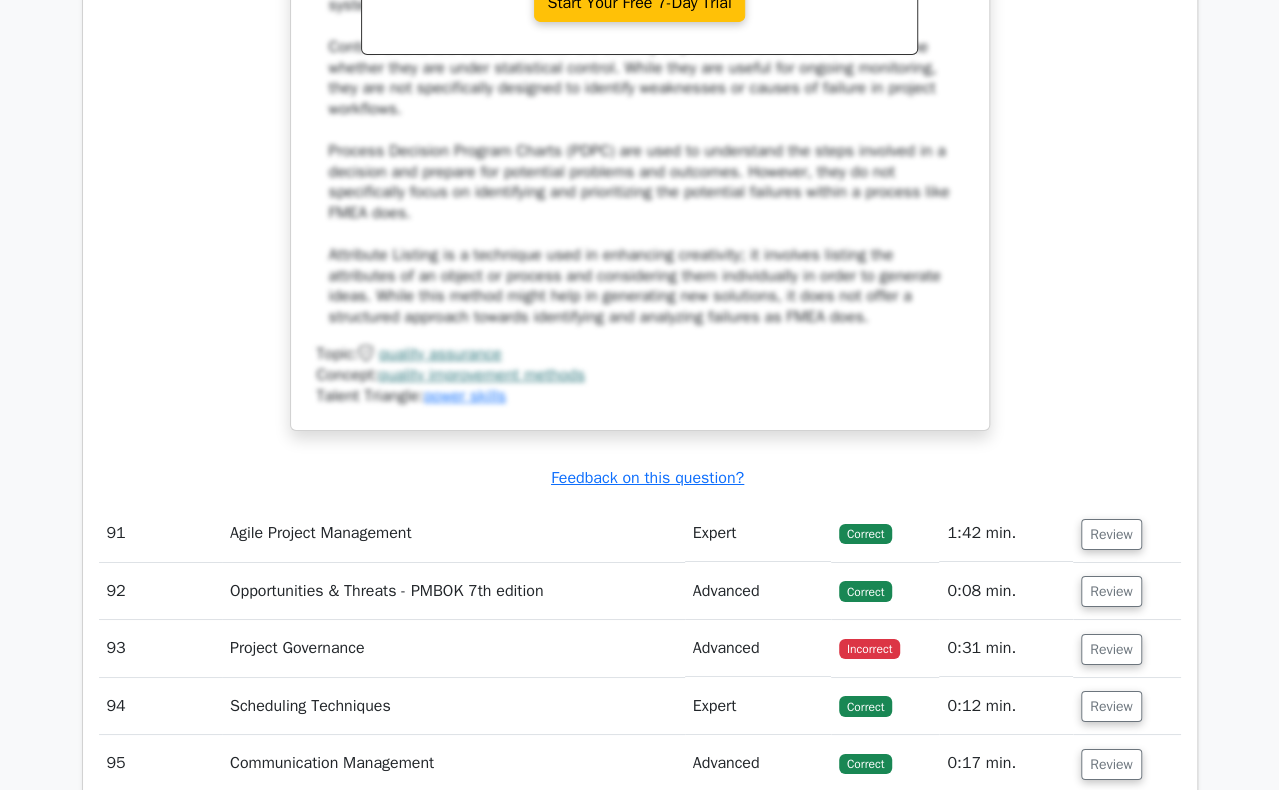 scroll, scrollTop: 37972, scrollLeft: 0, axis: vertical 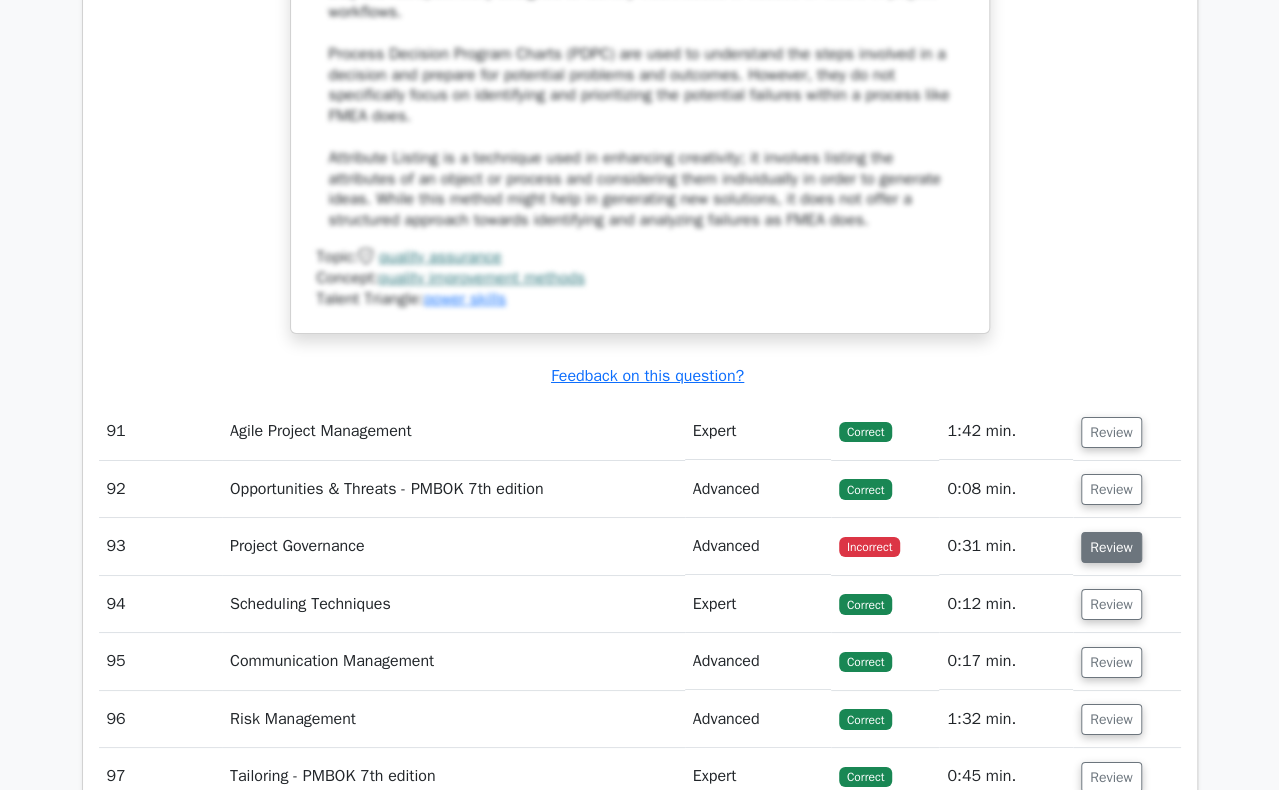 click on "Review" at bounding box center (1111, 547) 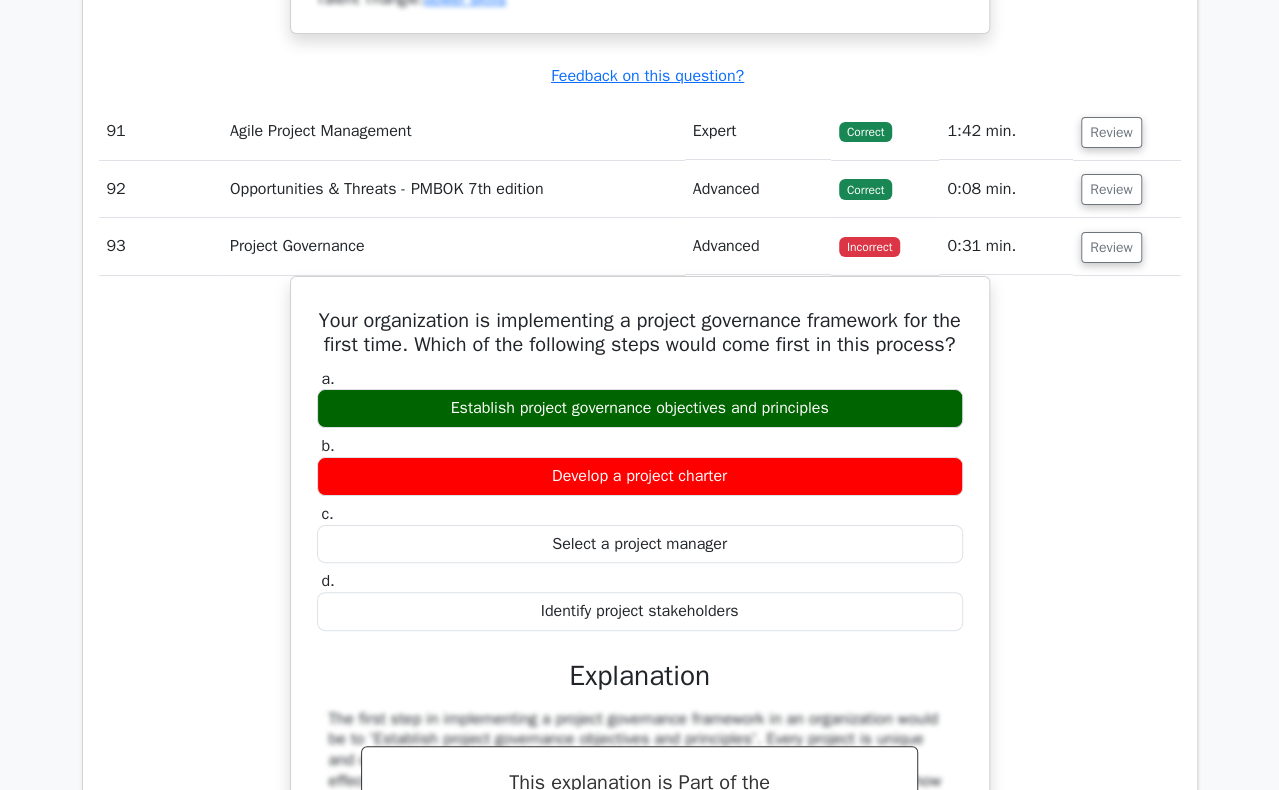 scroll, scrollTop: 38372, scrollLeft: 0, axis: vertical 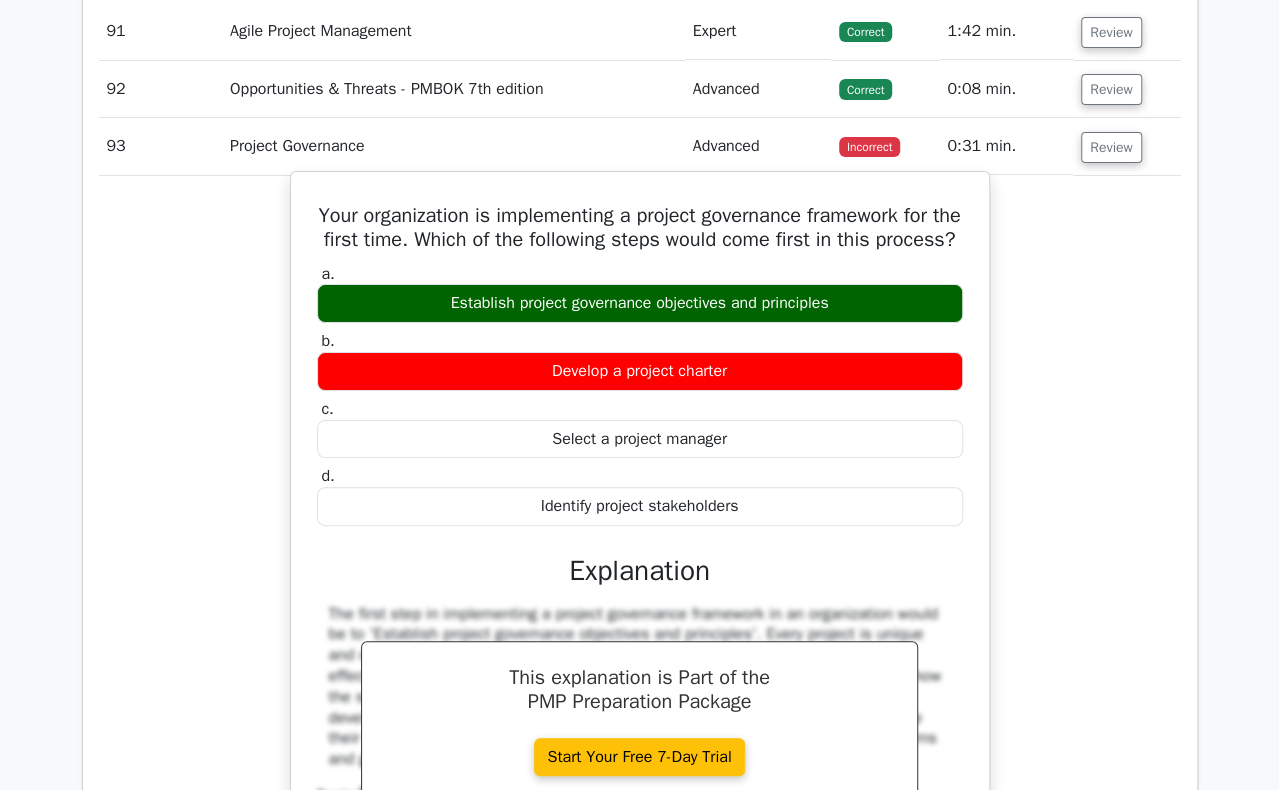drag, startPoint x: 321, startPoint y: 97, endPoint x: 796, endPoint y: 404, distance: 565.57404 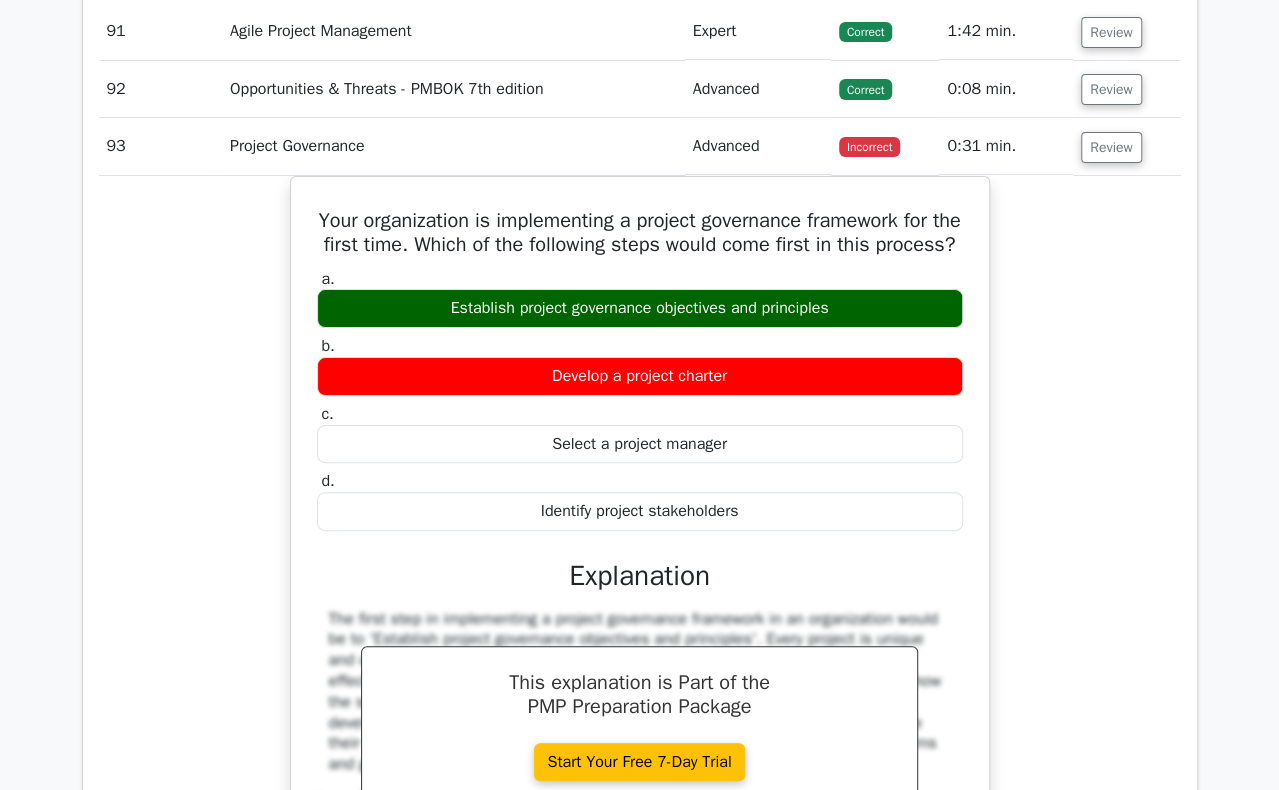 click on "Your organization is implementing a project governance framework for the first time. Which of the following steps would come first in this process?
a.
Establish project governance objectives and principles
b.
c. d." at bounding box center [640, 557] 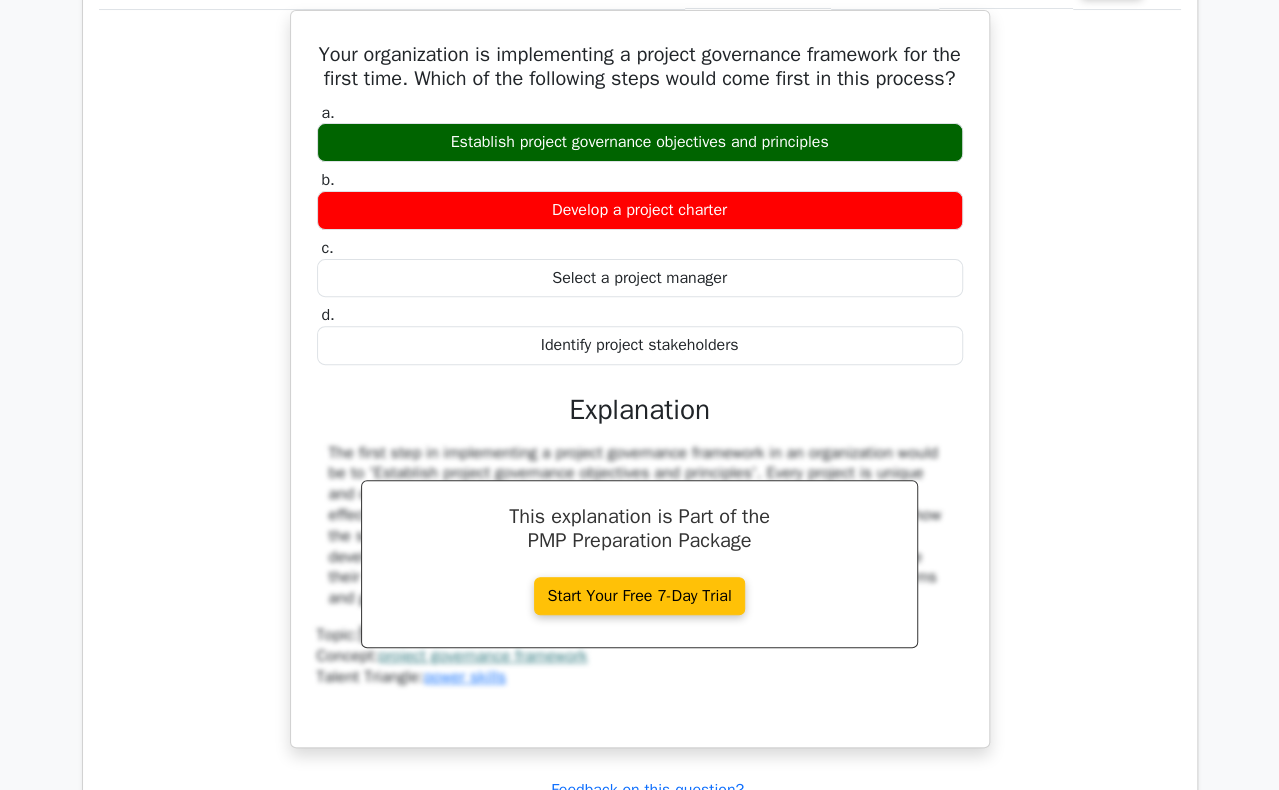 scroll, scrollTop: 38972, scrollLeft: 0, axis: vertical 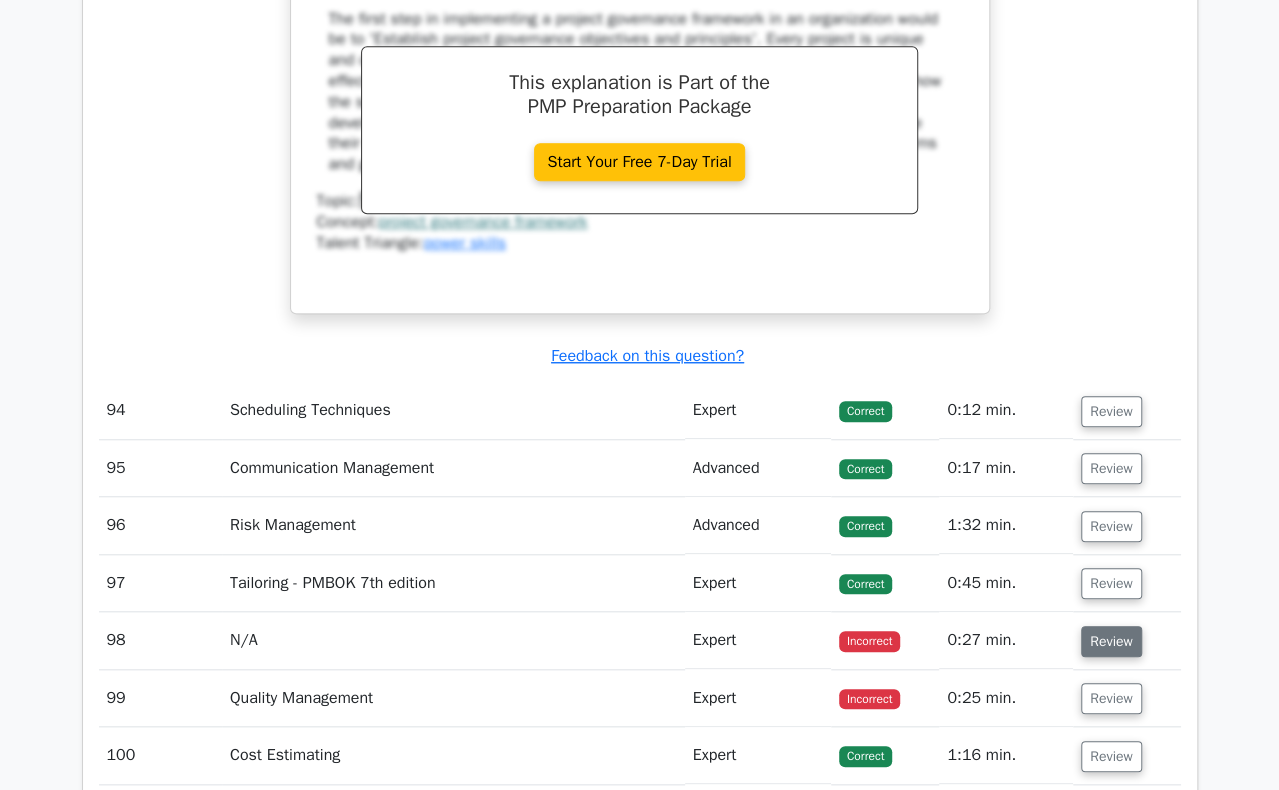 click on "Review" at bounding box center (1111, 641) 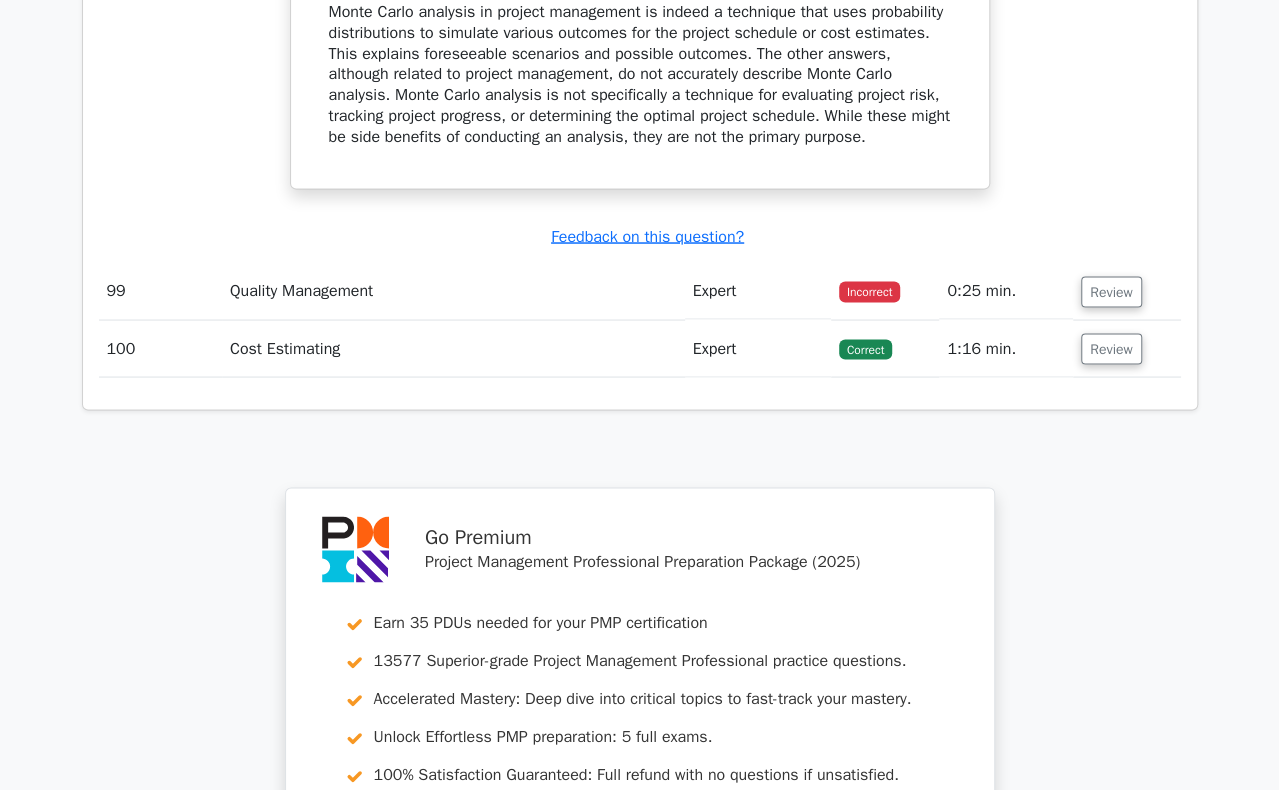 scroll, scrollTop: 40172, scrollLeft: 0, axis: vertical 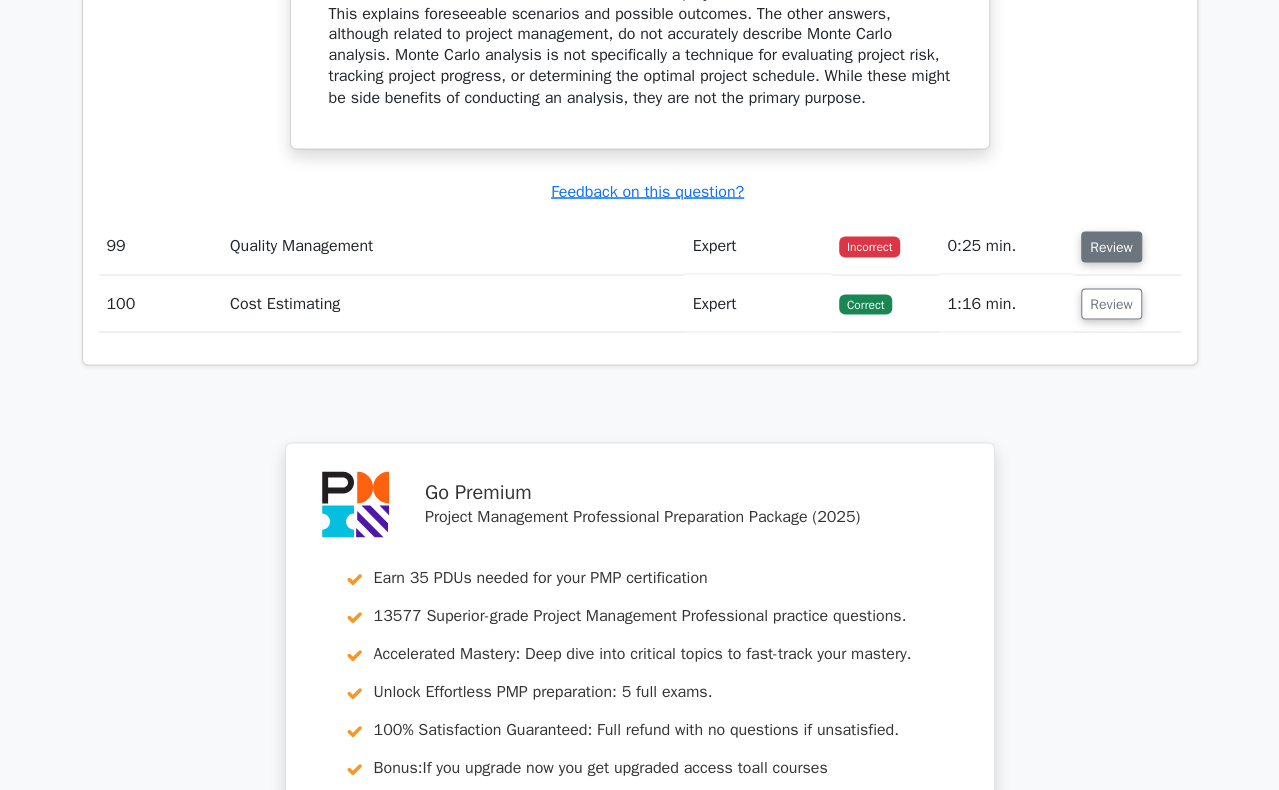 click on "Review" at bounding box center (1111, 246) 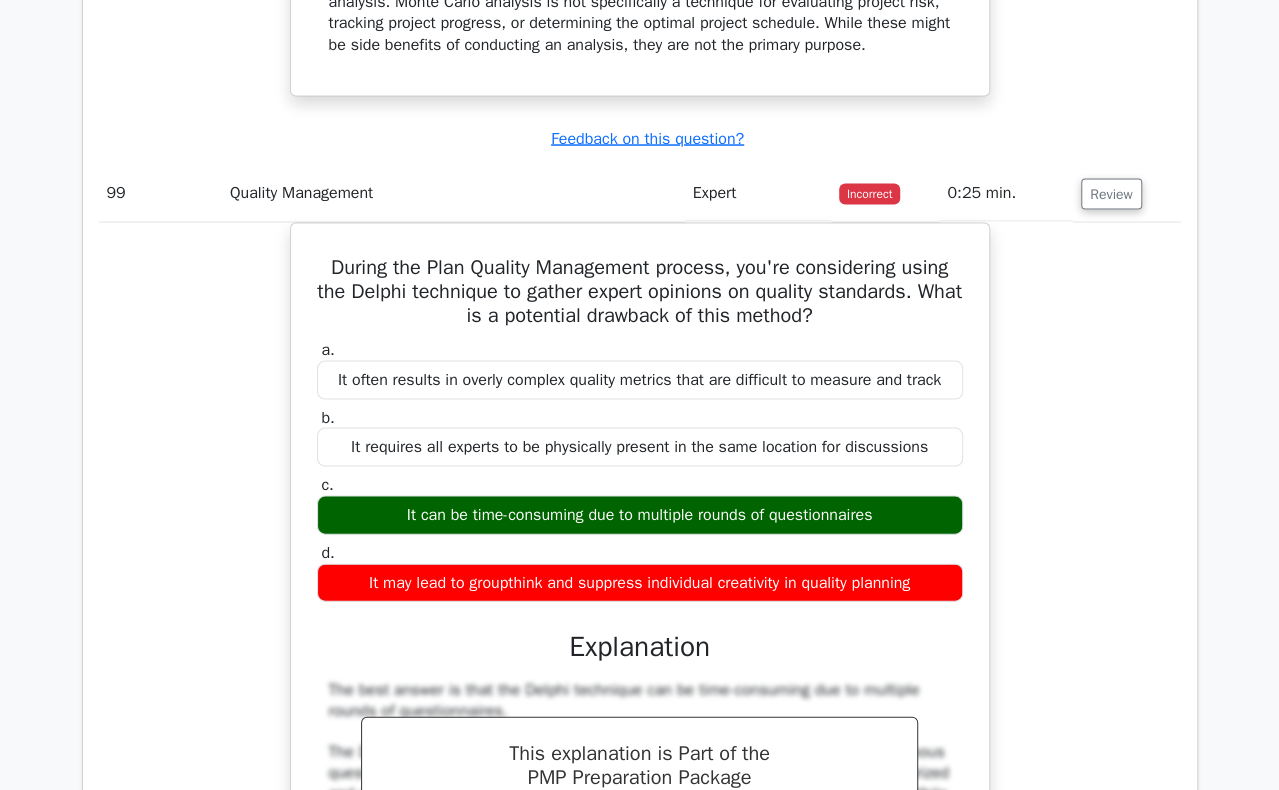 scroll, scrollTop: 40272, scrollLeft: 0, axis: vertical 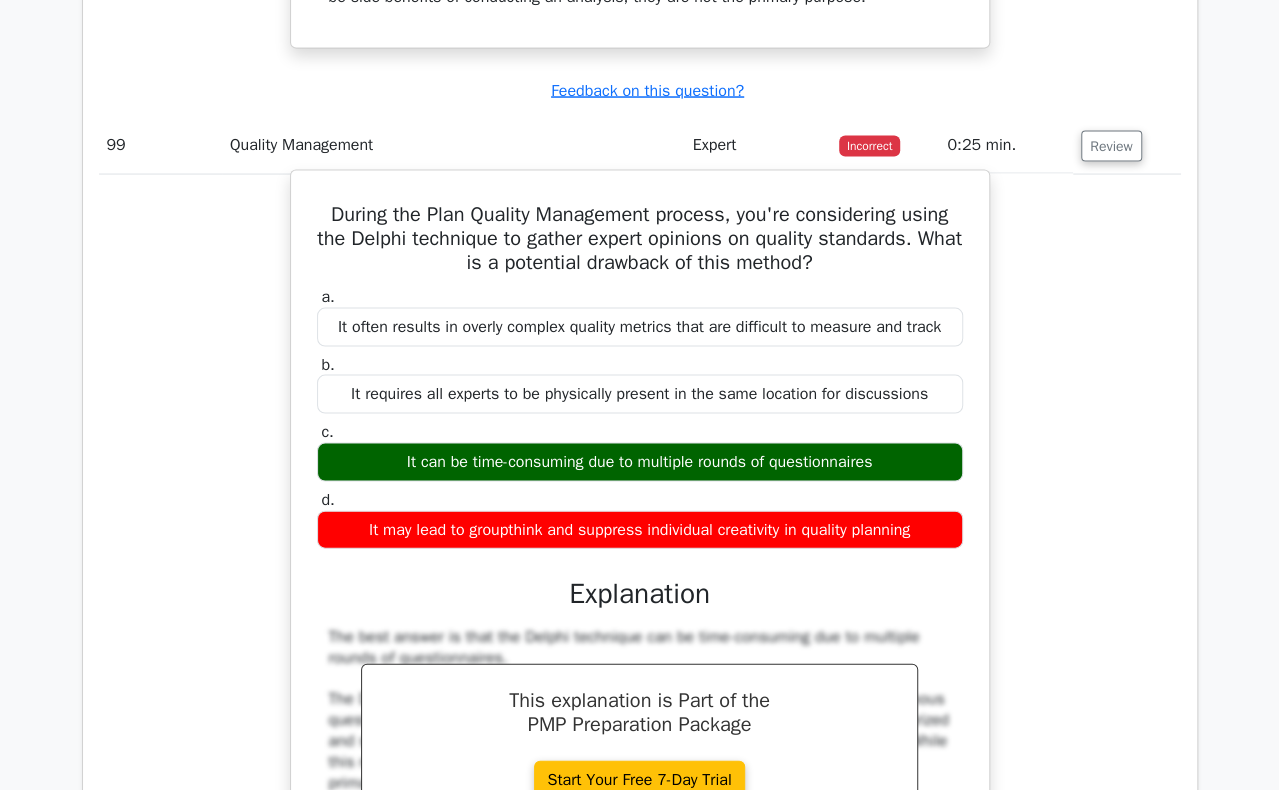 drag, startPoint x: 318, startPoint y: 114, endPoint x: 958, endPoint y: 418, distance: 708.5309 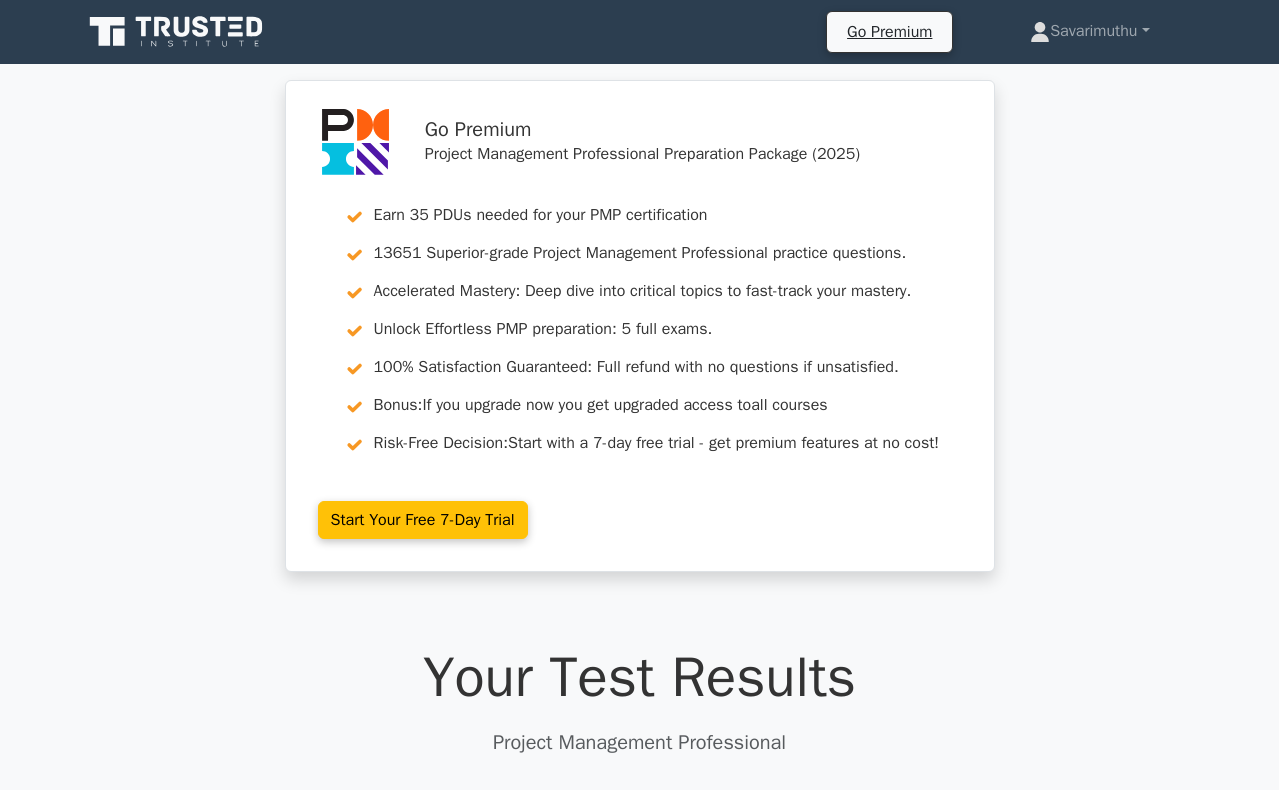 scroll, scrollTop: 0, scrollLeft: 0, axis: both 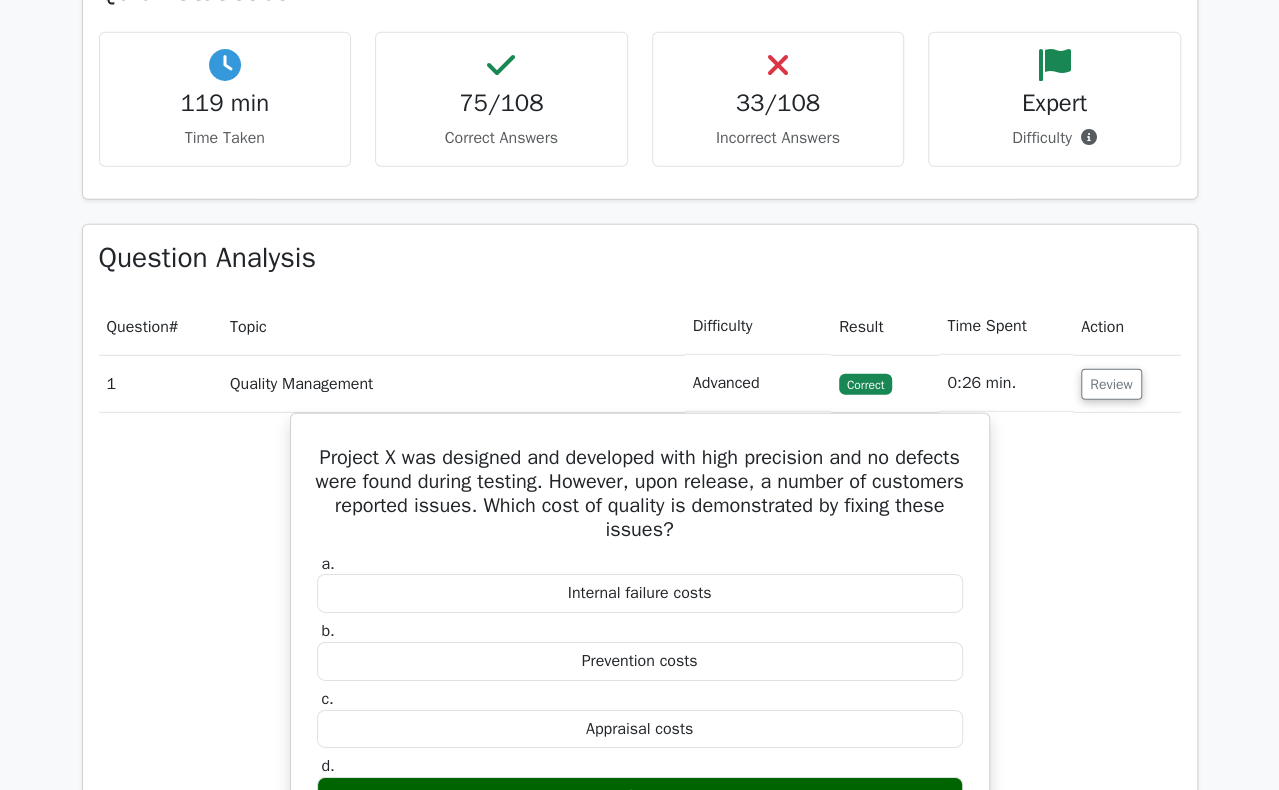 click on "Go Premium
Project Management Professional Preparation Package (2025)
Earn 35 PDUs needed for your PMP certification
13651 Superior-grade  Project Management Professional practice questions.
Accelerated Mastery: Deep dive into critical topics to fast-track your mastery.
Unlock Effortless PMP preparation: 5 full exams.
100% Satisfaction Guaranteed: Full refund with no questions if unsatisfied.
Bonus: all courses" at bounding box center (639, 2712) 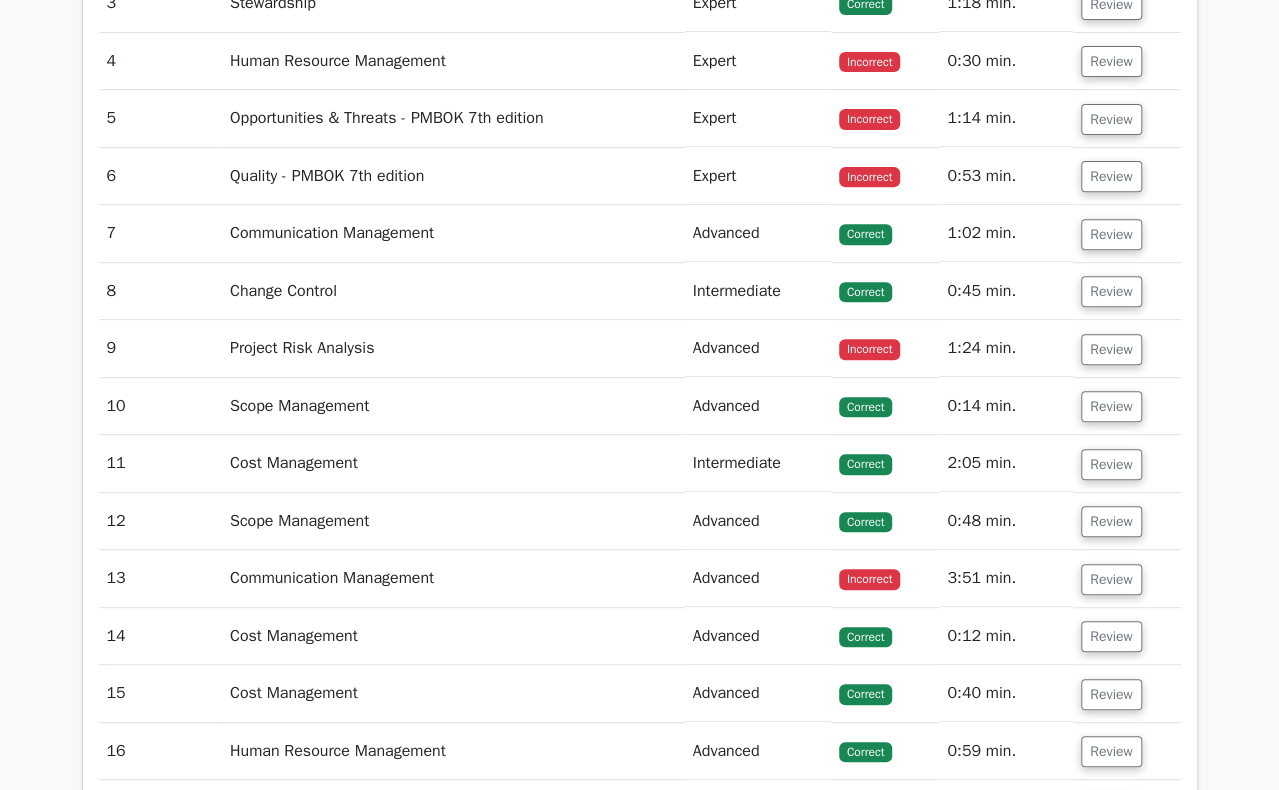 scroll, scrollTop: 4100, scrollLeft: 0, axis: vertical 